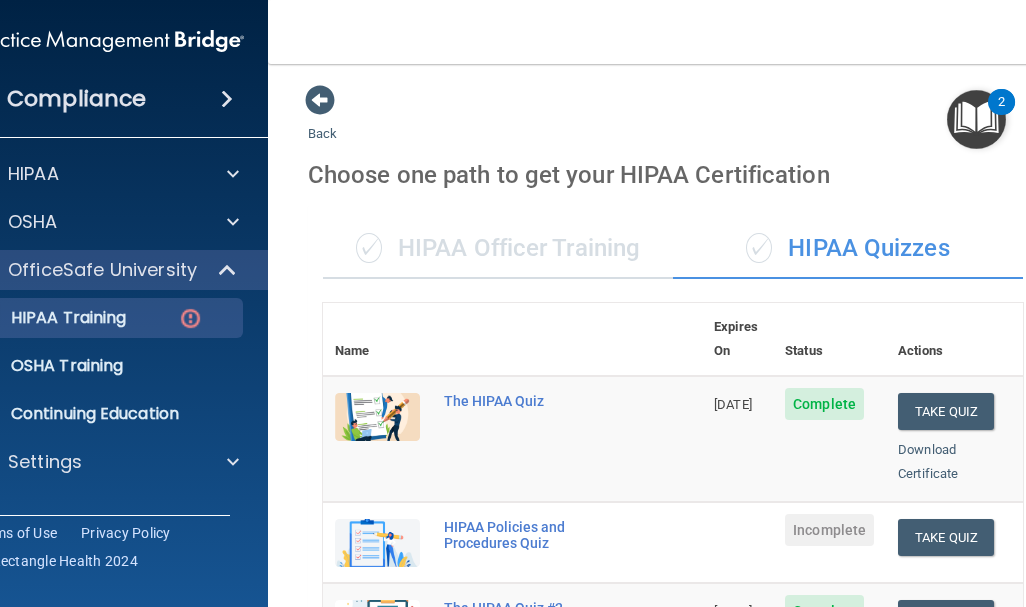 scroll, scrollTop: 0, scrollLeft: 0, axis: both 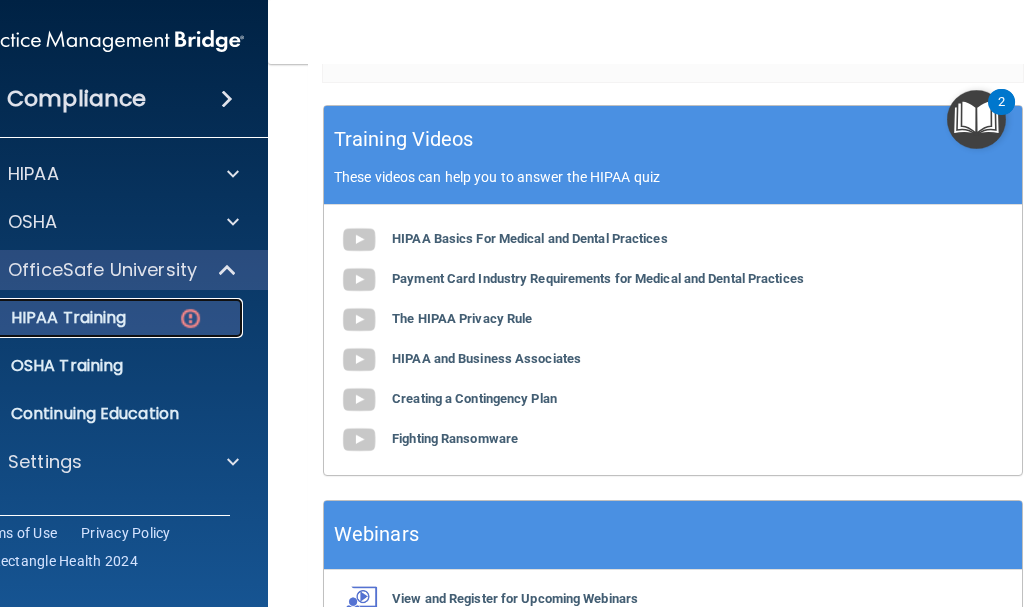 click at bounding box center [190, 318] 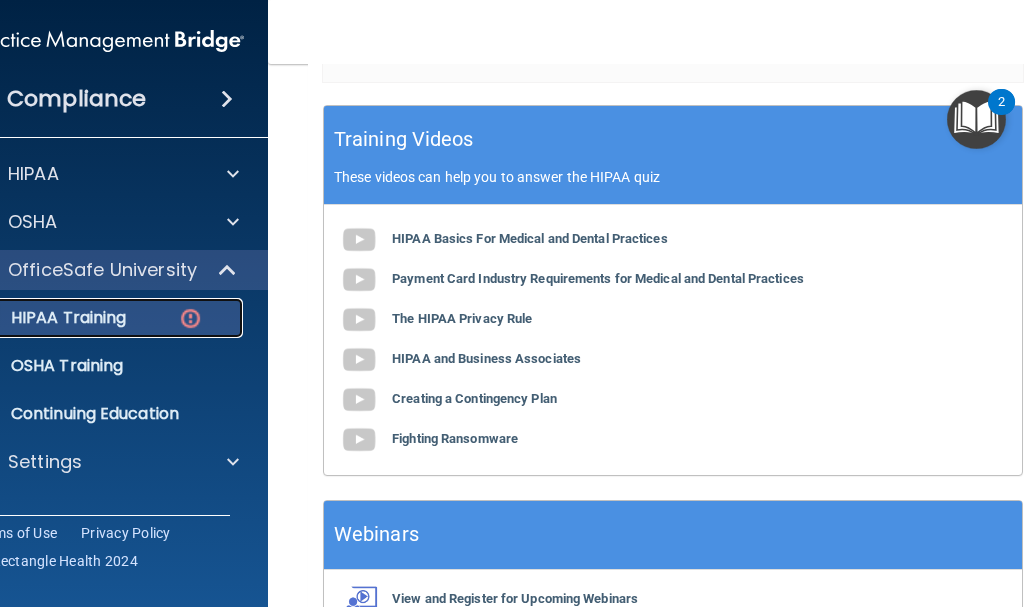 click on "HIPAA Training" at bounding box center (85, 318) 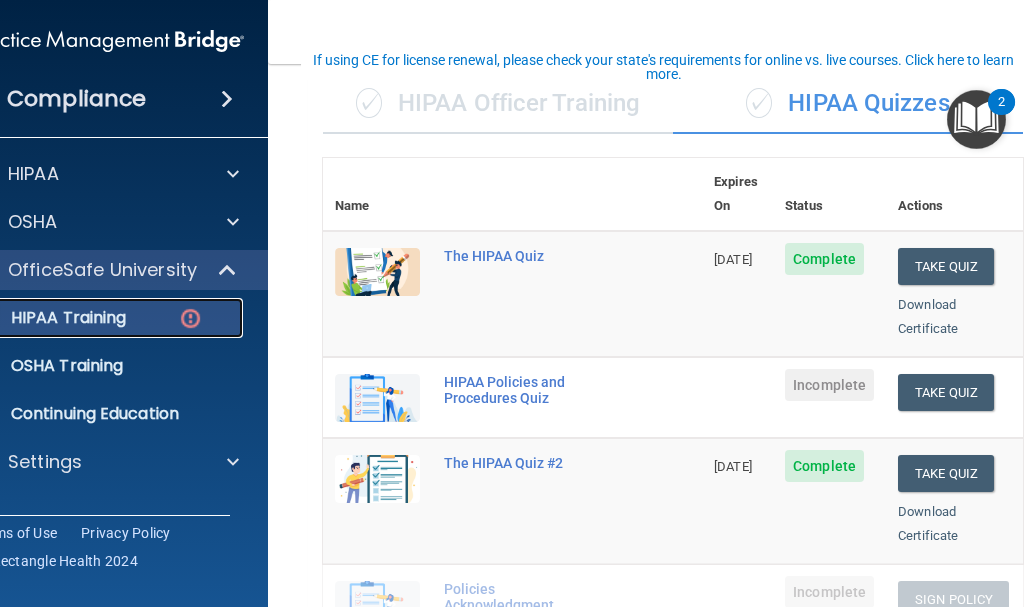 scroll, scrollTop: 144, scrollLeft: 0, axis: vertical 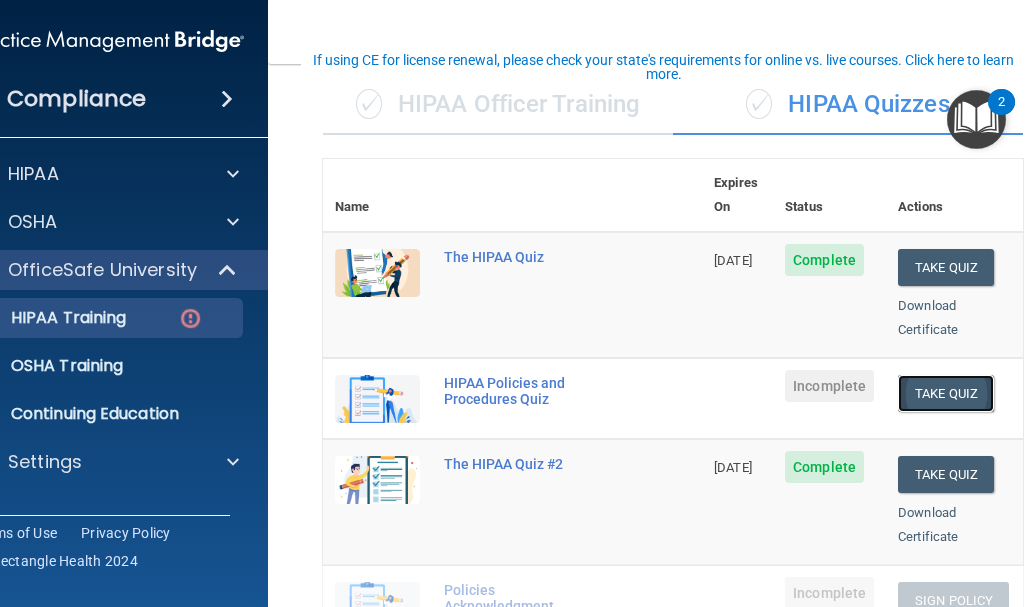 click on "Take Quiz" at bounding box center [946, 393] 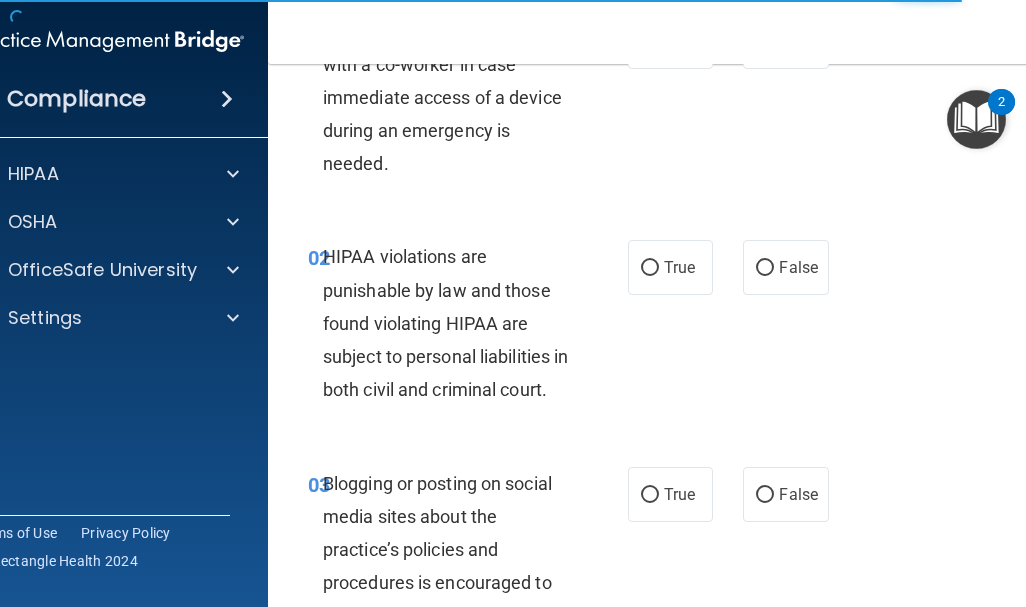 scroll, scrollTop: 0, scrollLeft: 0, axis: both 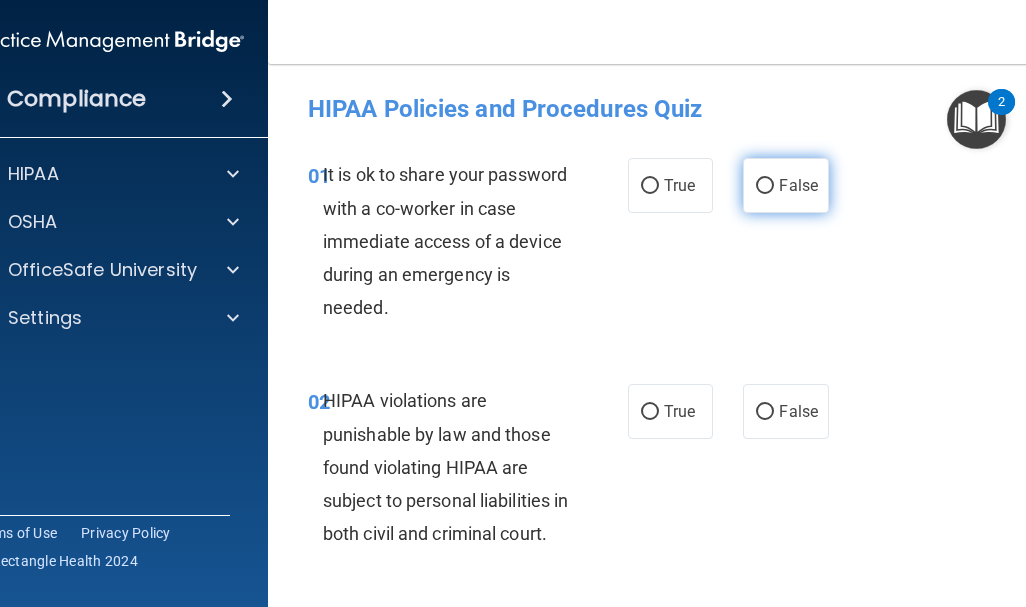 click on "False" at bounding box center [765, 186] 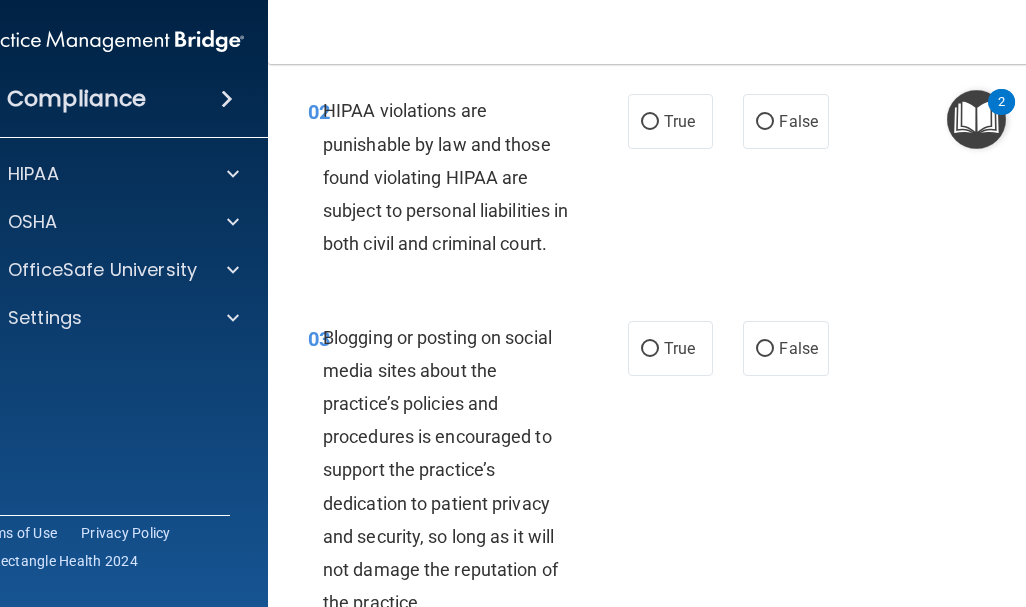 scroll, scrollTop: 292, scrollLeft: 0, axis: vertical 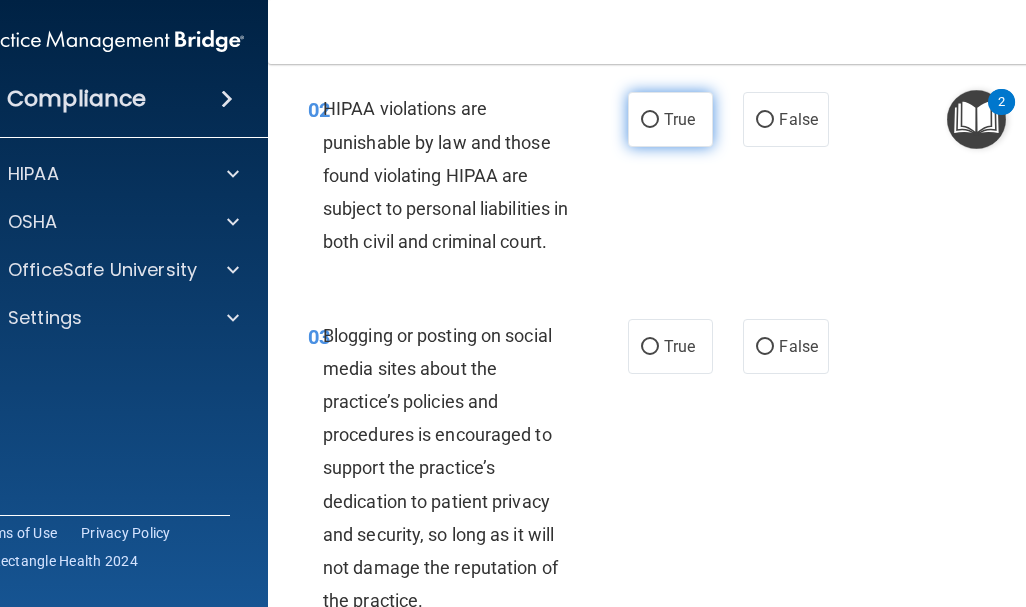 click on "True" at bounding box center [650, 120] 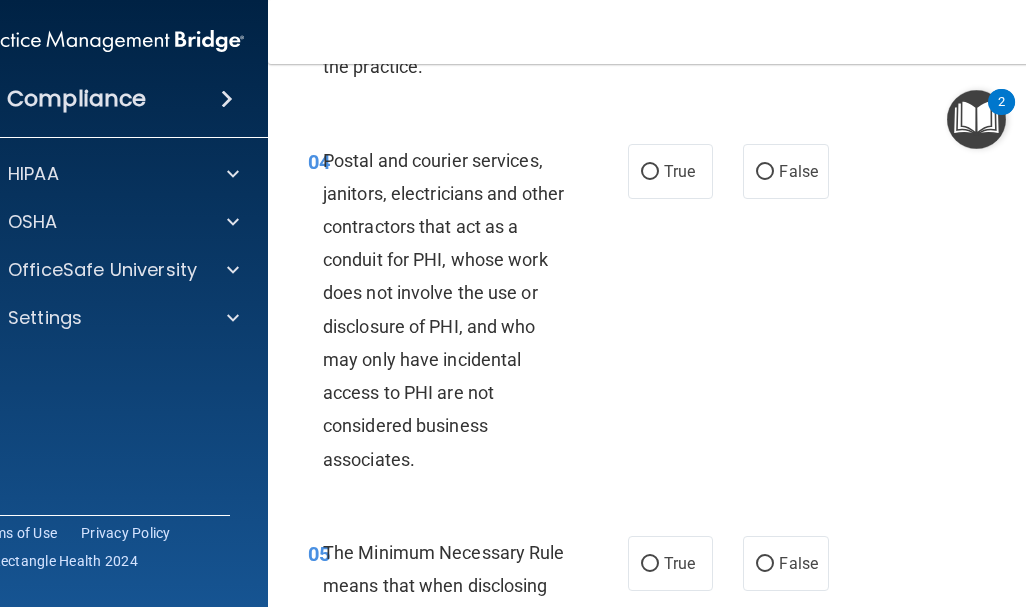 scroll, scrollTop: 828, scrollLeft: 0, axis: vertical 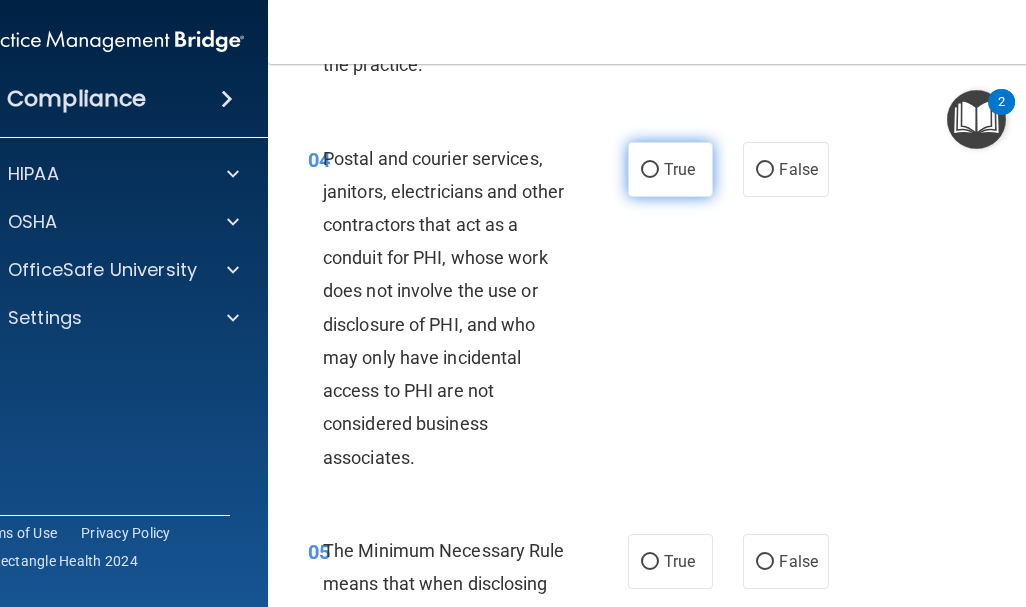 click on "True" at bounding box center (650, 170) 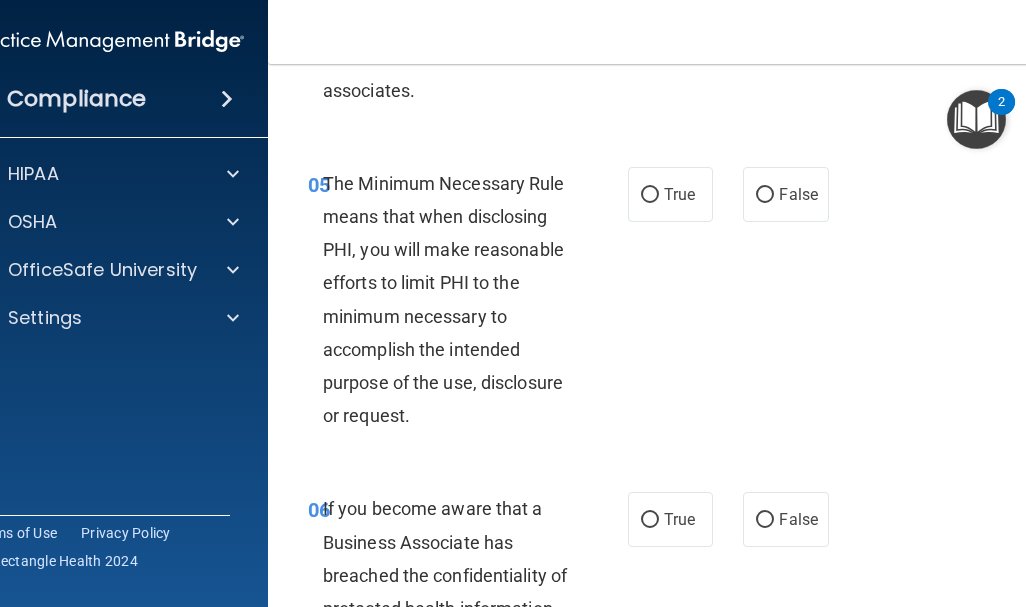 scroll, scrollTop: 1194, scrollLeft: 0, axis: vertical 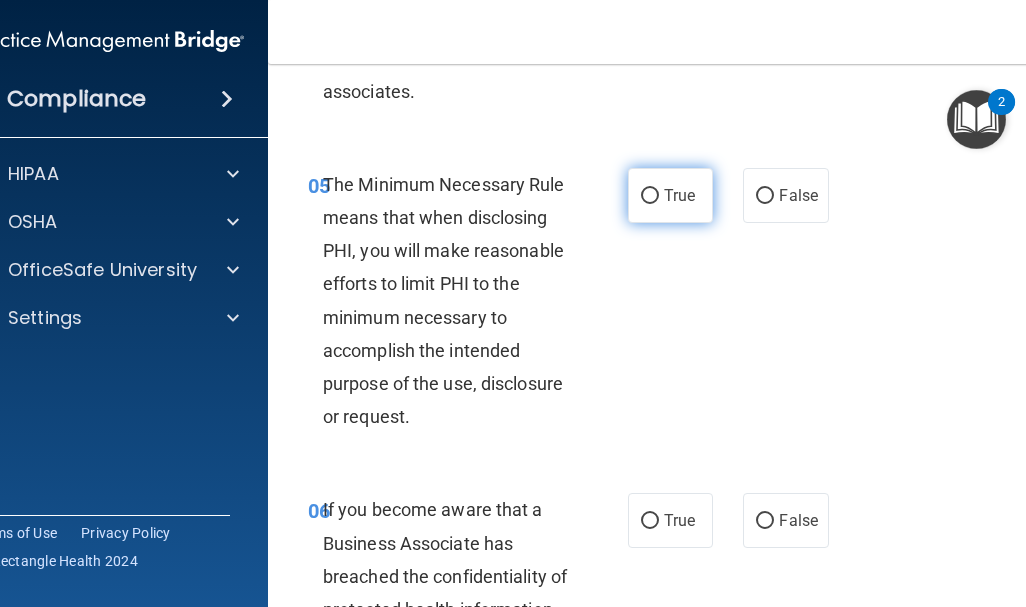 click on "True" at bounding box center (650, 196) 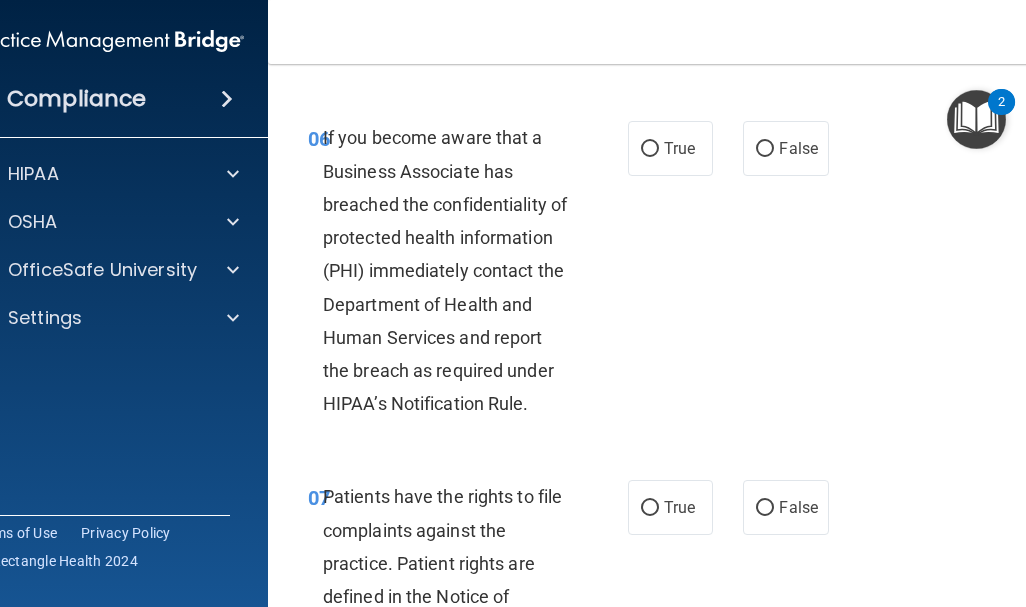 scroll, scrollTop: 1567, scrollLeft: 0, axis: vertical 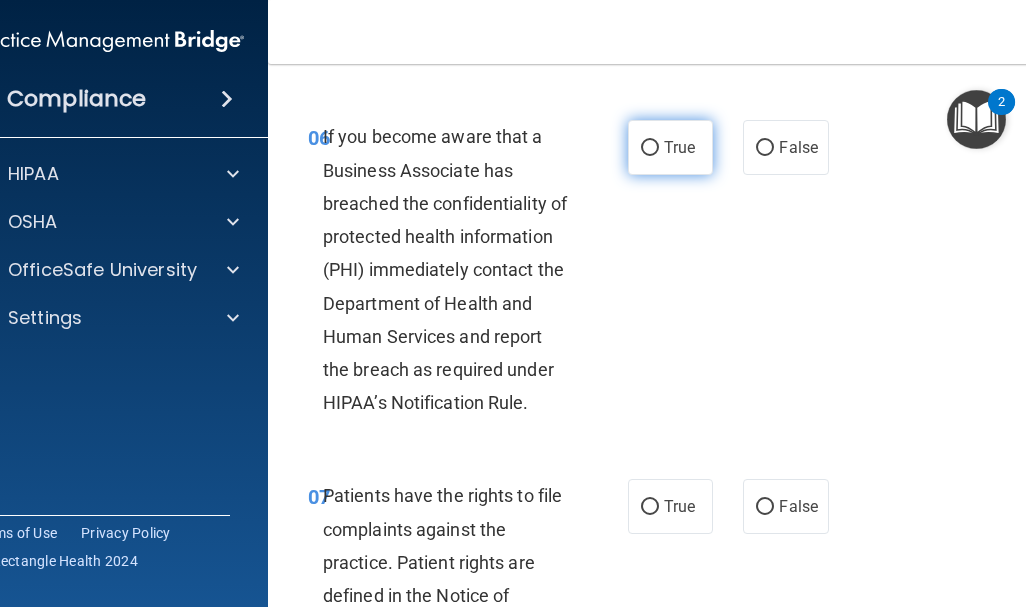 click on "True" at bounding box center [679, 147] 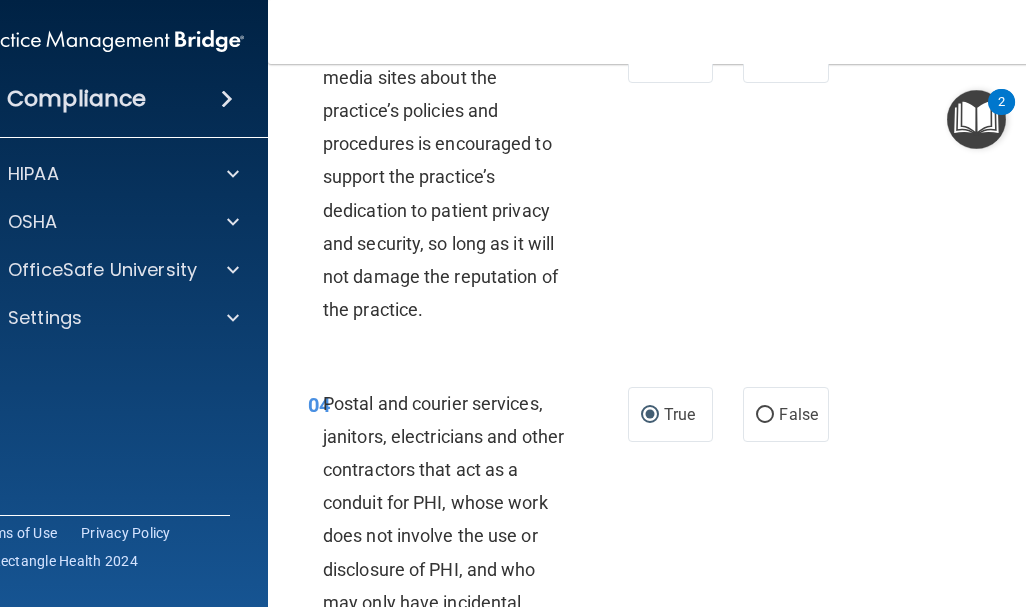 scroll, scrollTop: 578, scrollLeft: 0, axis: vertical 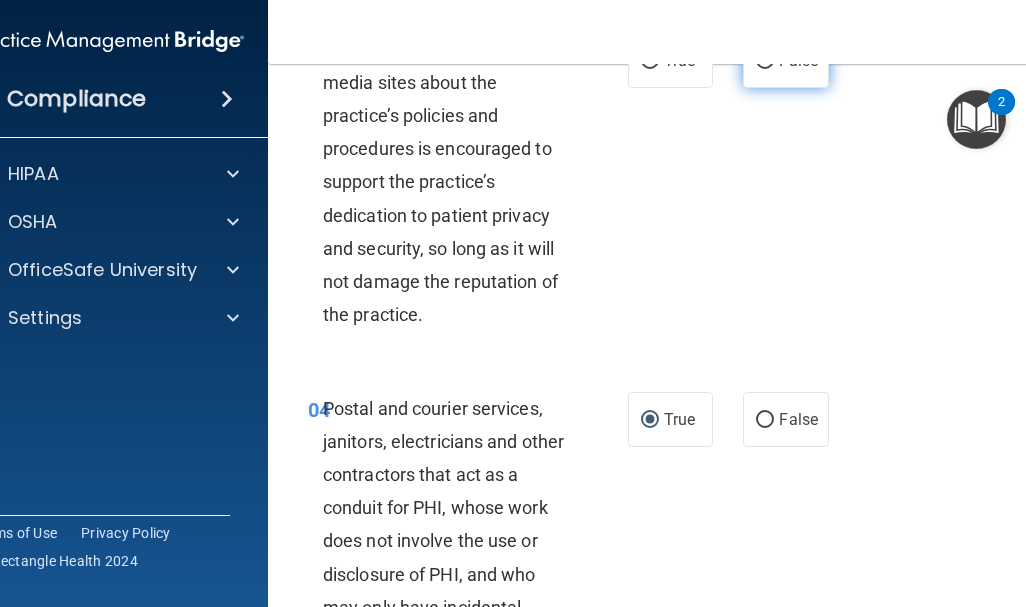 click on "False" at bounding box center (765, 61) 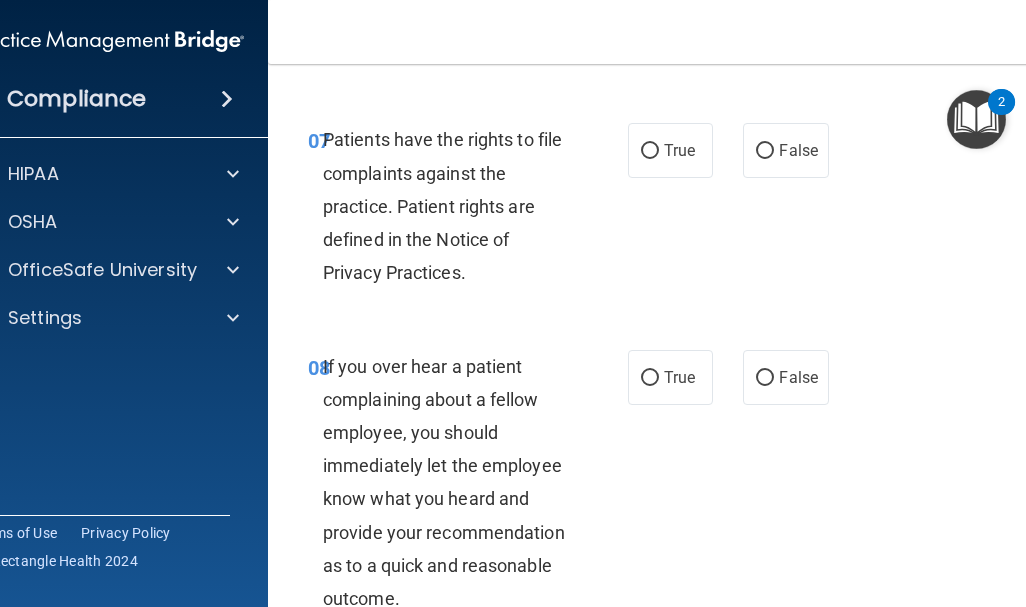 scroll, scrollTop: 1921, scrollLeft: 0, axis: vertical 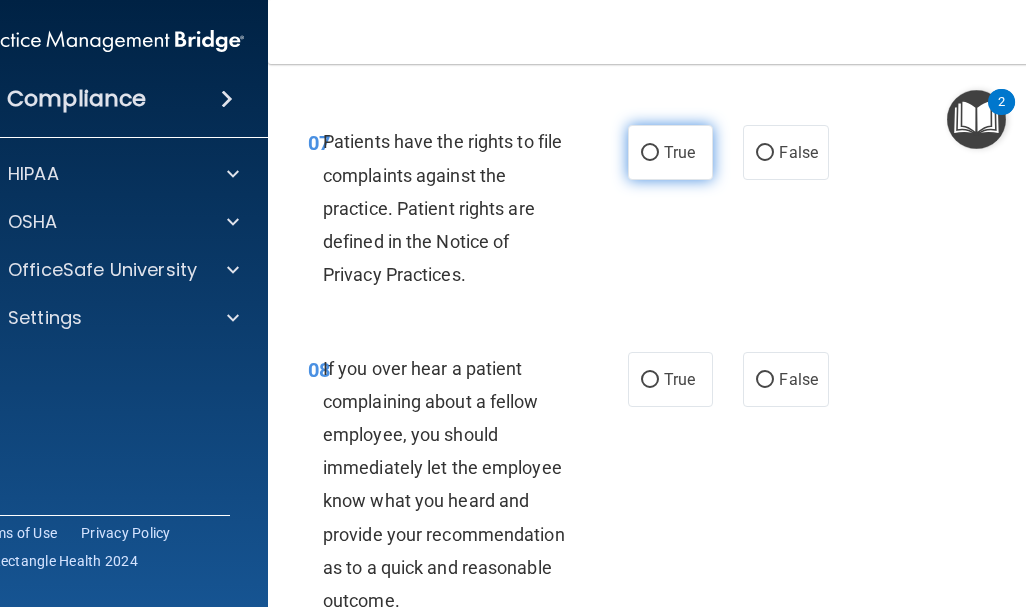 click on "True" at bounding box center (650, 153) 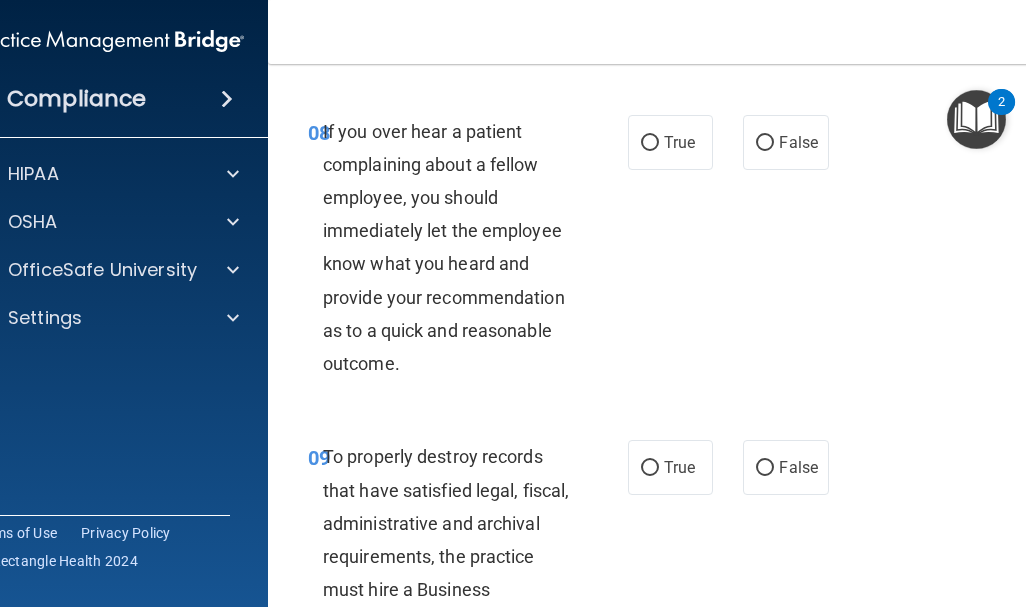 scroll, scrollTop: 2159, scrollLeft: 0, axis: vertical 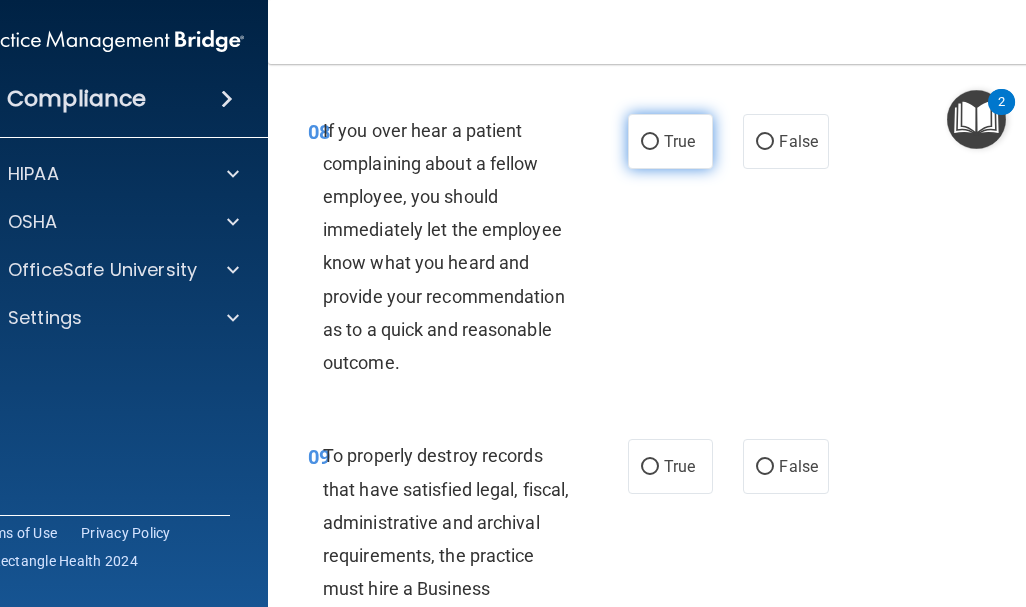 click on "True" at bounding box center [650, 142] 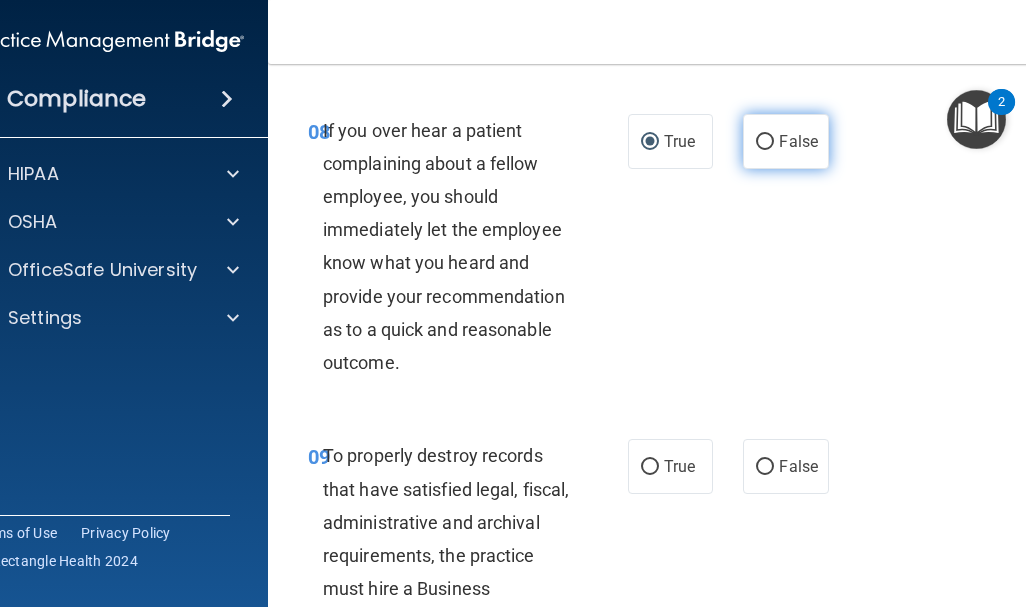 click on "False" at bounding box center (765, 142) 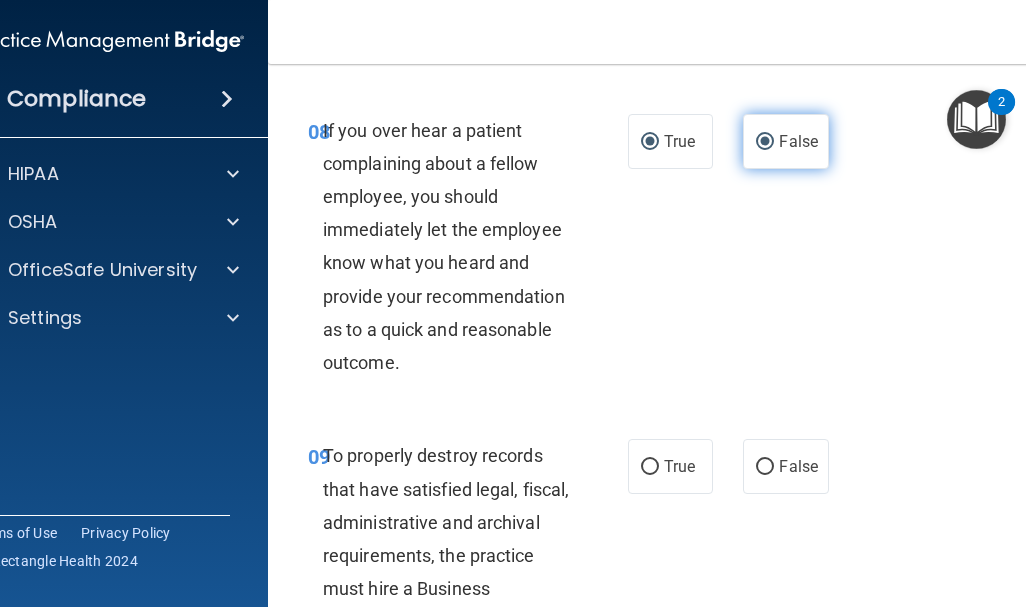 radio on "false" 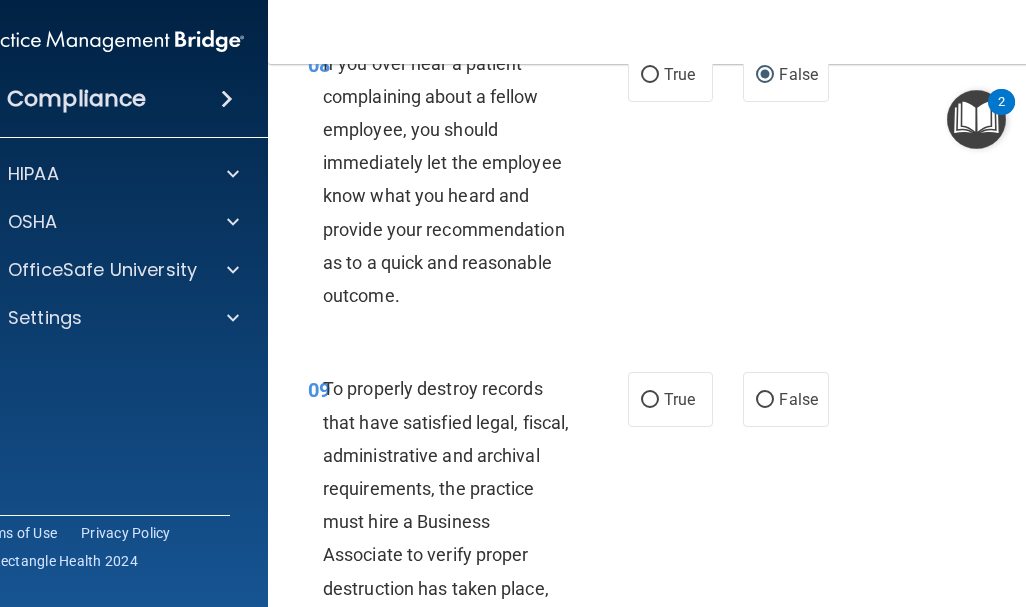 scroll, scrollTop: 2224, scrollLeft: 0, axis: vertical 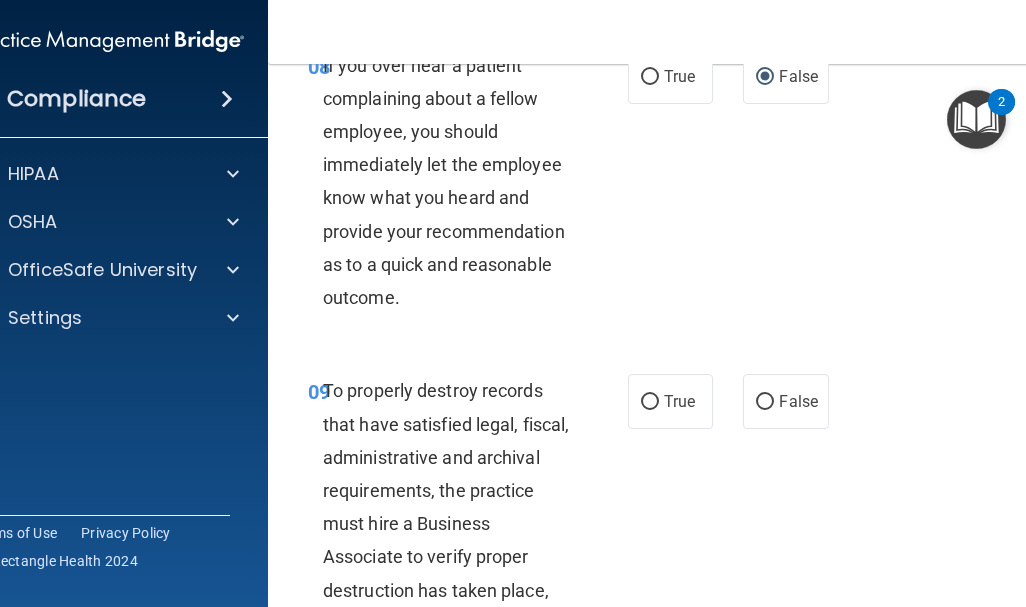 click on "Take the quiz anyway!" at bounding box center (0, 0) 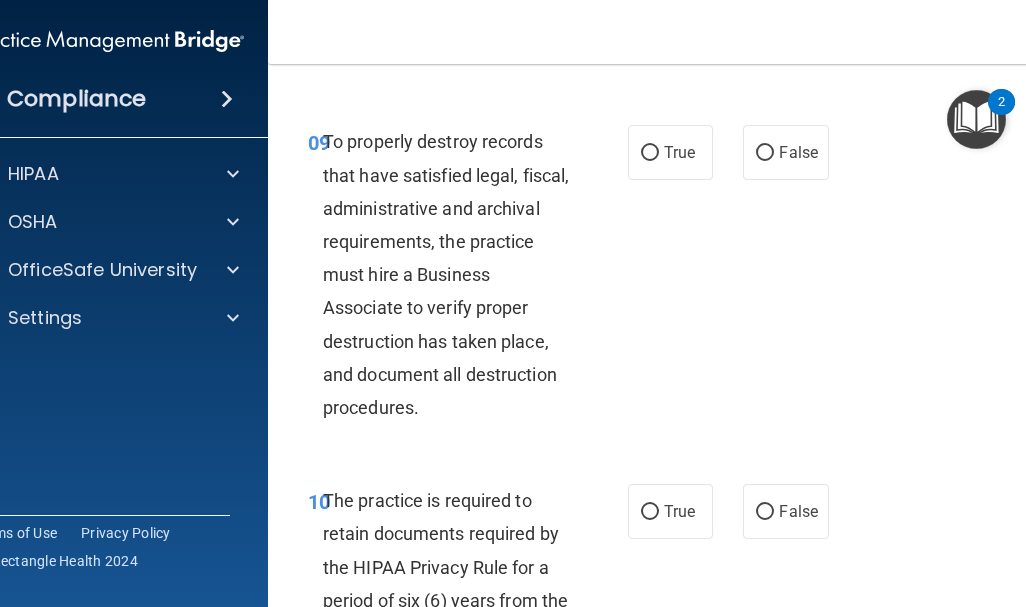 scroll, scrollTop: 2472, scrollLeft: 0, axis: vertical 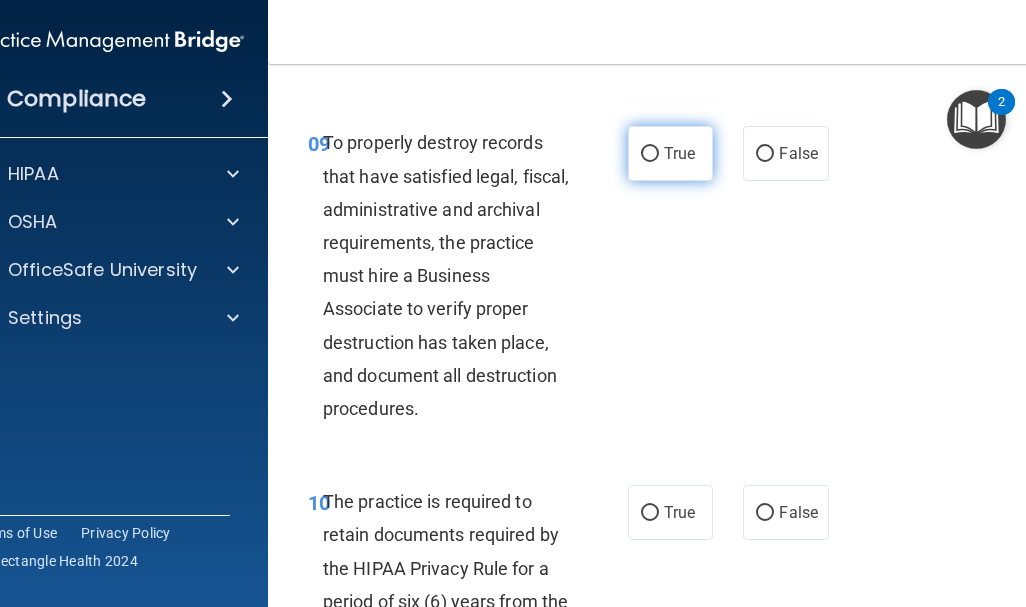 click on "True" at bounding box center (650, 154) 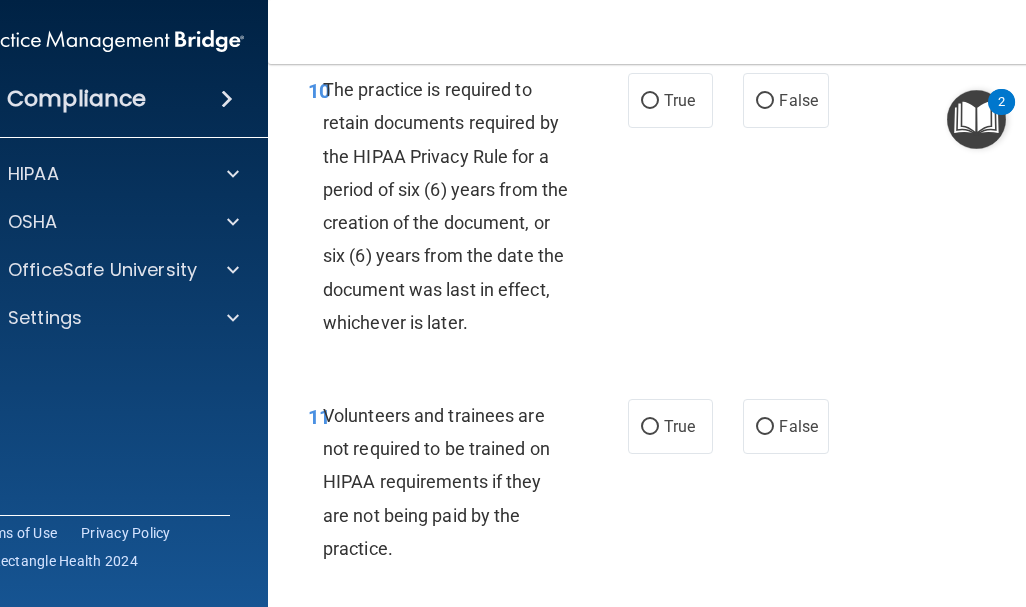 scroll, scrollTop: 2883, scrollLeft: 0, axis: vertical 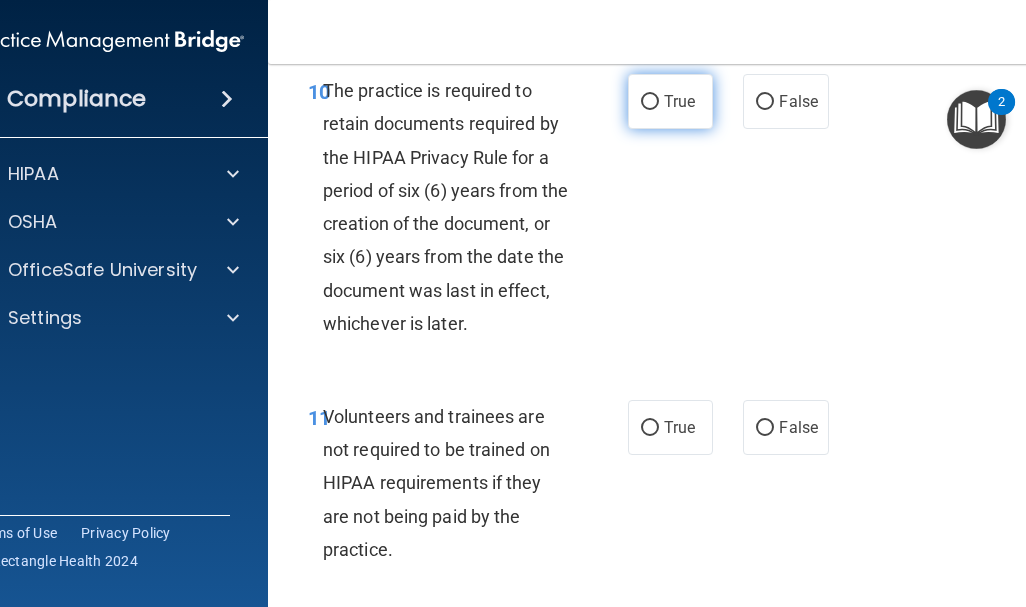 click on "True" at bounding box center [650, 102] 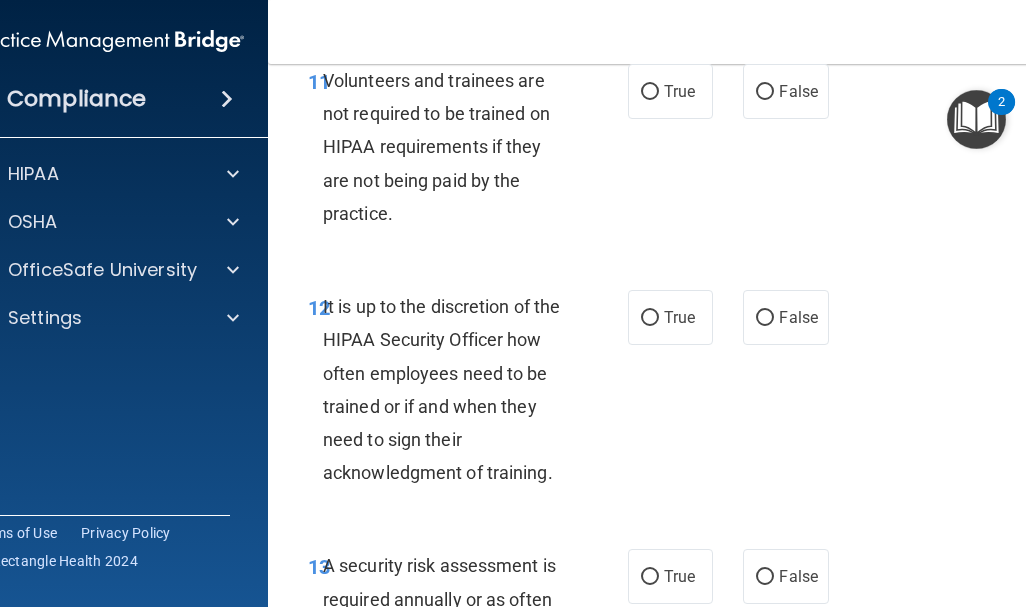 scroll, scrollTop: 3219, scrollLeft: 0, axis: vertical 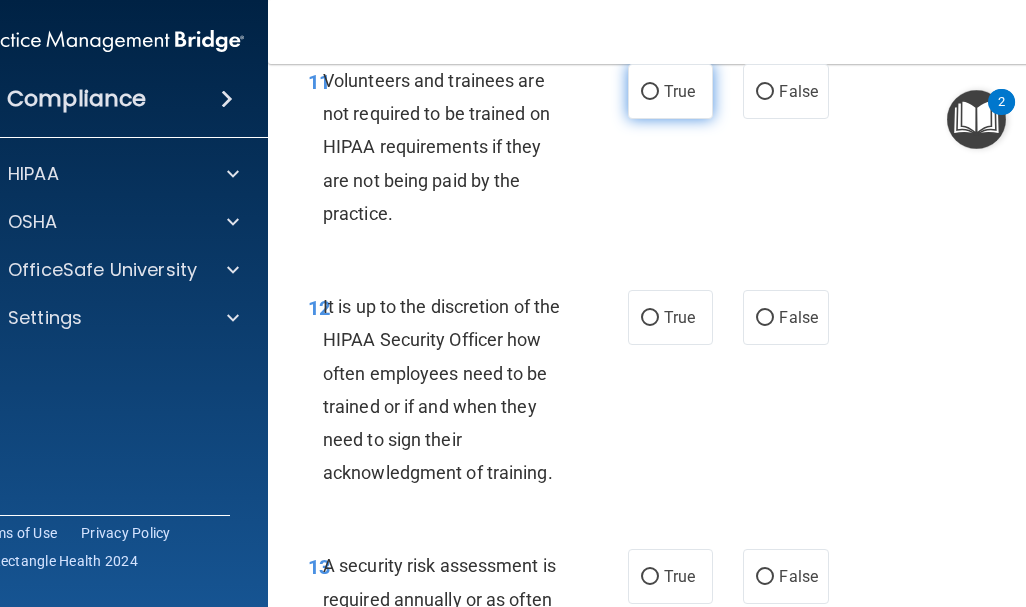 click on "True" at bounding box center [650, 92] 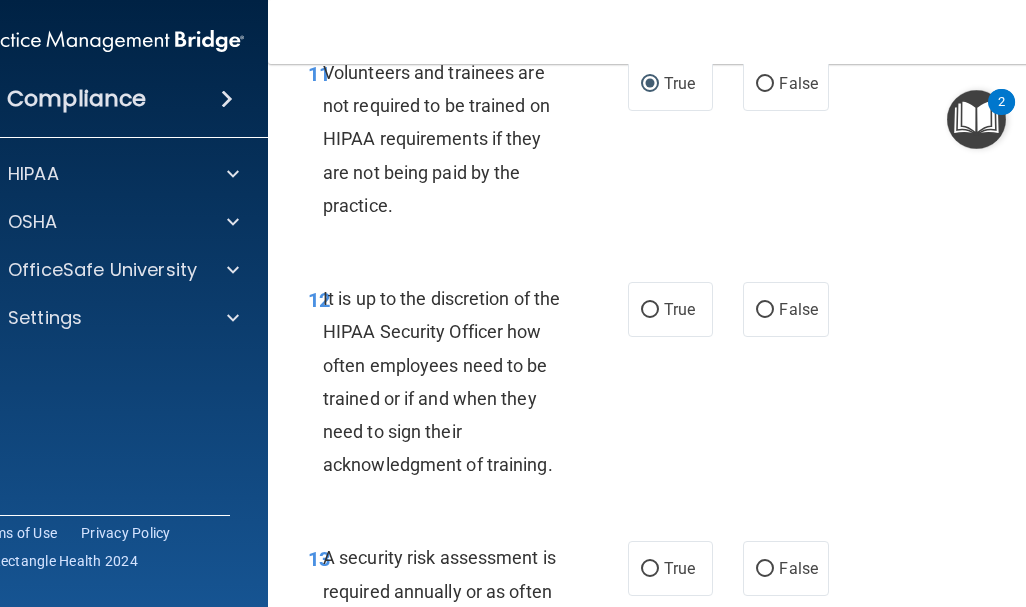 scroll, scrollTop: 3230, scrollLeft: 0, axis: vertical 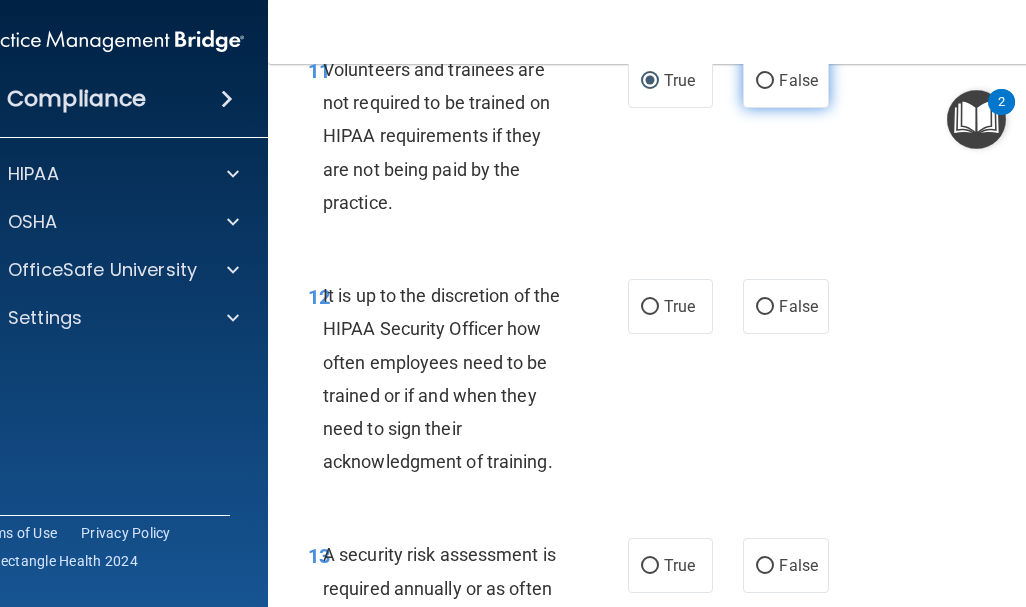 click on "False" at bounding box center [765, 81] 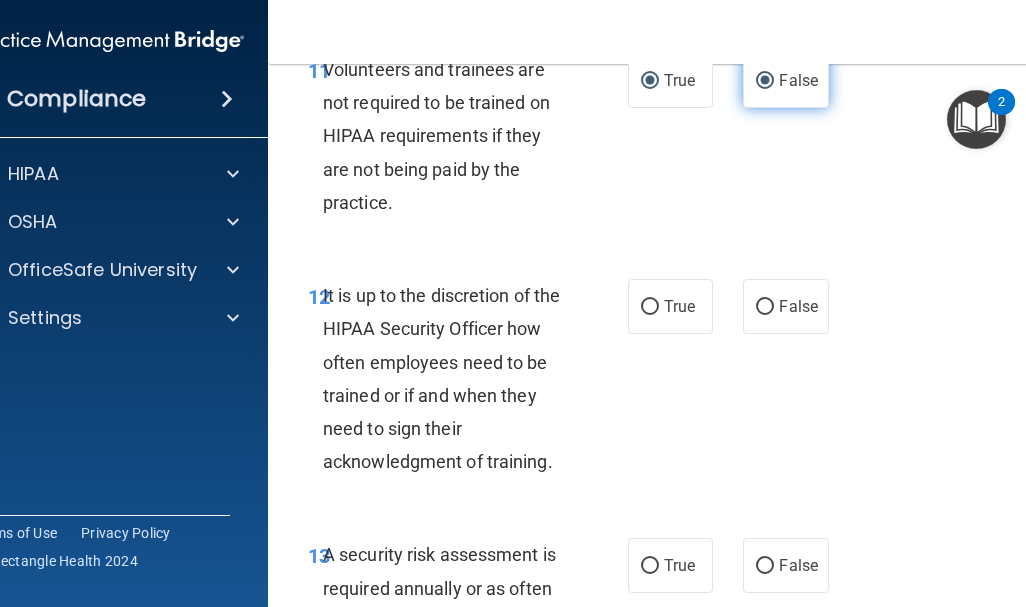 radio on "false" 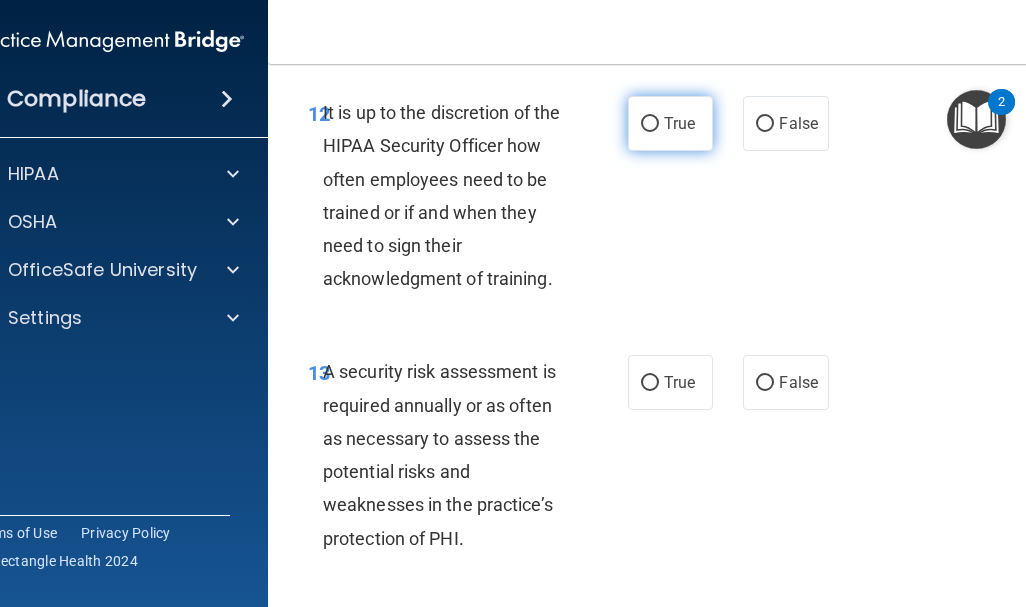 scroll, scrollTop: 3413, scrollLeft: 0, axis: vertical 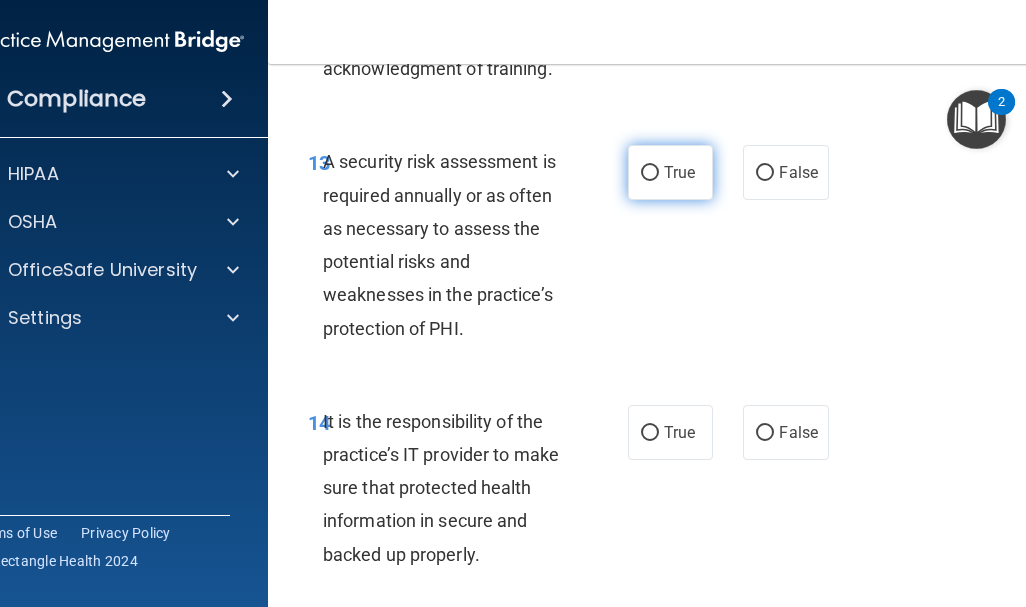 click on "True" at bounding box center (650, 173) 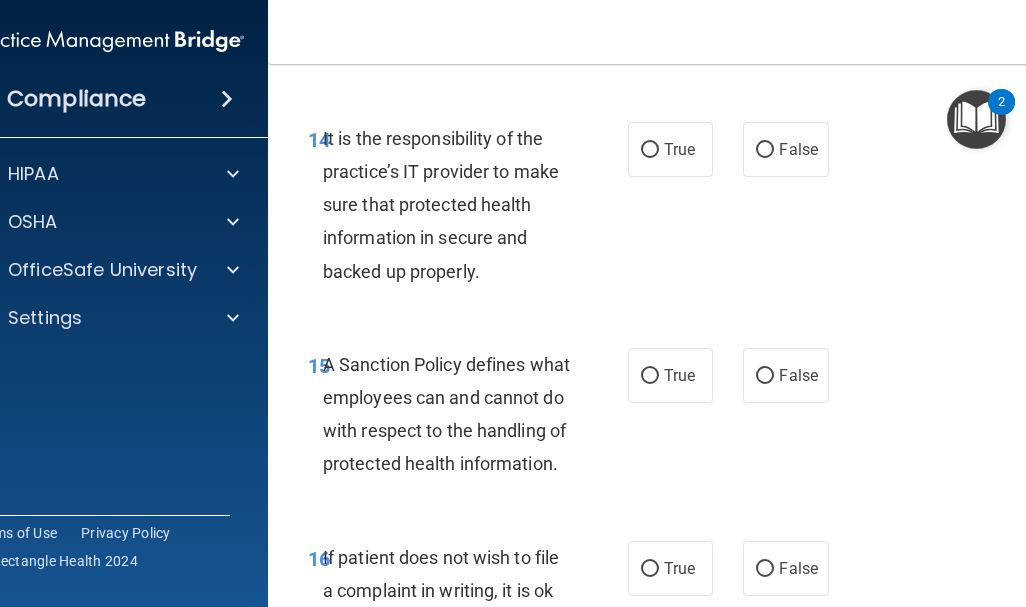 scroll, scrollTop: 3909, scrollLeft: 0, axis: vertical 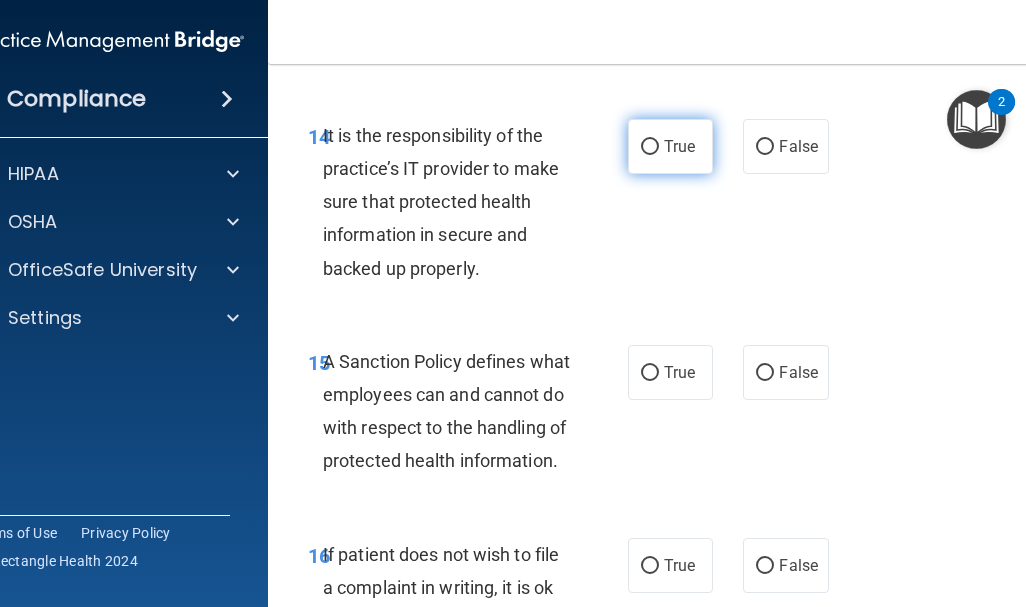 click on "True" at bounding box center (670, 146) 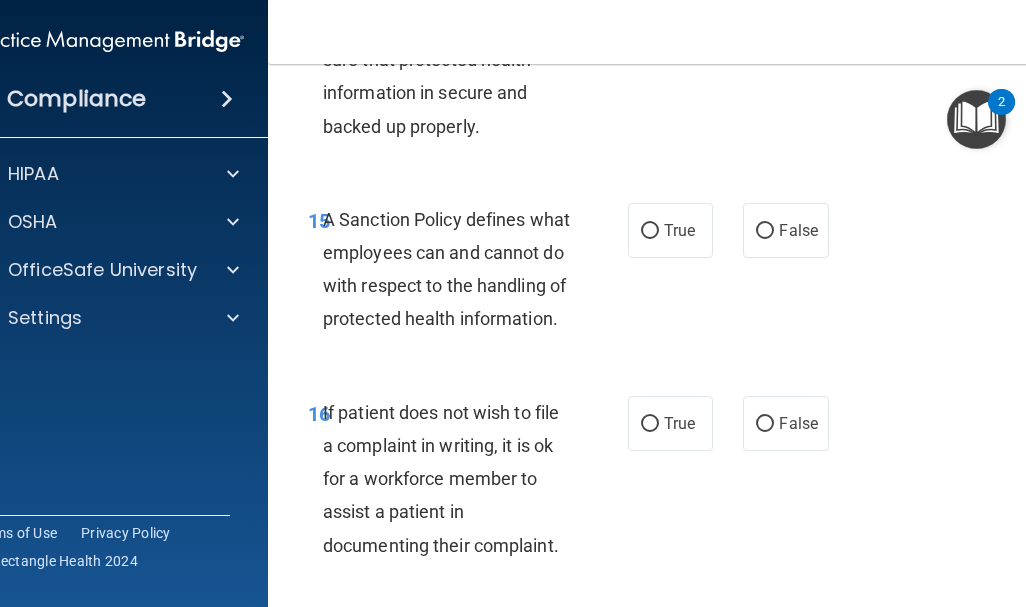 scroll, scrollTop: 4052, scrollLeft: 0, axis: vertical 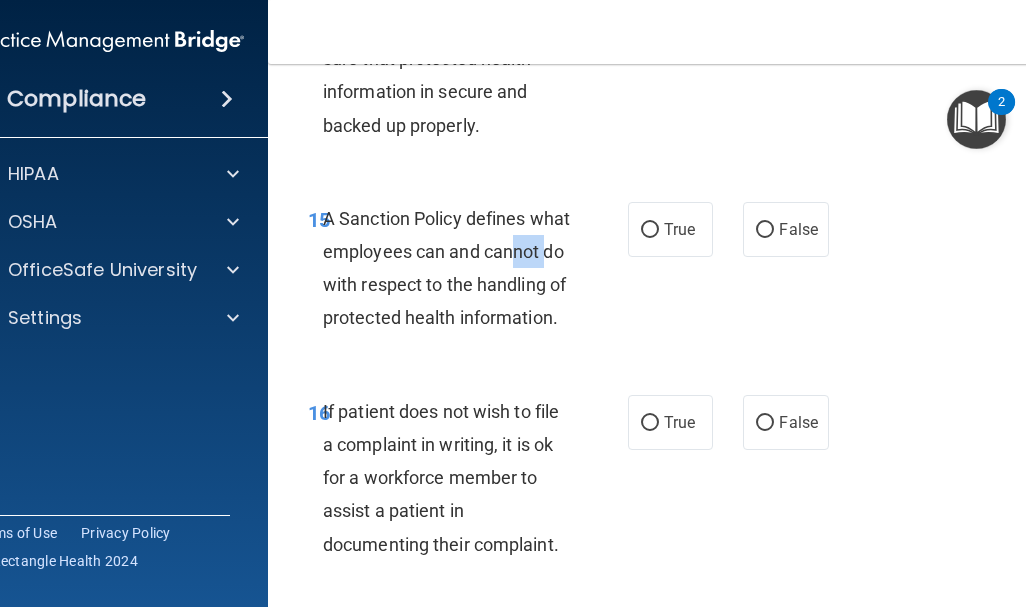 drag, startPoint x: 341, startPoint y: 326, endPoint x: 370, endPoint y: 309, distance: 33.61547 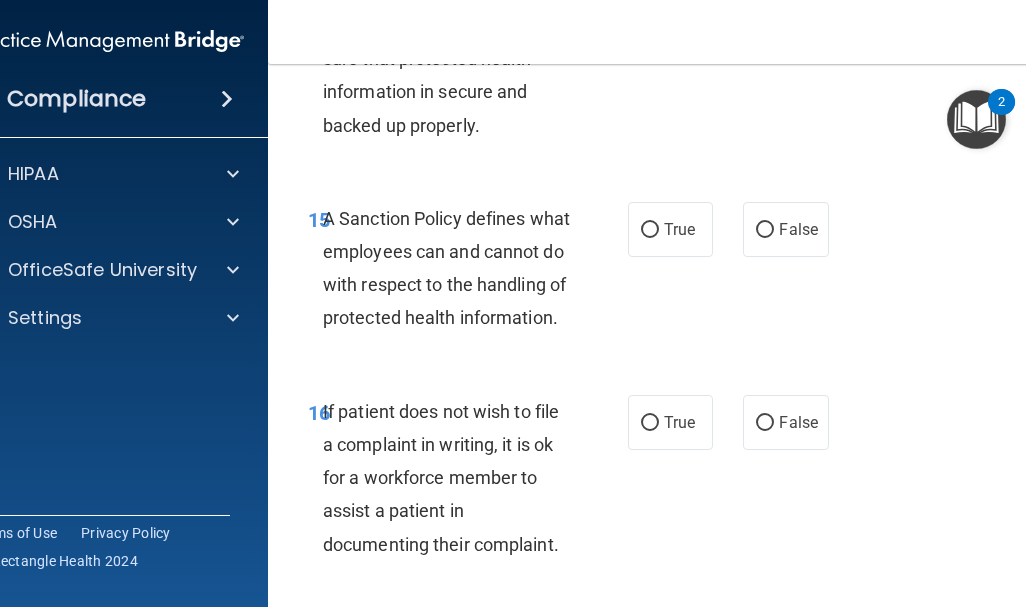 drag, startPoint x: 370, startPoint y: 309, endPoint x: 655, endPoint y: 163, distance: 320.22025 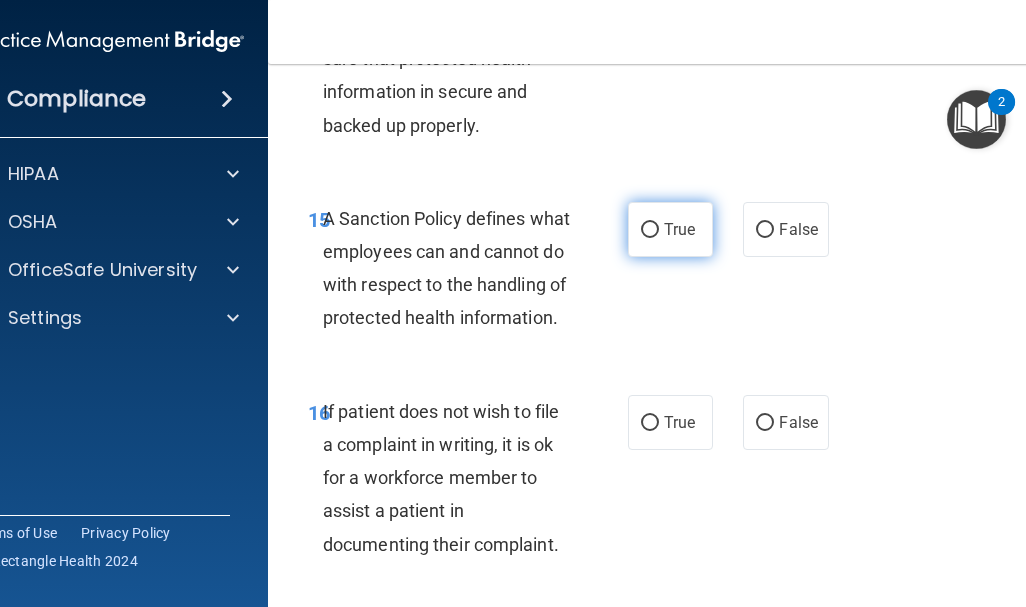 click on "True" at bounding box center [670, 229] 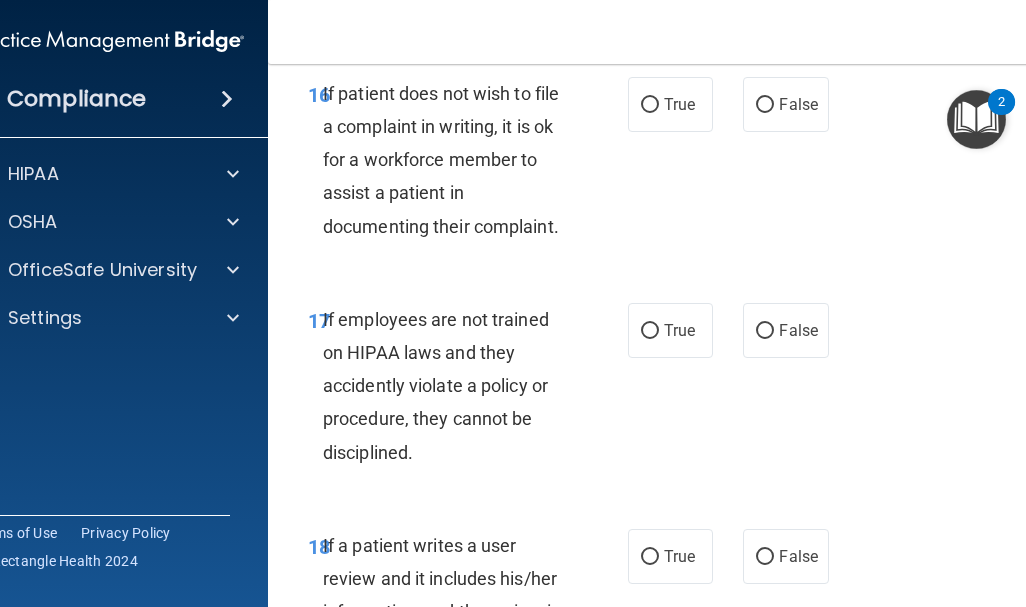 scroll, scrollTop: 4368, scrollLeft: 0, axis: vertical 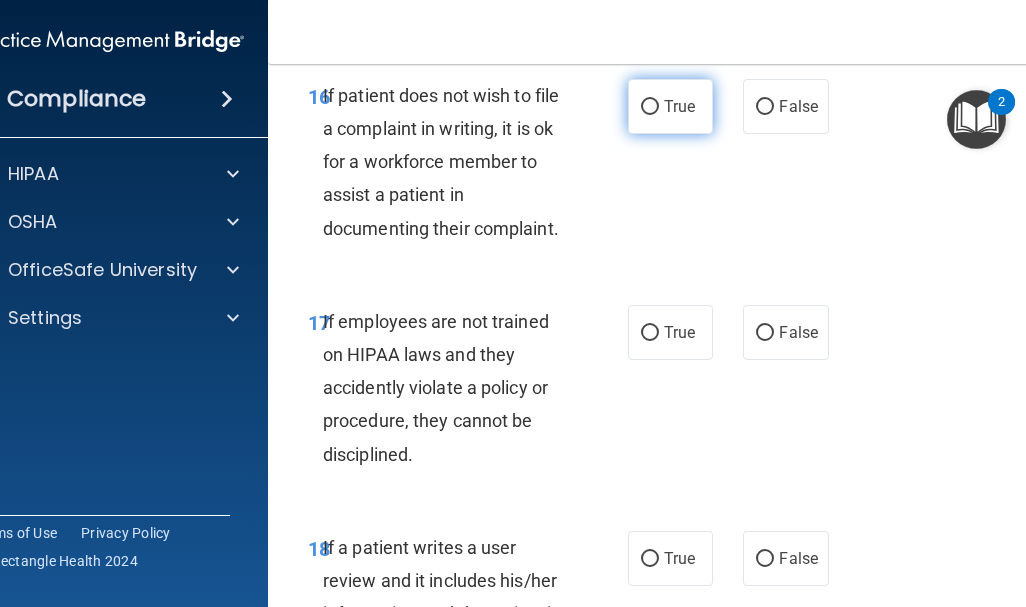 click on "True" at bounding box center (650, 107) 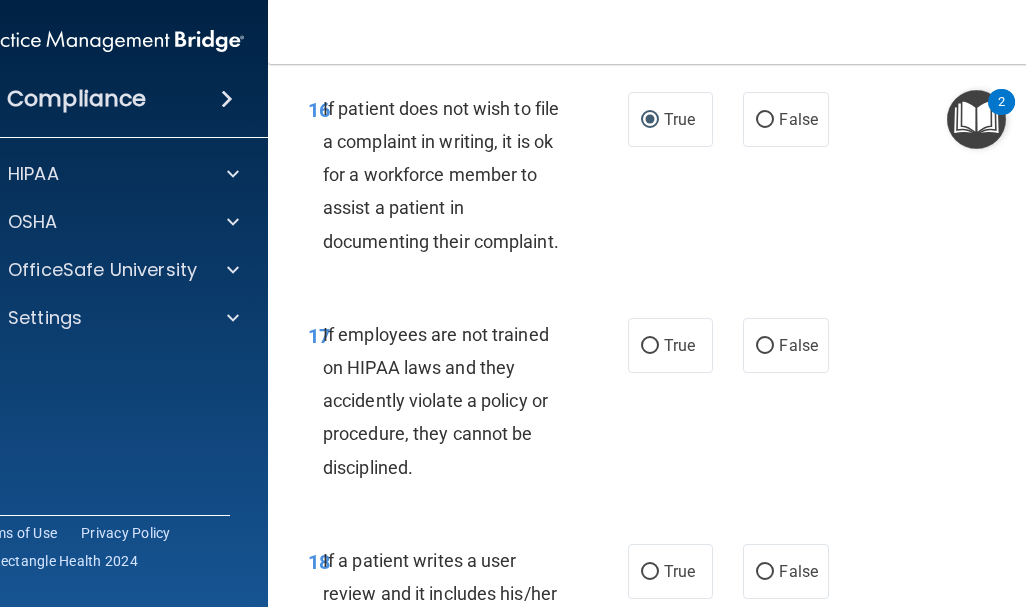 scroll, scrollTop: 4354, scrollLeft: 0, axis: vertical 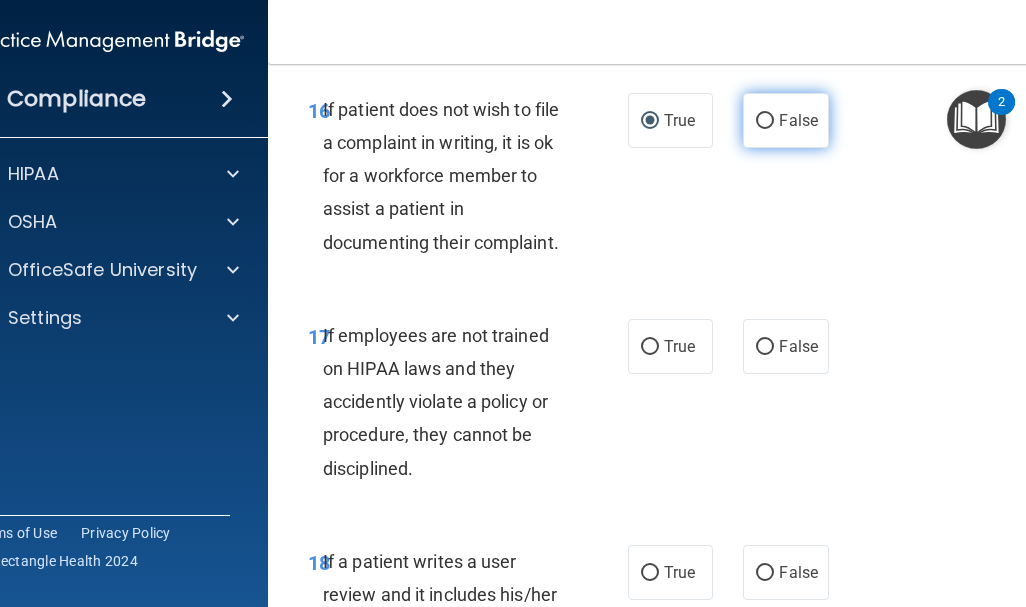 click on "False" at bounding box center (765, 121) 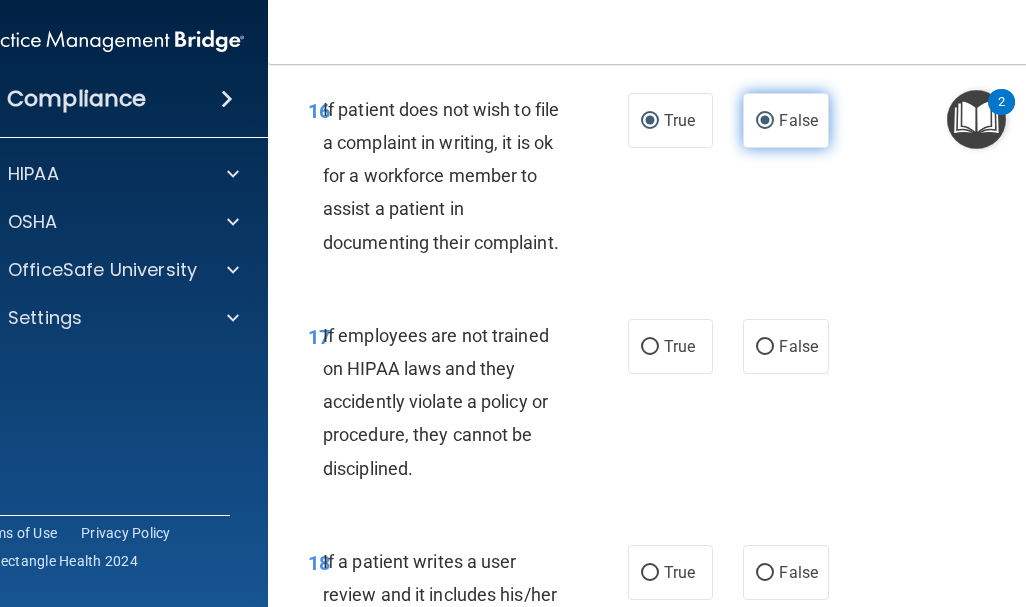 radio on "false" 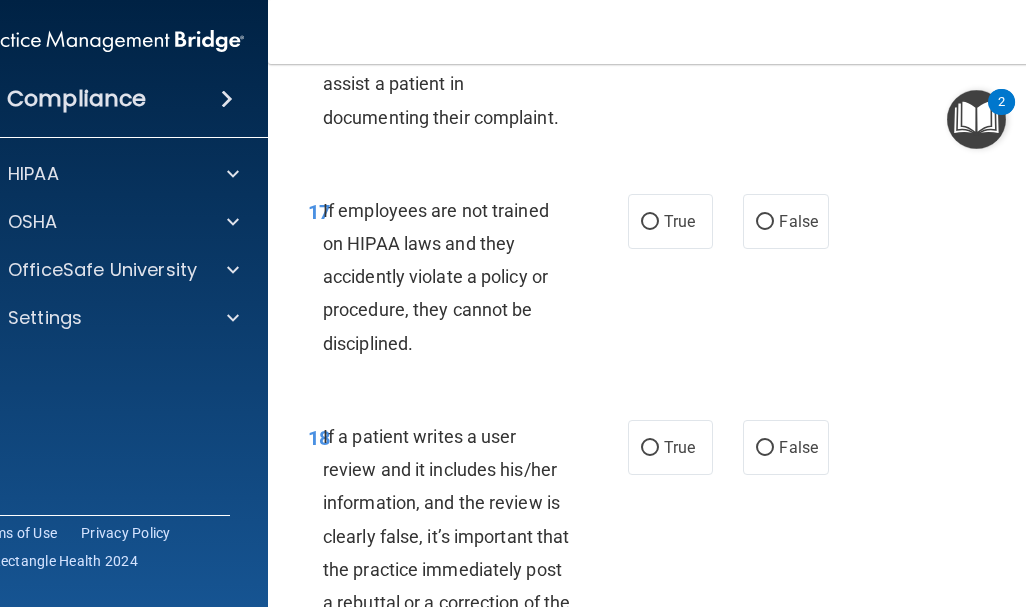 scroll, scrollTop: 4478, scrollLeft: 0, axis: vertical 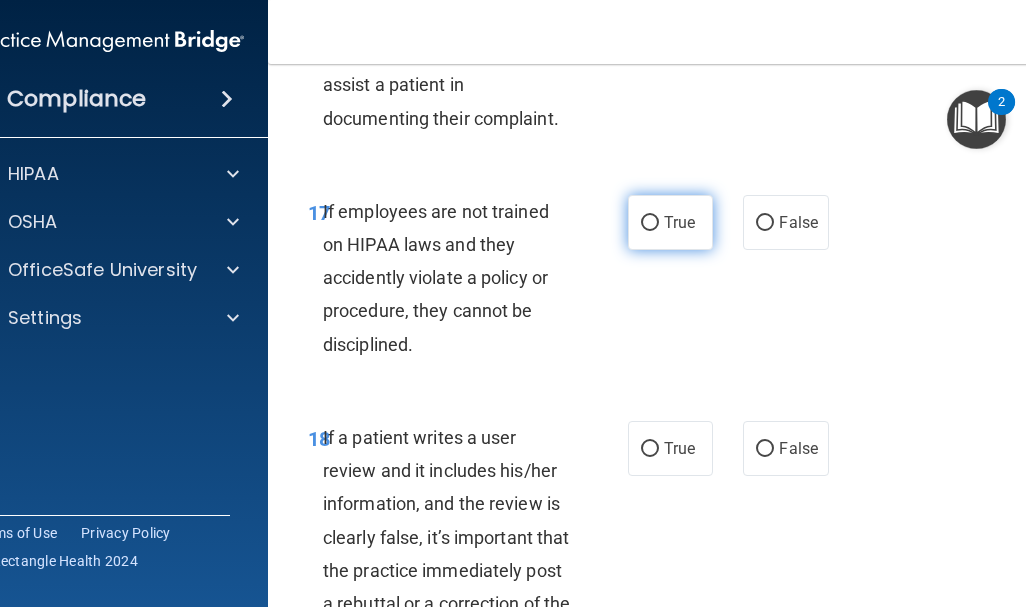 click on "True" at bounding box center [650, 223] 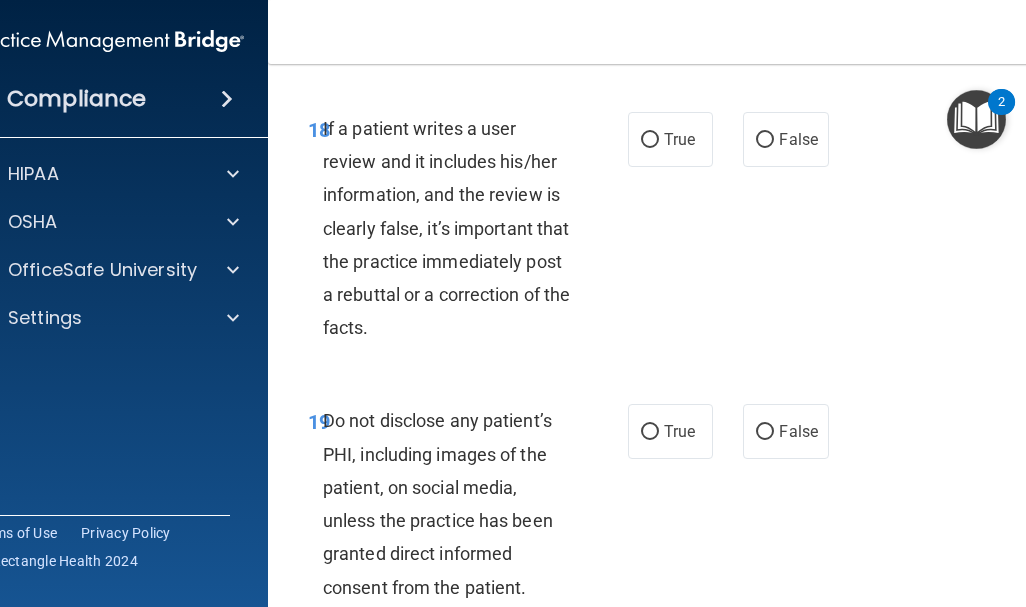 scroll, scrollTop: 4788, scrollLeft: 0, axis: vertical 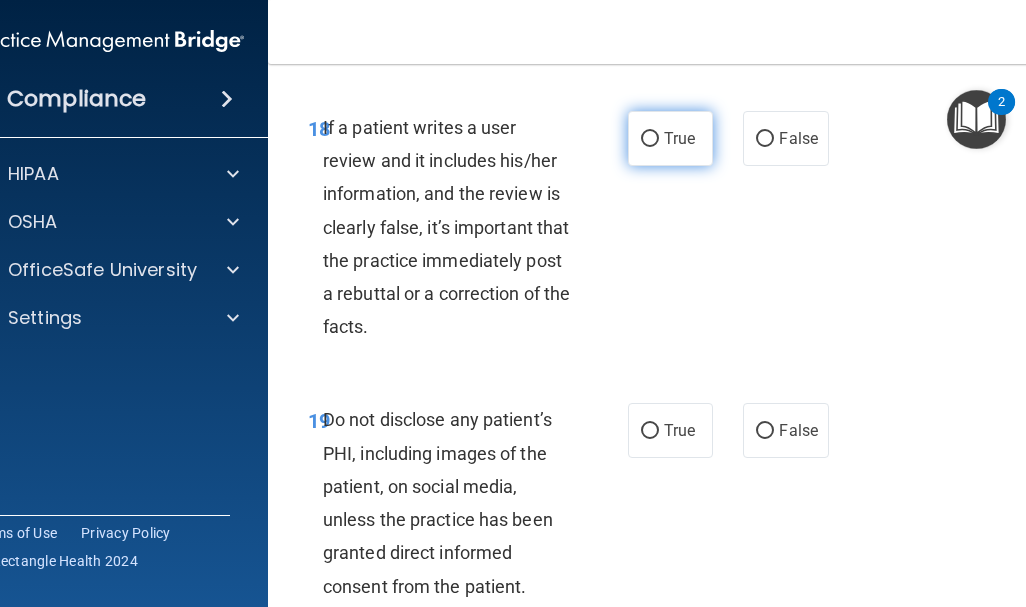 click on "True" at bounding box center [650, 139] 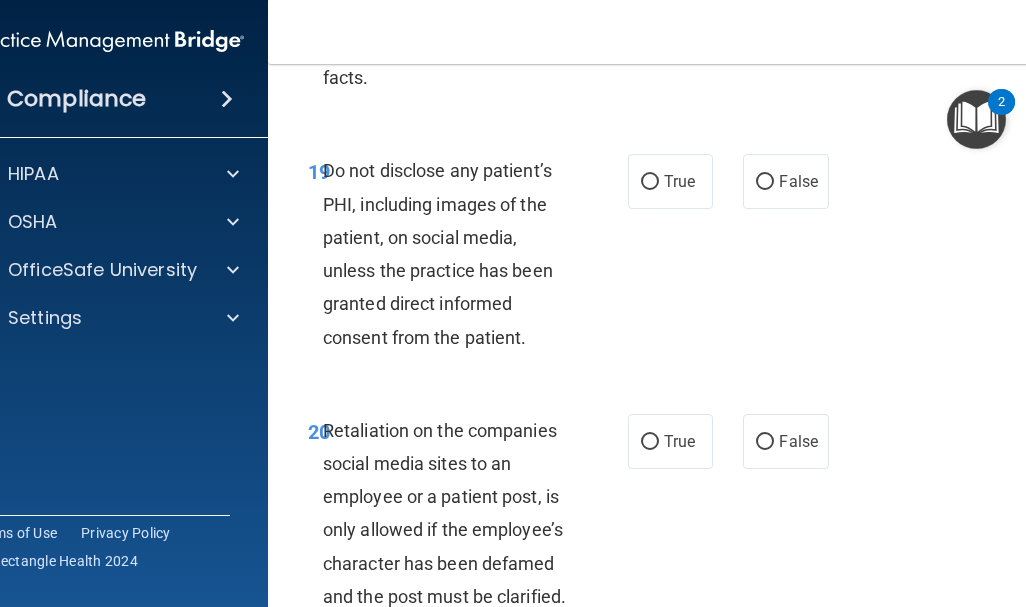 scroll, scrollTop: 5038, scrollLeft: 0, axis: vertical 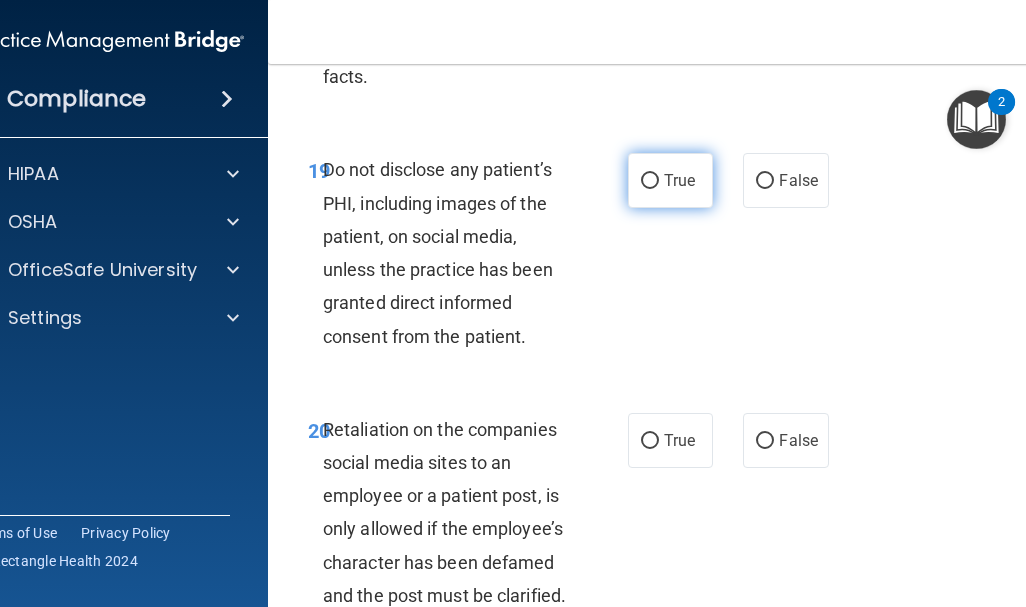 click on "True" at bounding box center [650, 181] 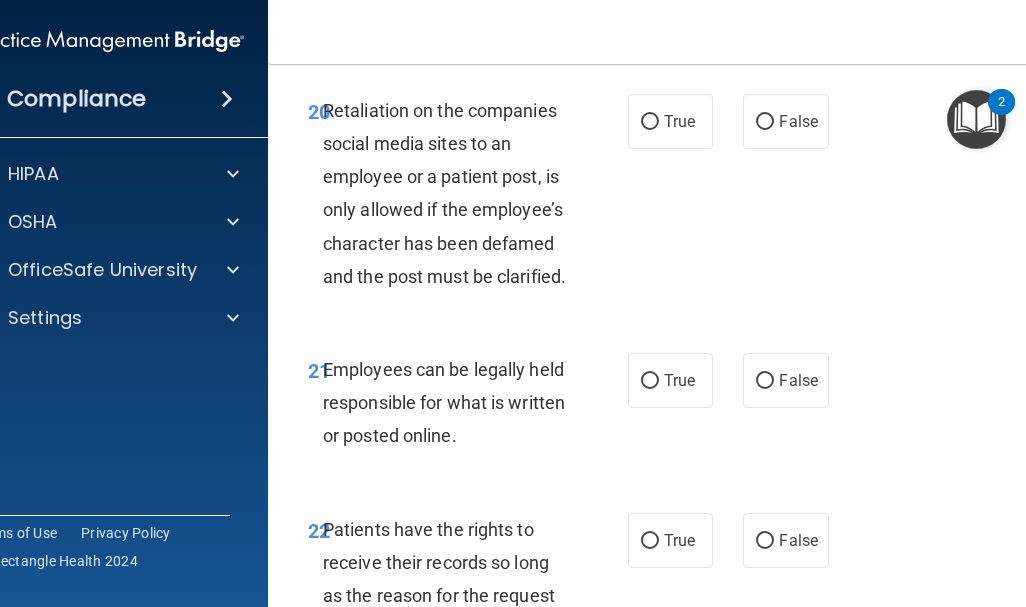 scroll, scrollTop: 5387, scrollLeft: 0, axis: vertical 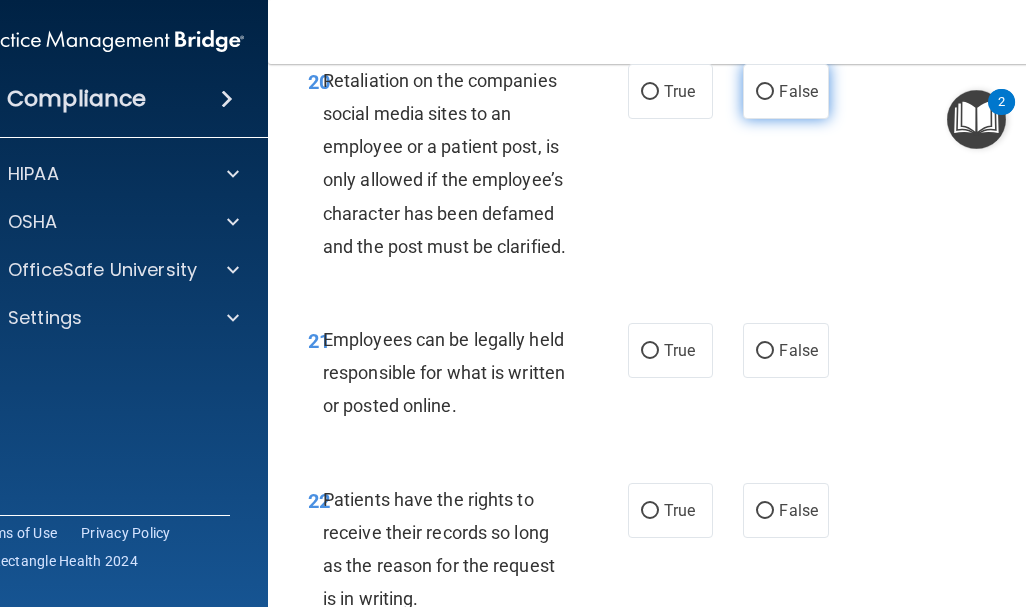 click on "False" at bounding box center (765, 92) 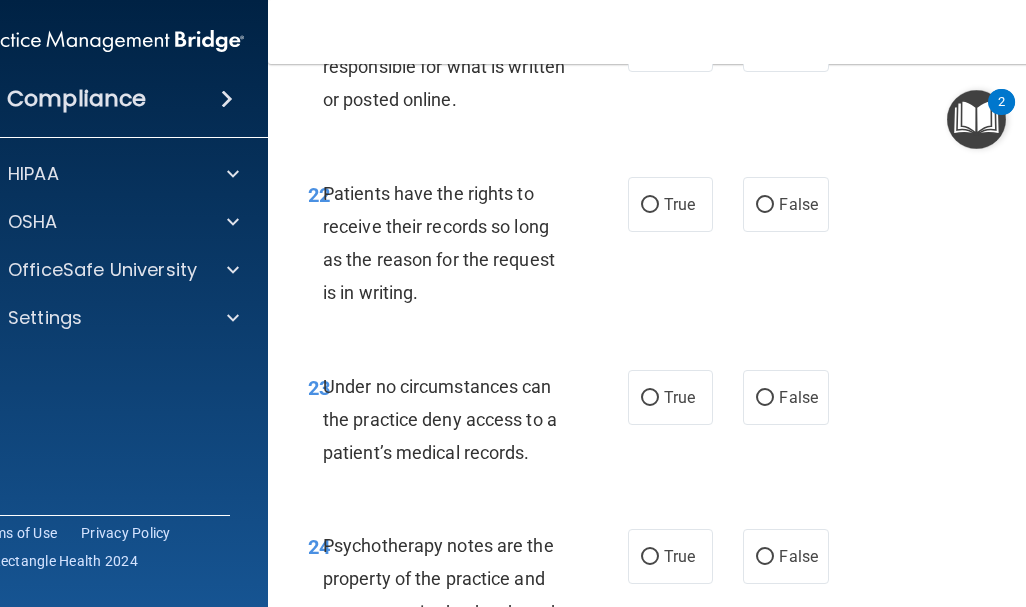 scroll, scrollTop: 5694, scrollLeft: 0, axis: vertical 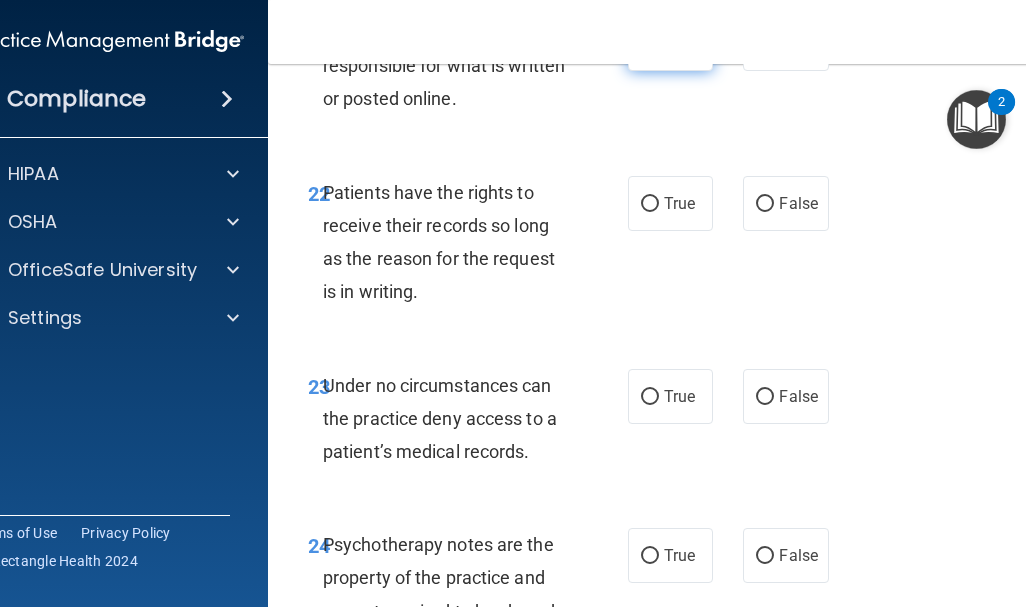 click on "True" at bounding box center (650, 44) 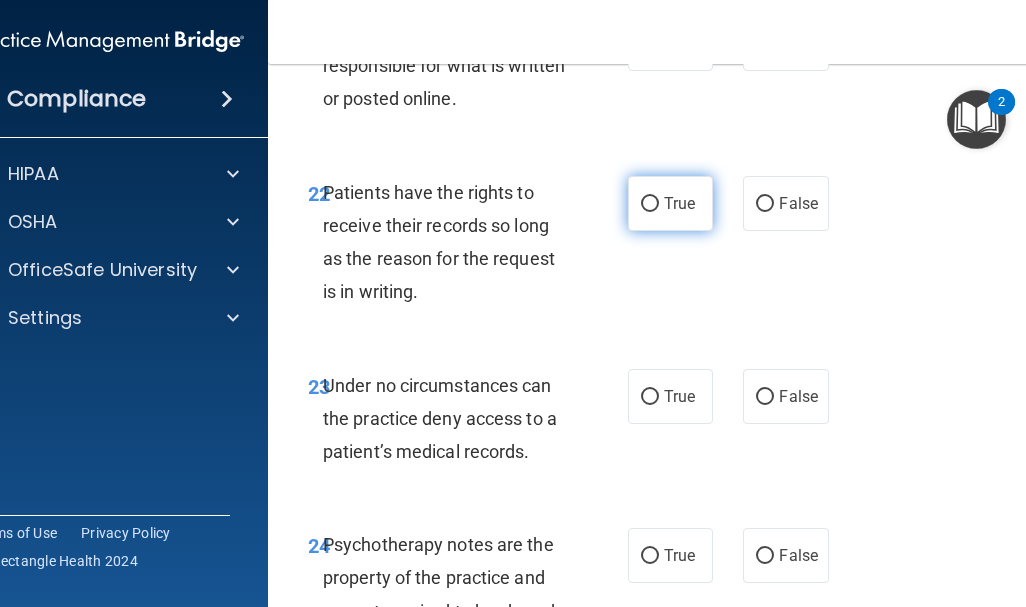 click on "True" at bounding box center [650, 204] 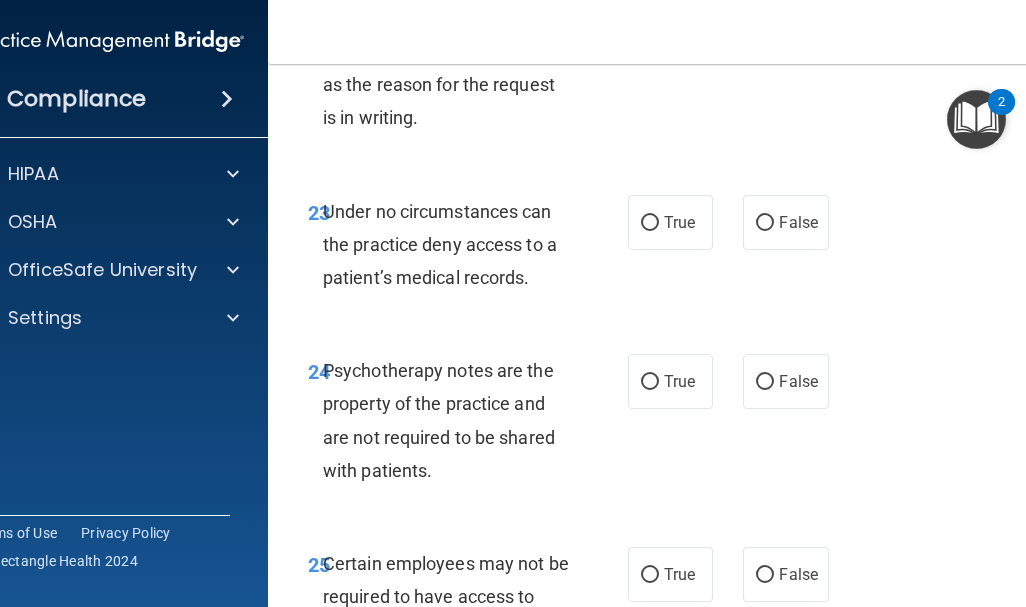 scroll, scrollTop: 5869, scrollLeft: 0, axis: vertical 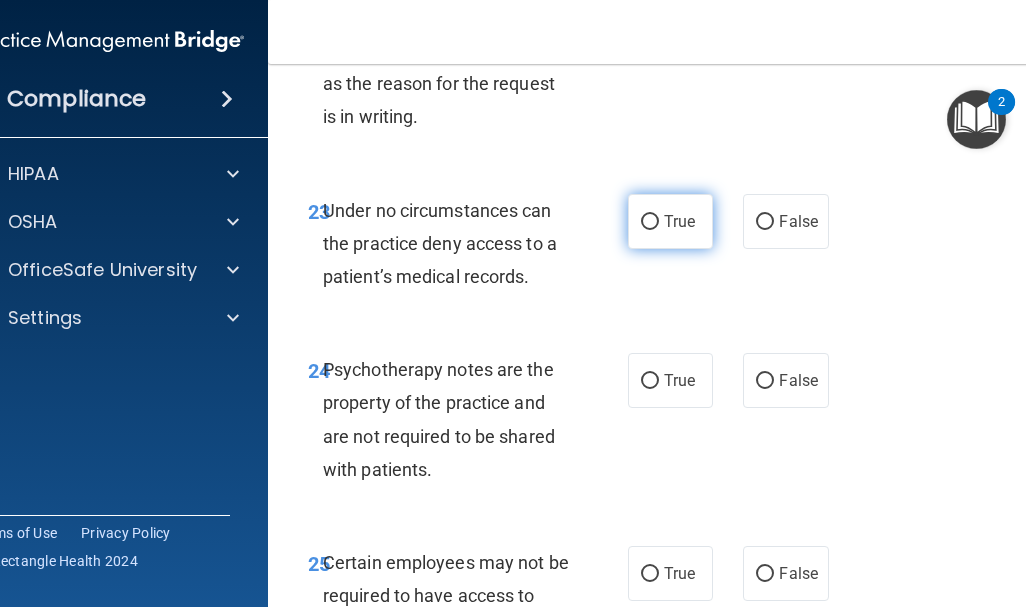 click on "True" at bounding box center (650, 222) 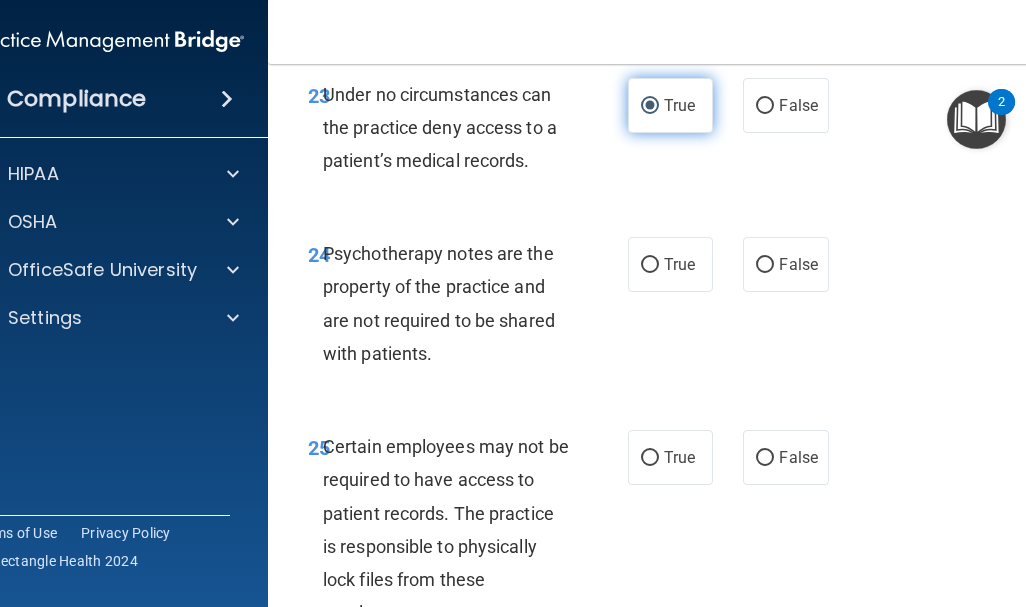 scroll, scrollTop: 5986, scrollLeft: 0, axis: vertical 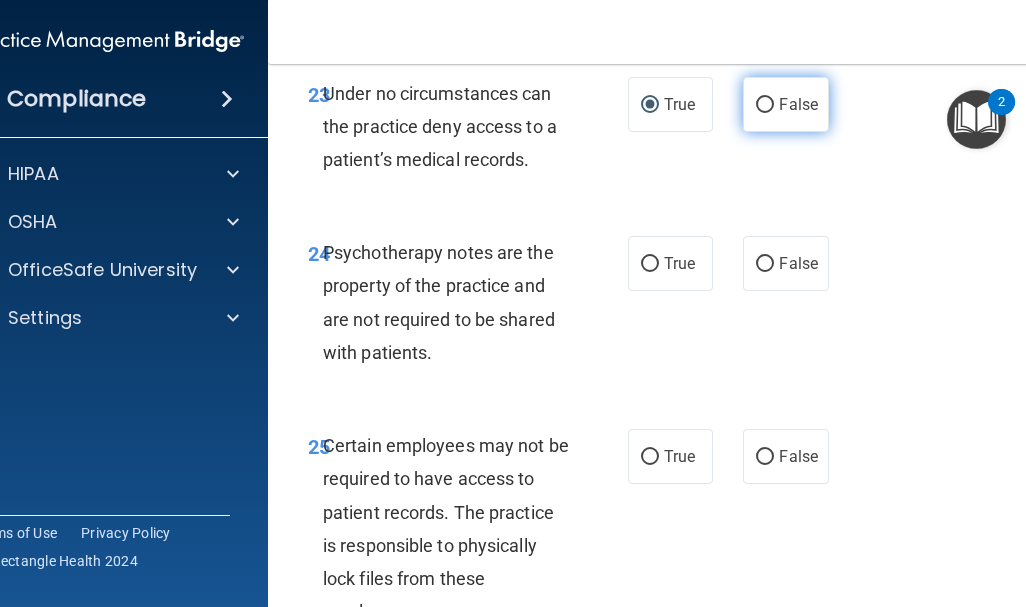 click on "False" at bounding box center [765, 105] 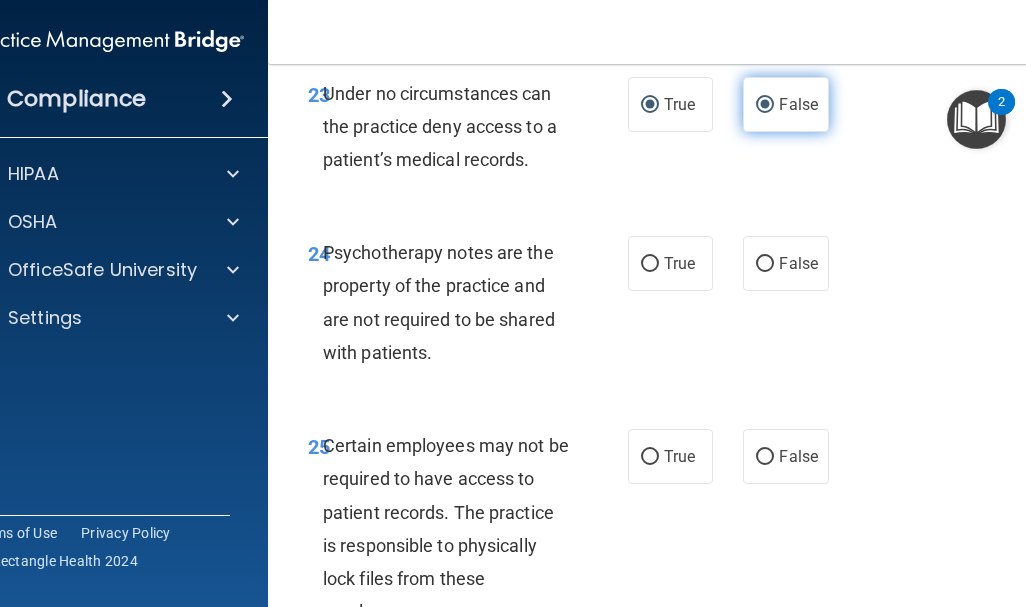 radio on "false" 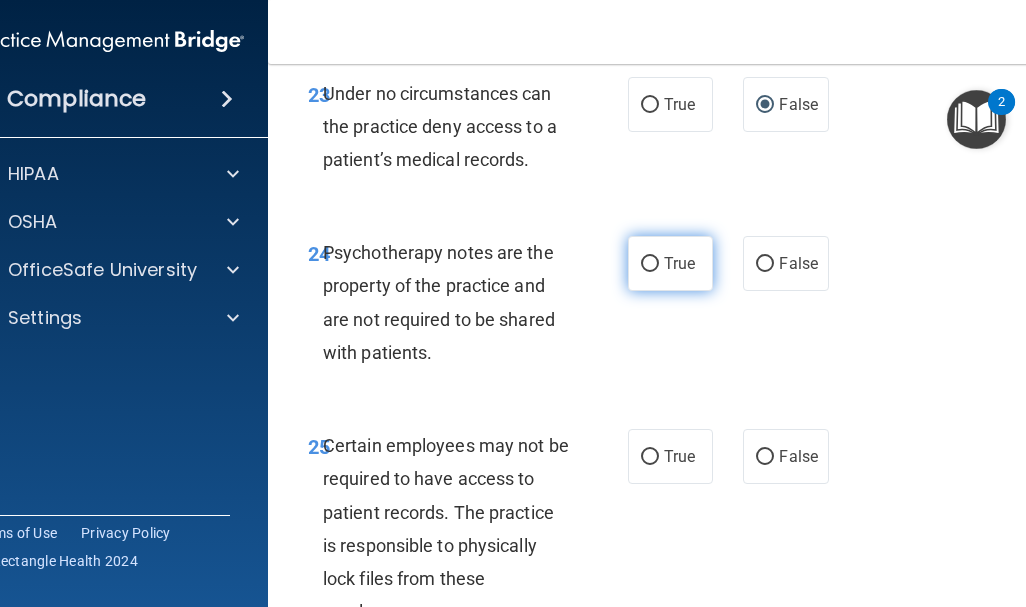 click on "True" at bounding box center (650, 264) 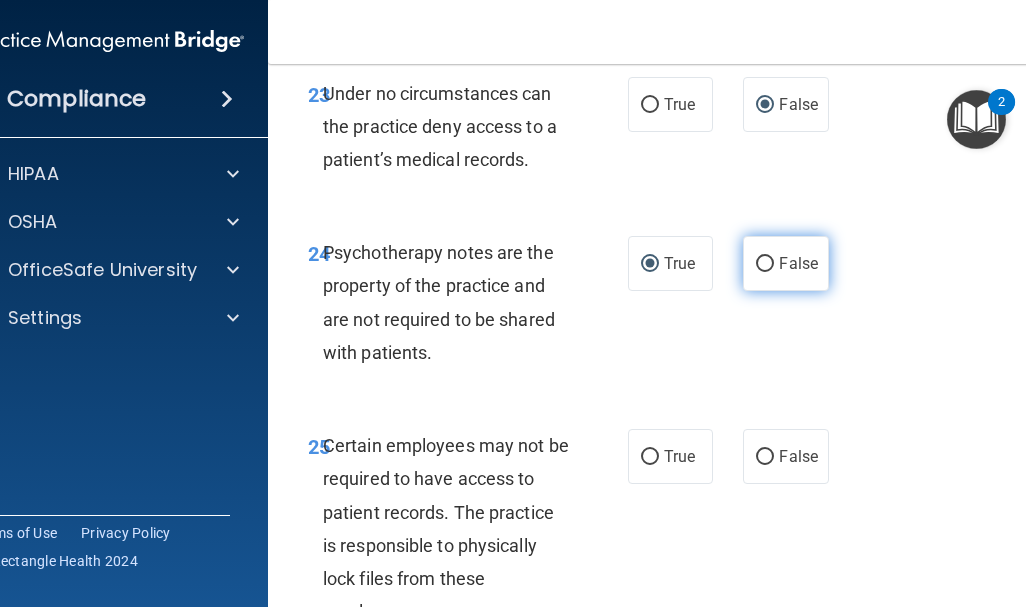 click on "False" at bounding box center [765, 264] 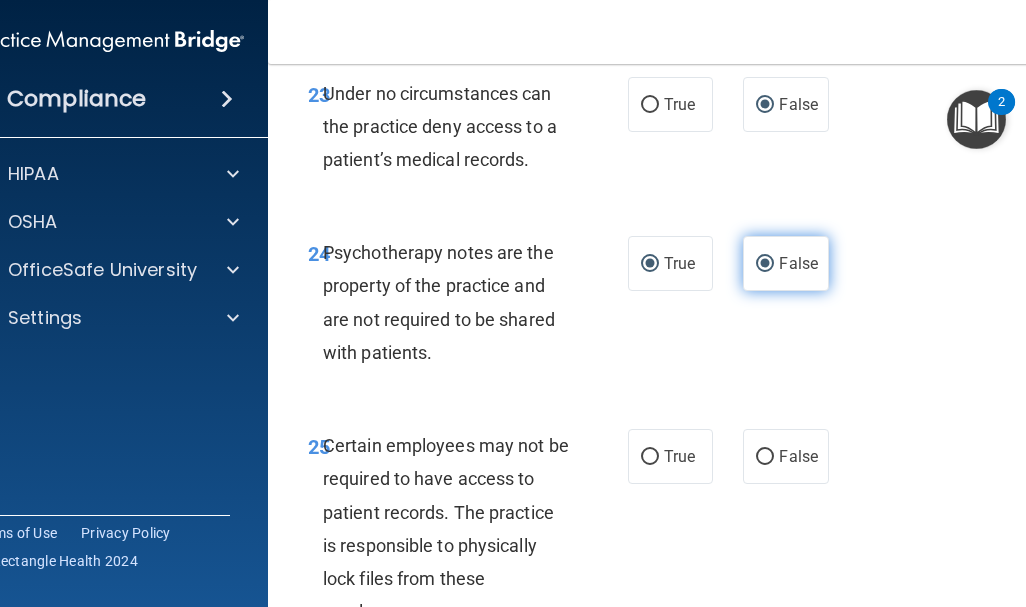 radio on "false" 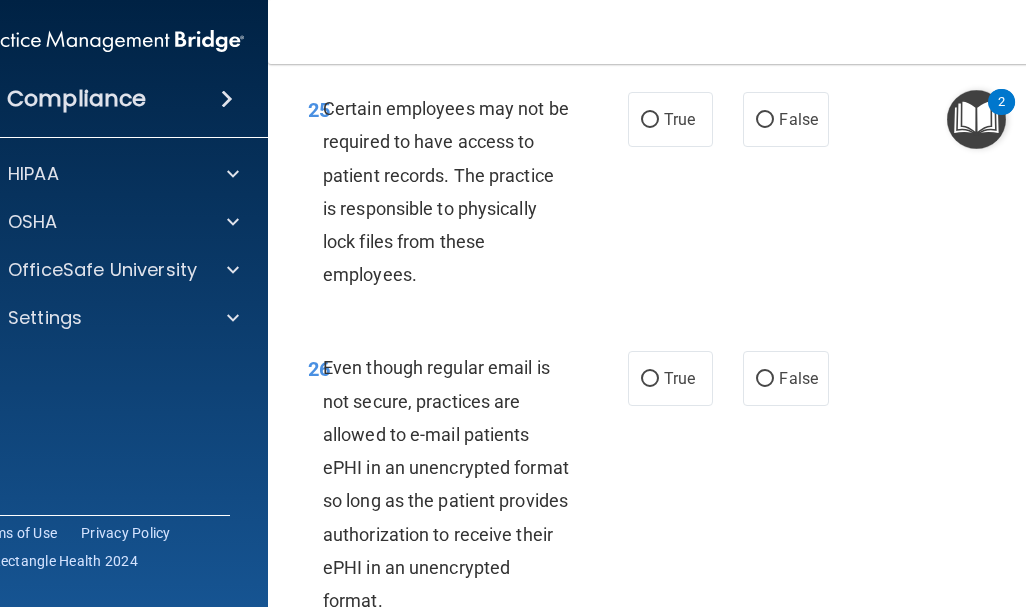 scroll, scrollTop: 6328, scrollLeft: 0, axis: vertical 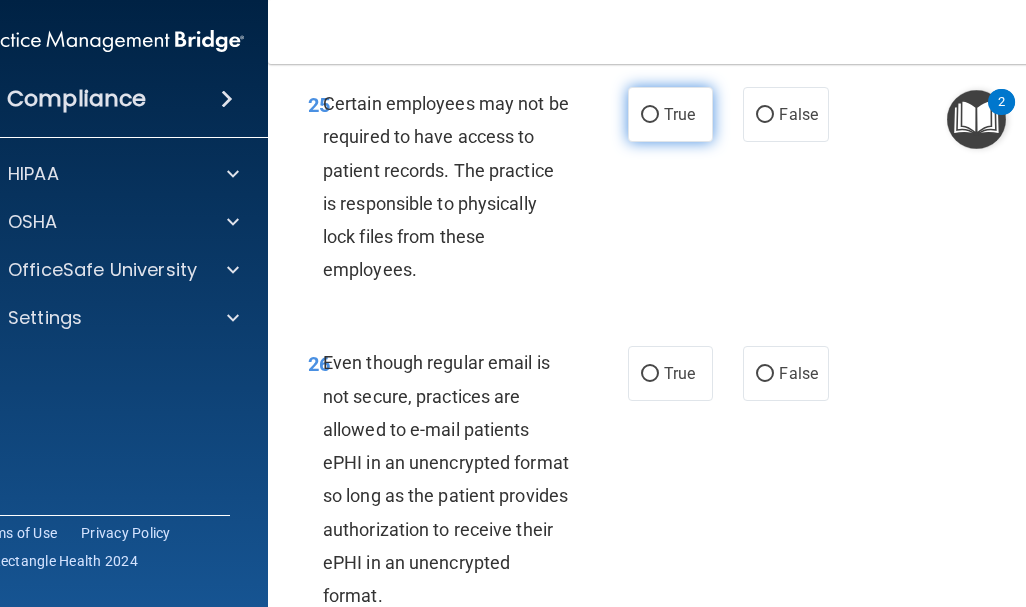 click on "True" at bounding box center (650, 115) 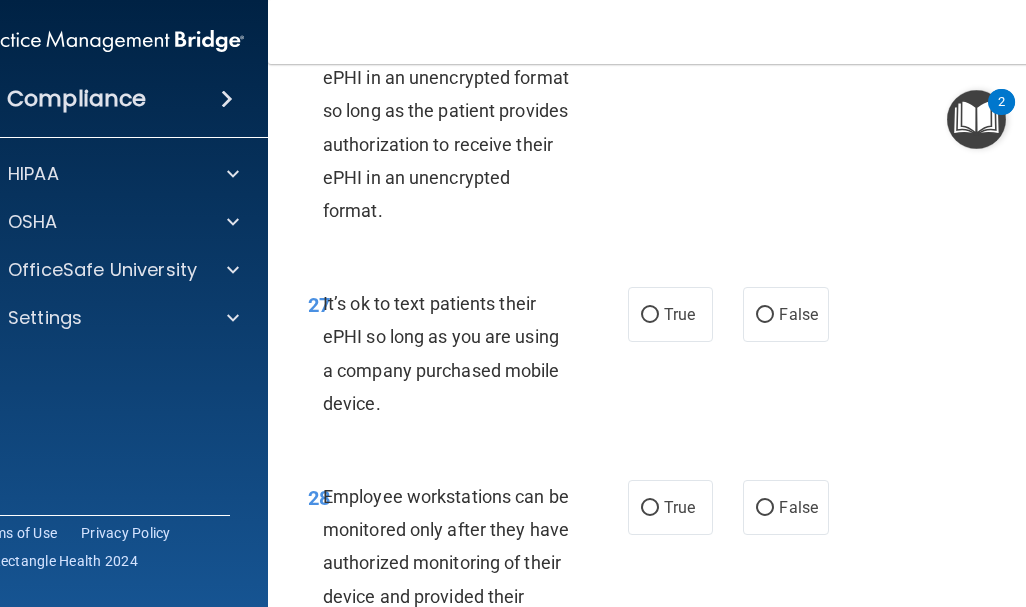 scroll, scrollTop: 6713, scrollLeft: 0, axis: vertical 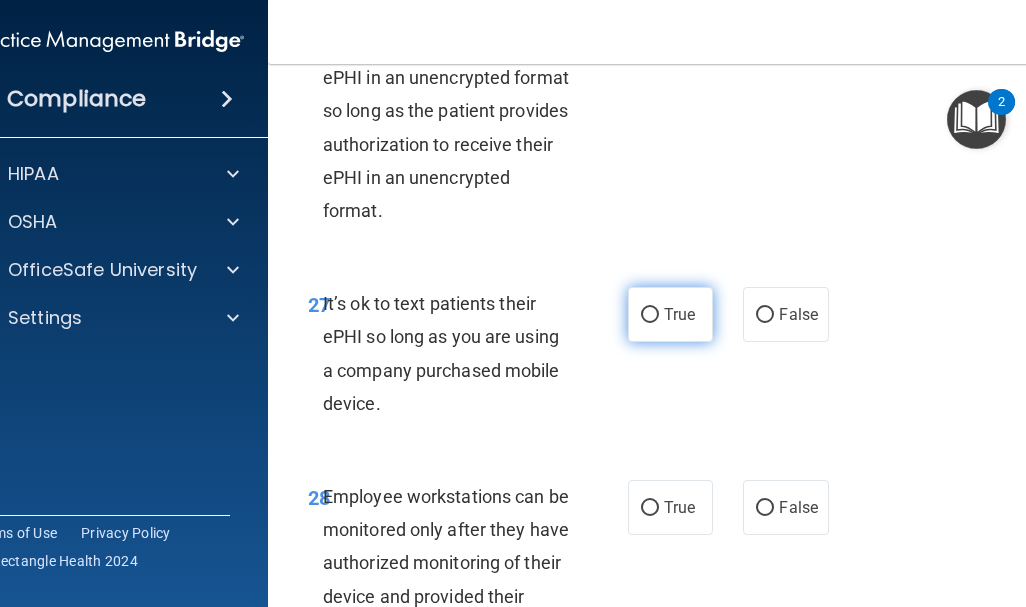 click on "True" at bounding box center [670, 314] 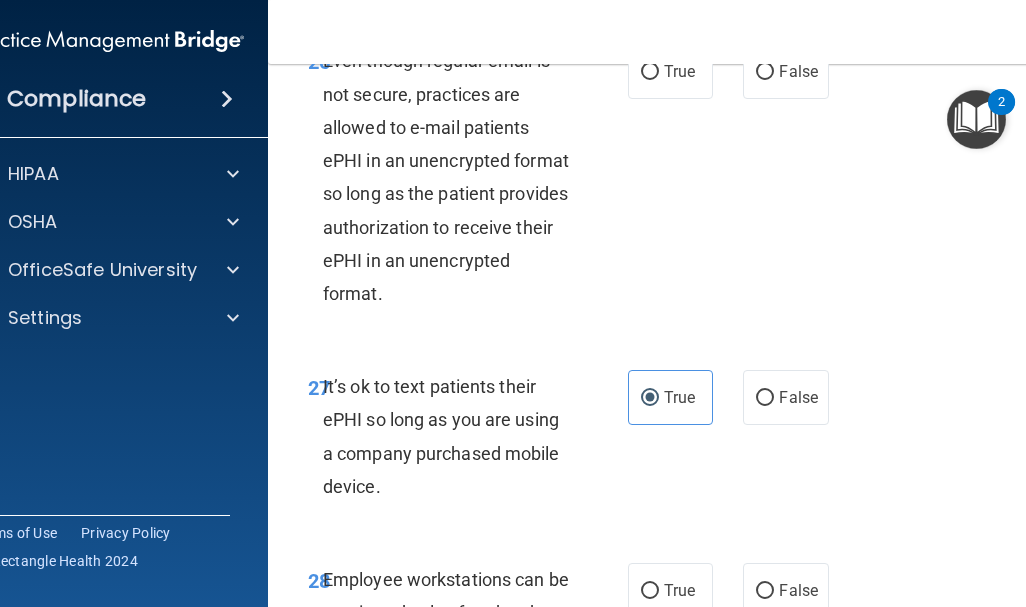 scroll, scrollTop: 6629, scrollLeft: 0, axis: vertical 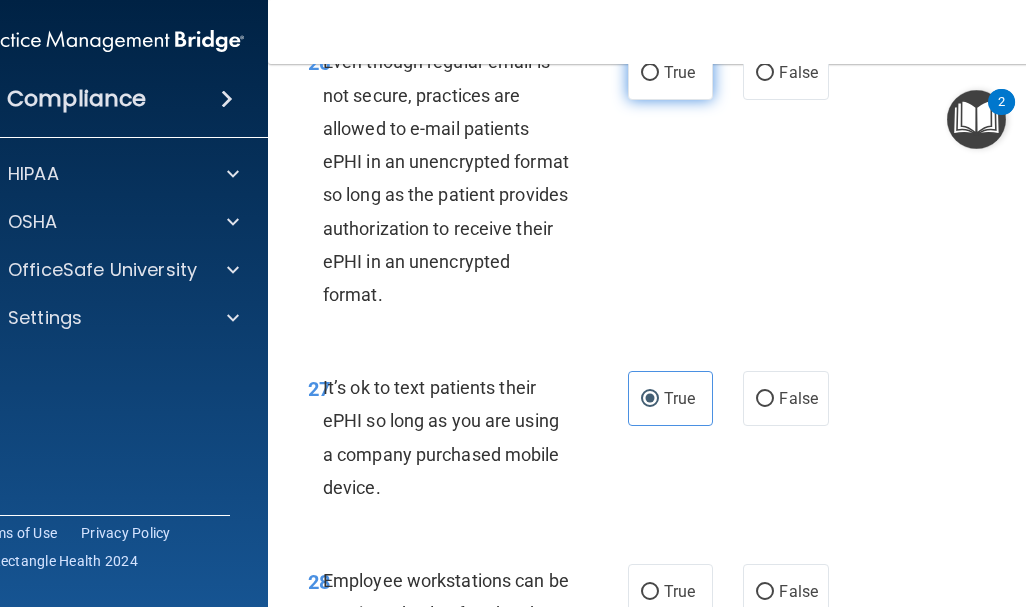click on "True" at bounding box center [650, 73] 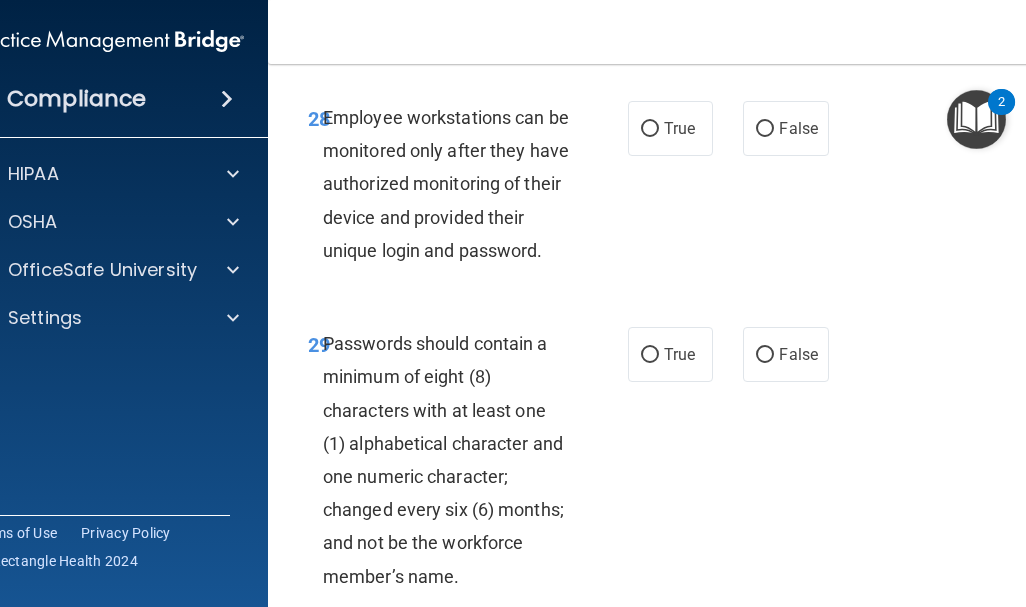 scroll, scrollTop: 7092, scrollLeft: 0, axis: vertical 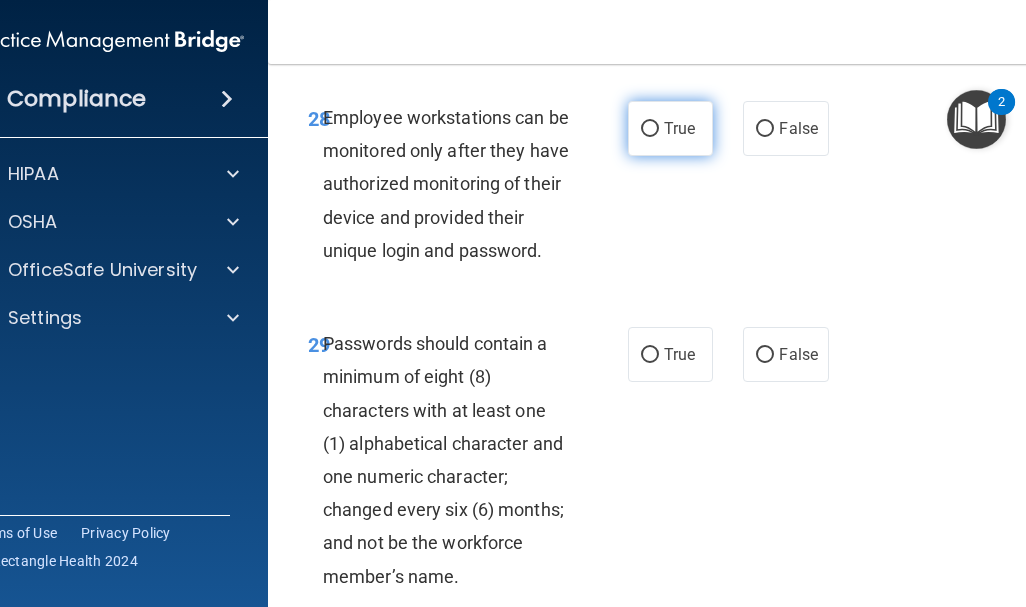 click on "True" at bounding box center (650, 129) 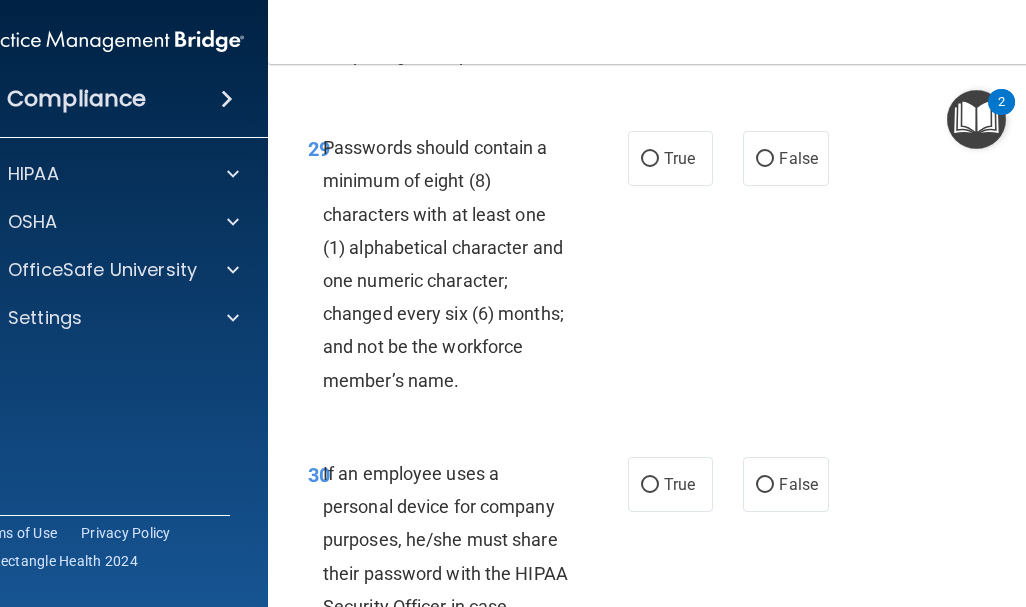 scroll, scrollTop: 7289, scrollLeft: 0, axis: vertical 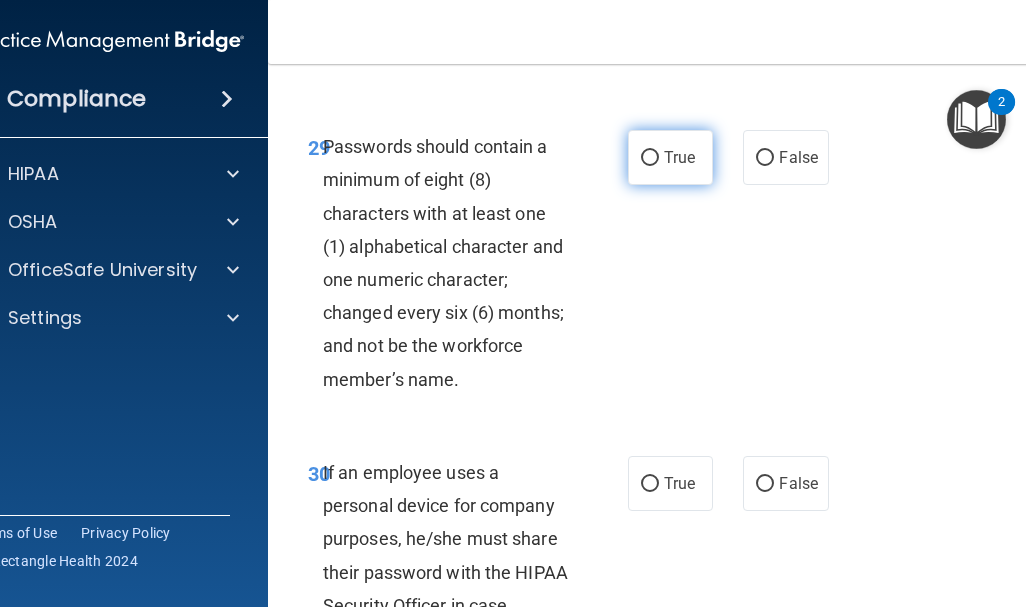 click on "True" at bounding box center [650, 158] 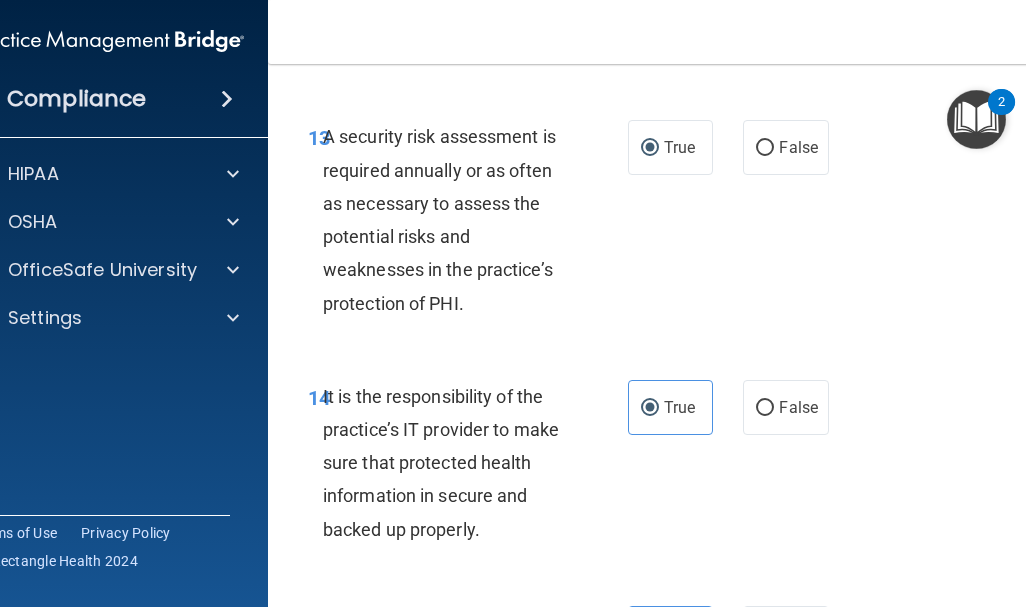 scroll, scrollTop: 3673, scrollLeft: 0, axis: vertical 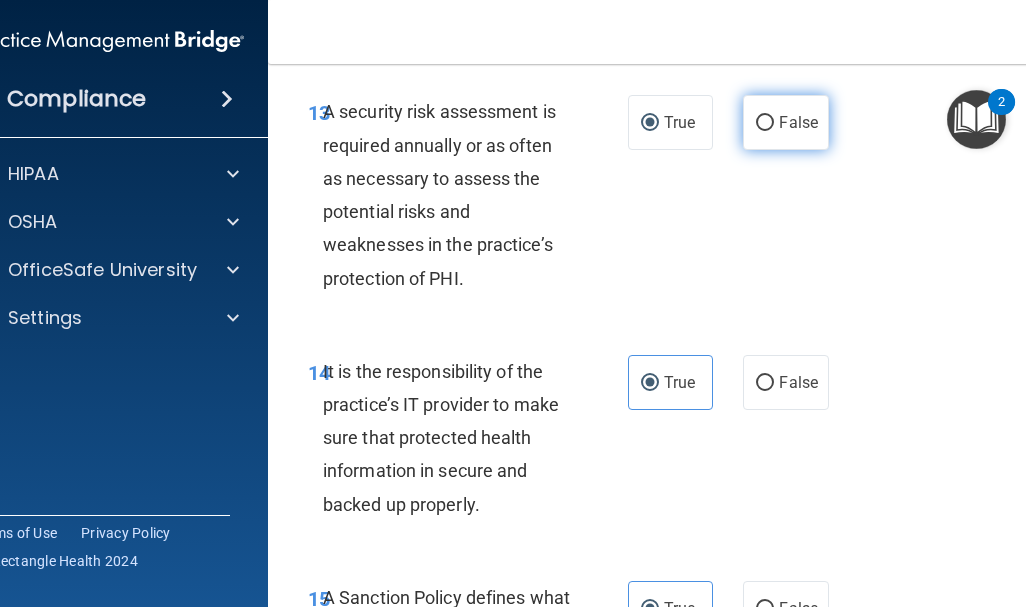 click on "False" at bounding box center [765, 123] 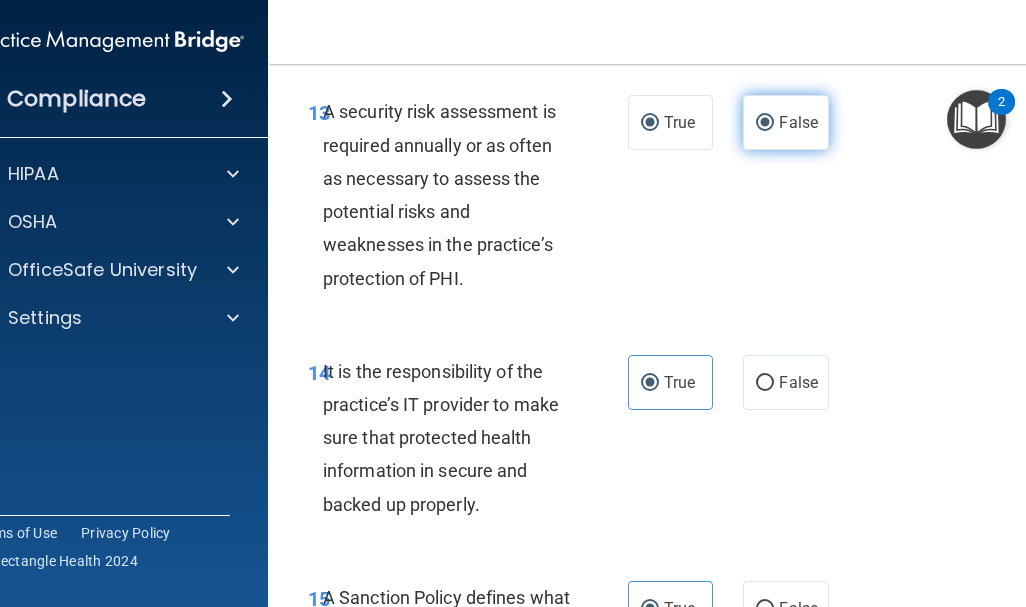 radio on "false" 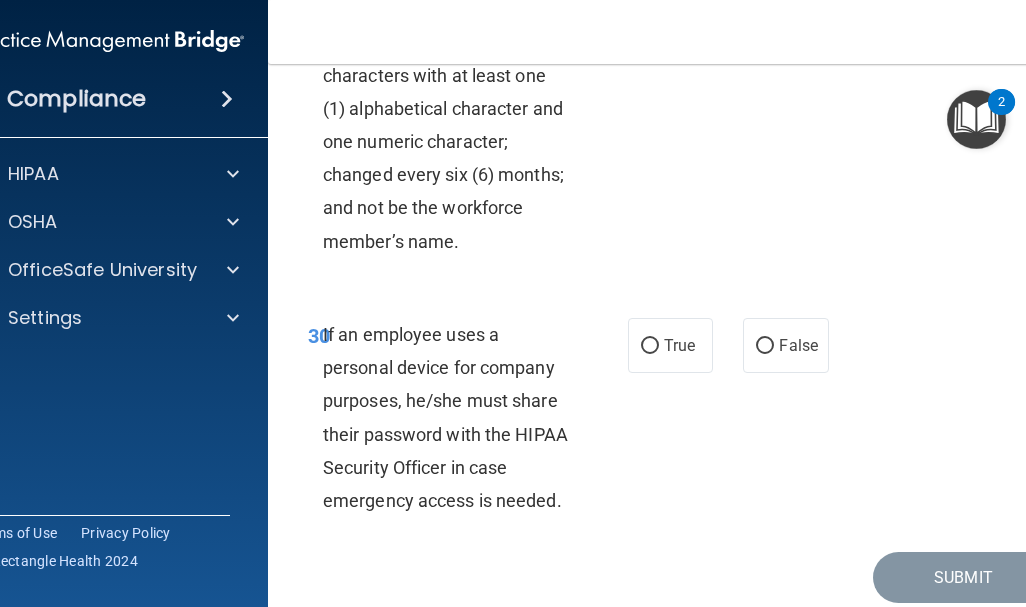 scroll, scrollTop: 7569, scrollLeft: 0, axis: vertical 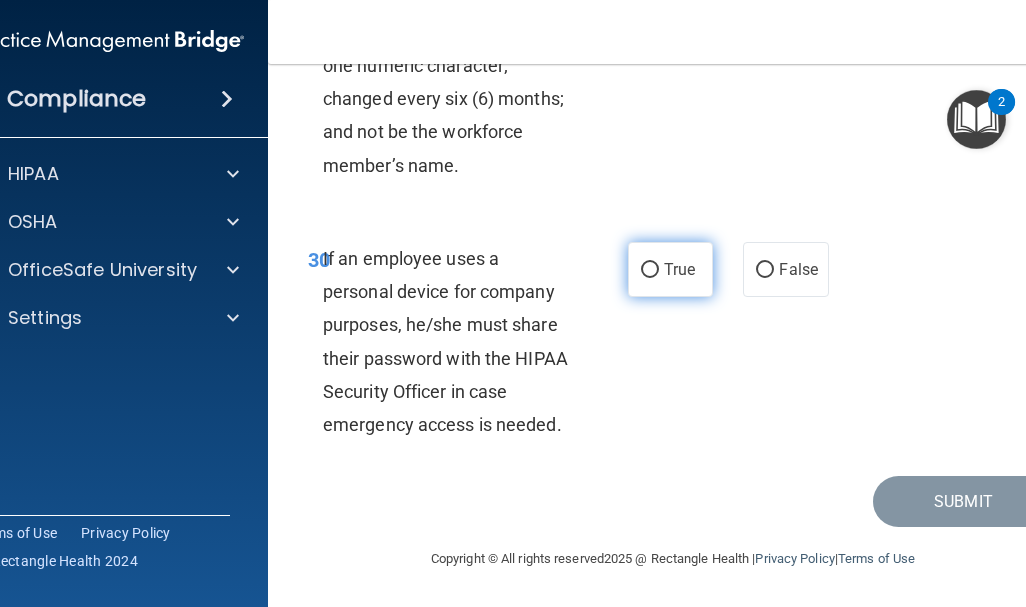 click on "True" at bounding box center [650, 270] 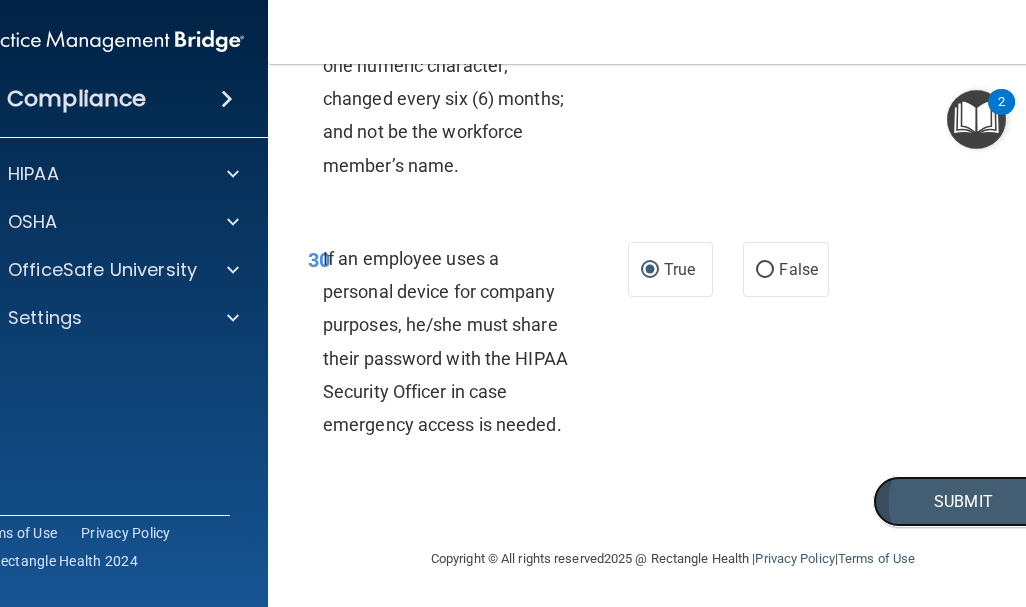 click on "Submit" at bounding box center (963, 501) 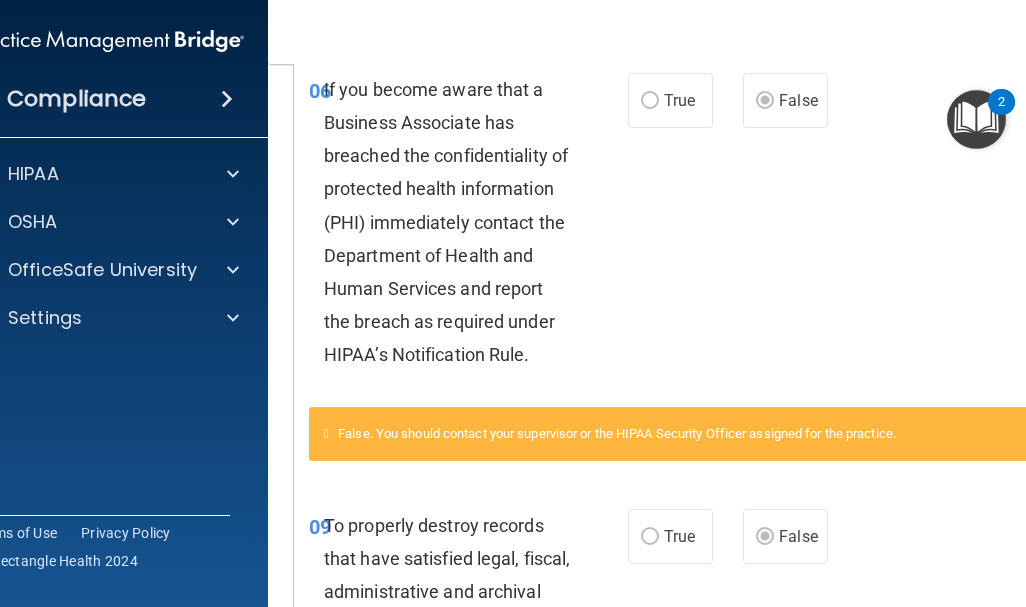 scroll, scrollTop: 0, scrollLeft: 0, axis: both 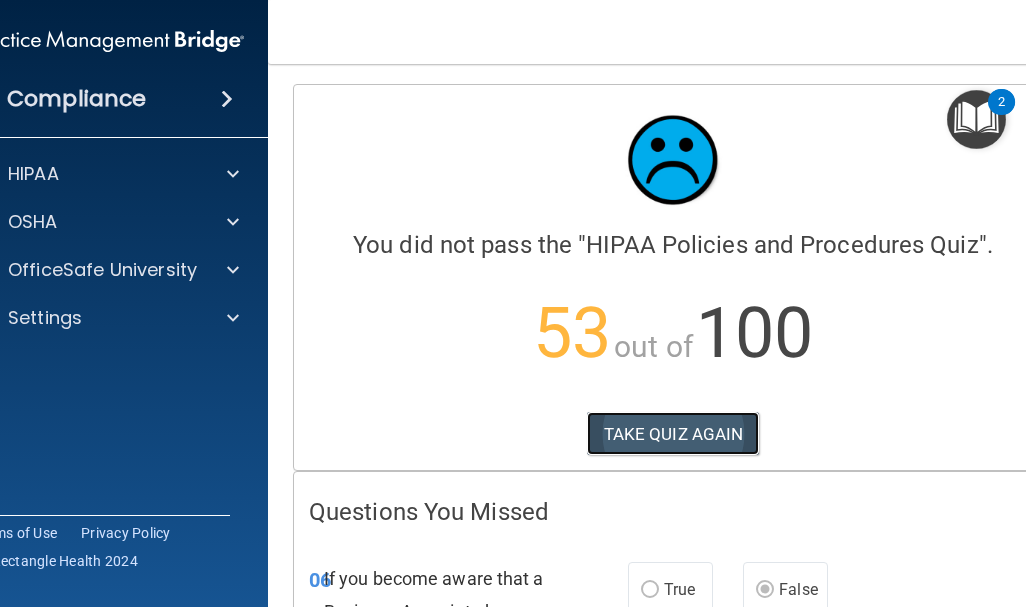 click on "TAKE QUIZ AGAIN" at bounding box center (673, 434) 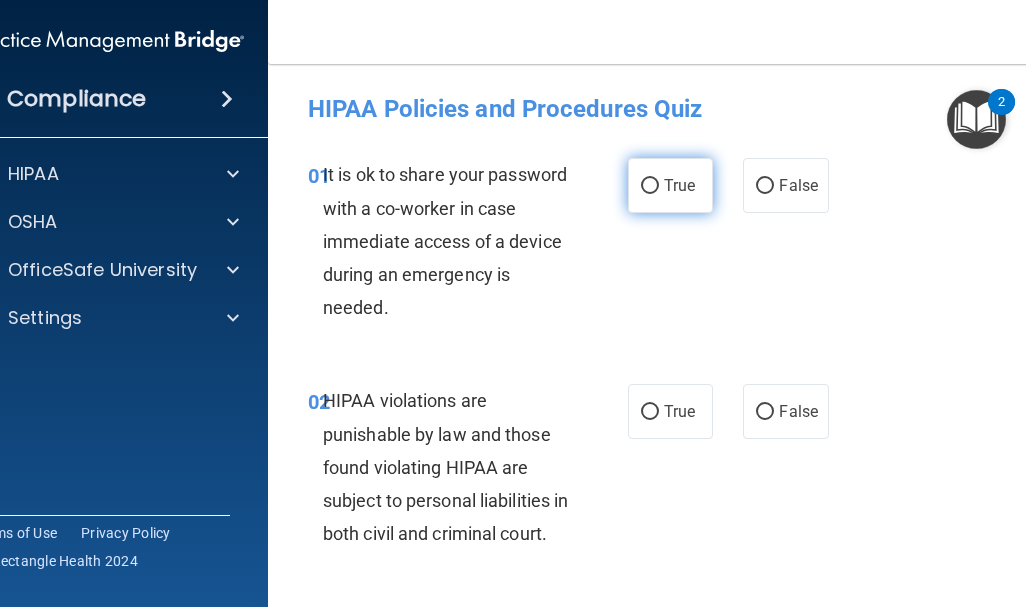 click on "True" at bounding box center (650, 186) 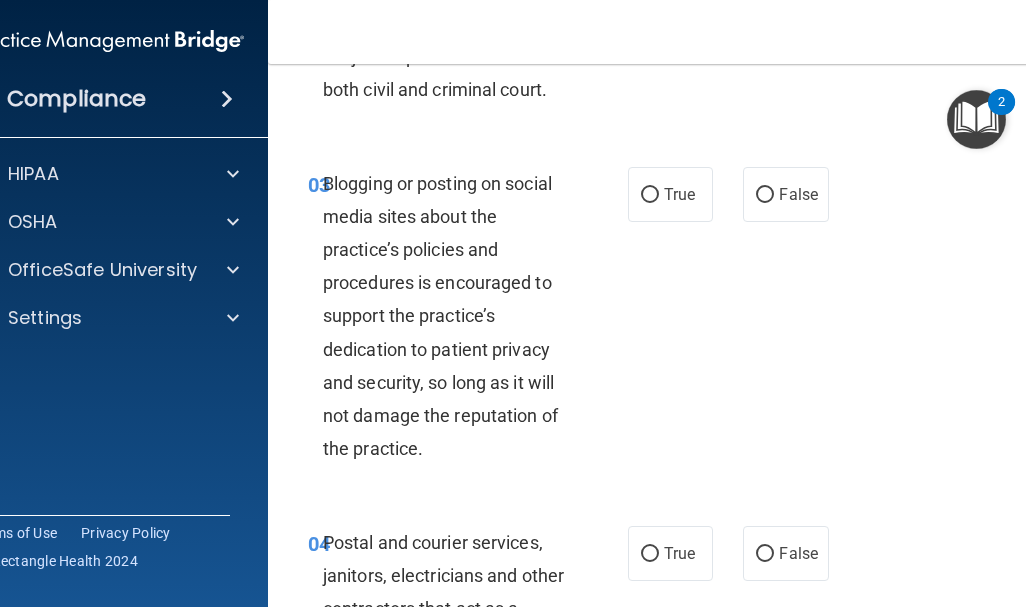 scroll, scrollTop: 450, scrollLeft: 0, axis: vertical 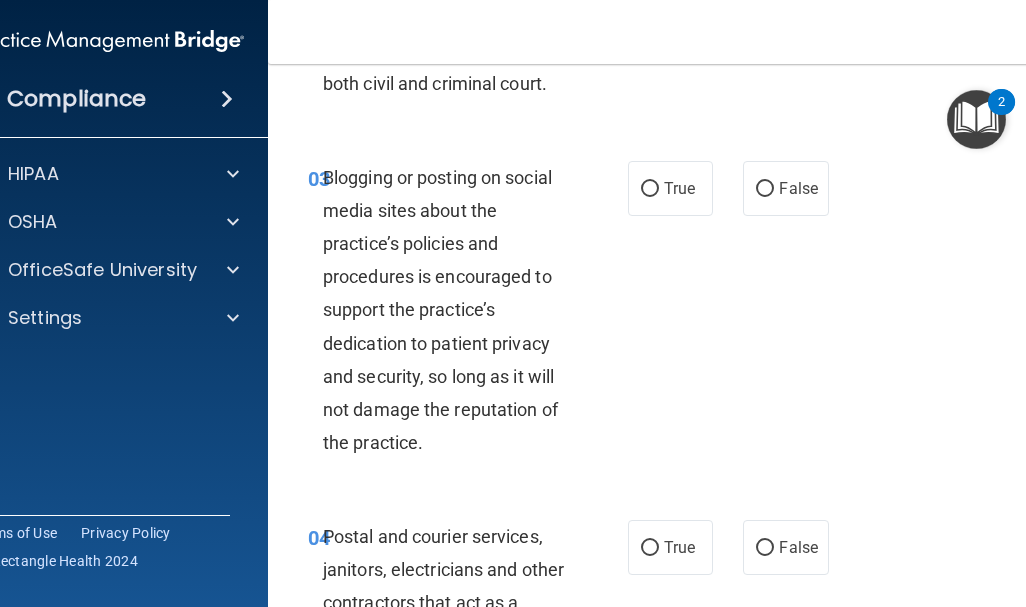 drag, startPoint x: 757, startPoint y: 218, endPoint x: 792, endPoint y: 252, distance: 48.79549 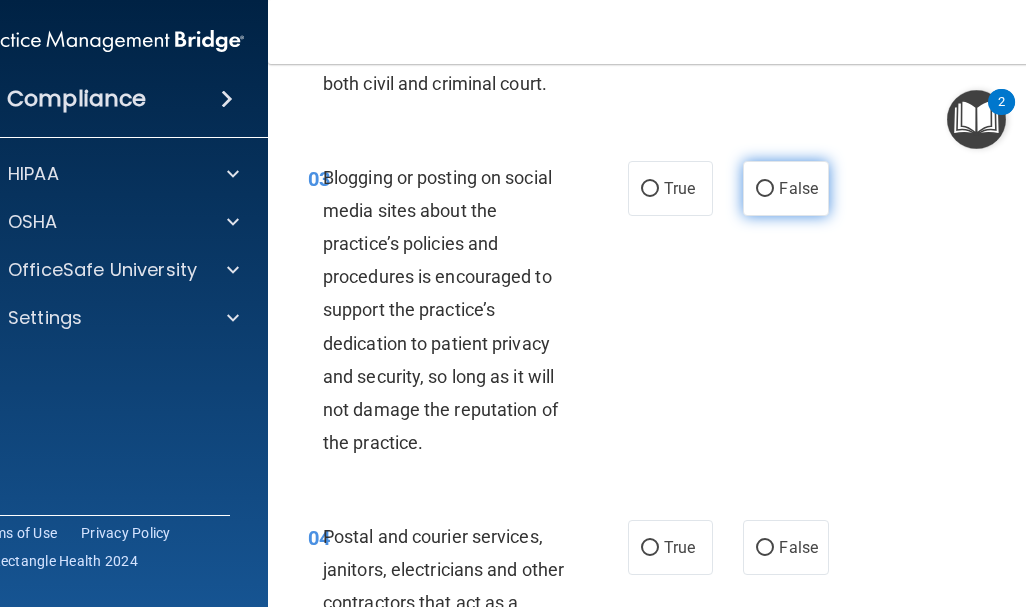 click on "False" at bounding box center [765, 189] 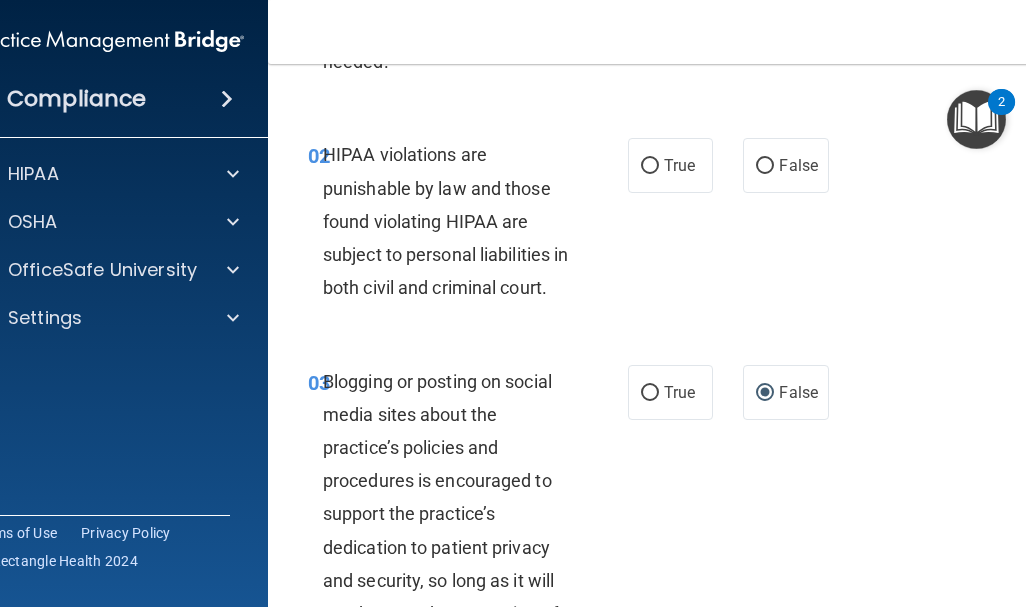 scroll, scrollTop: 198, scrollLeft: 0, axis: vertical 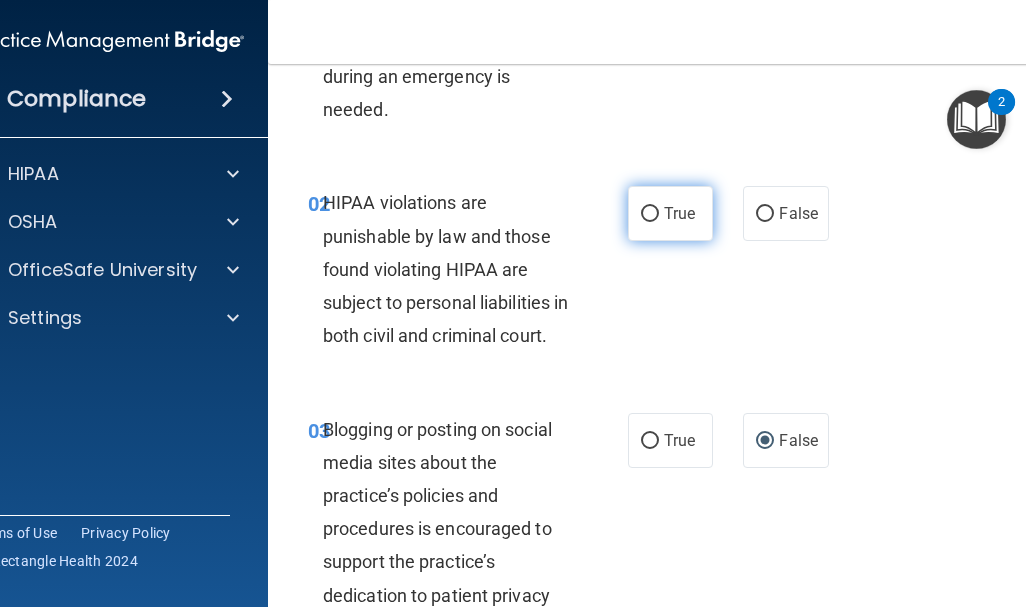 click on "True" at bounding box center [650, 214] 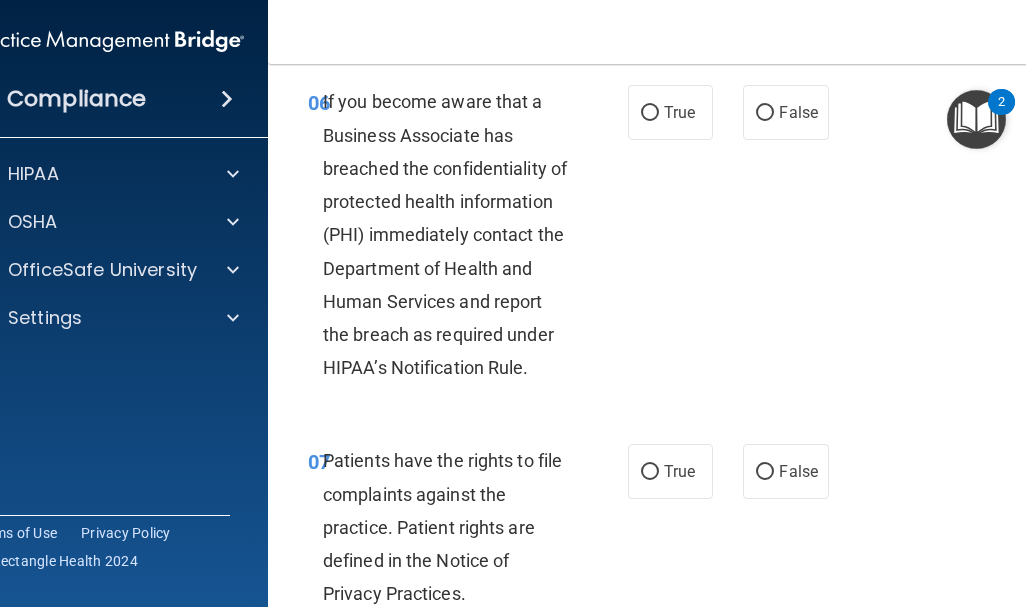 scroll, scrollTop: 1604, scrollLeft: 0, axis: vertical 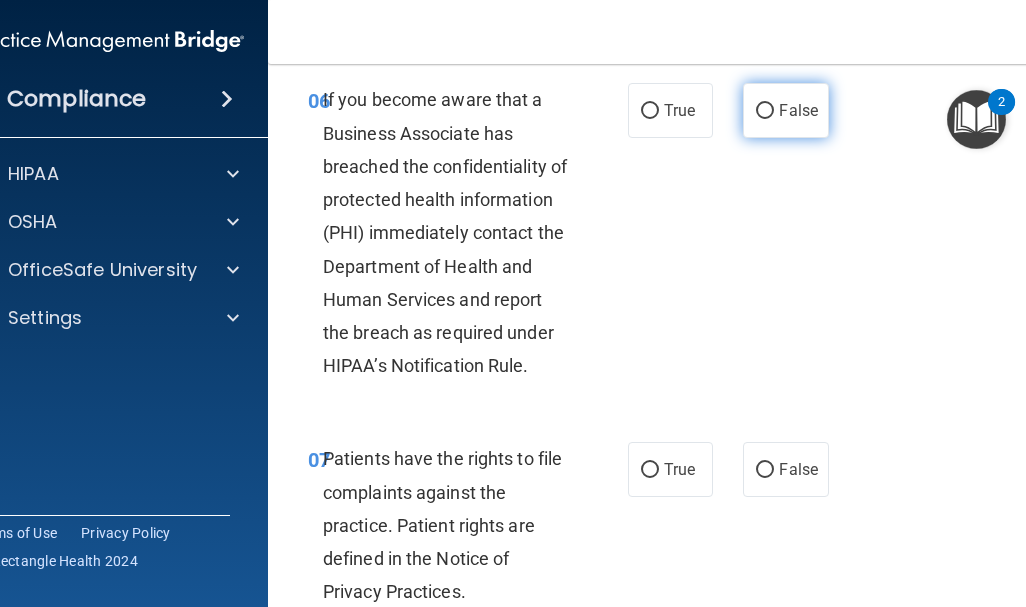 click on "False" at bounding box center (785, 110) 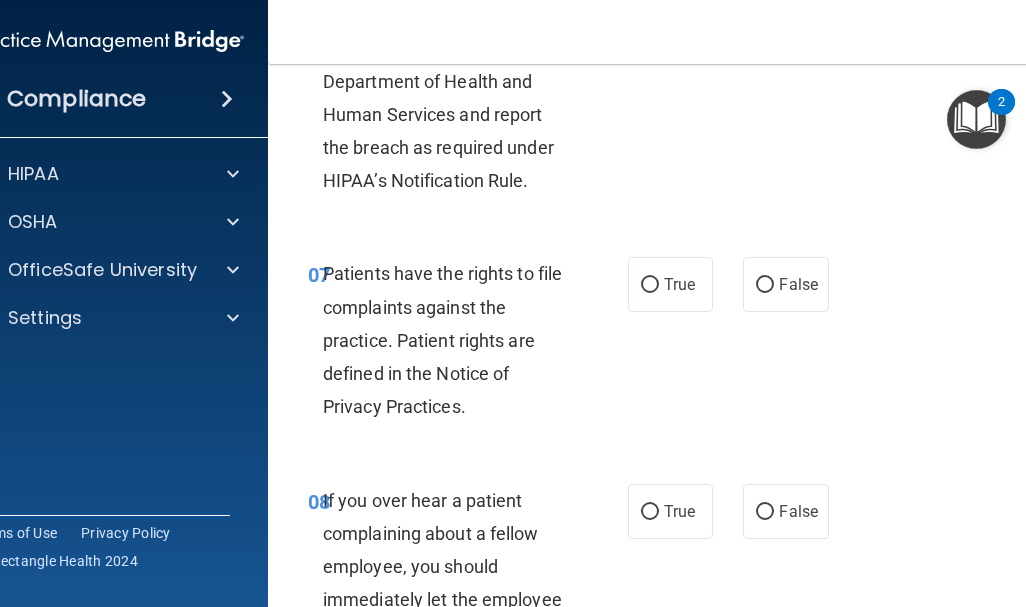 scroll, scrollTop: 1790, scrollLeft: 0, axis: vertical 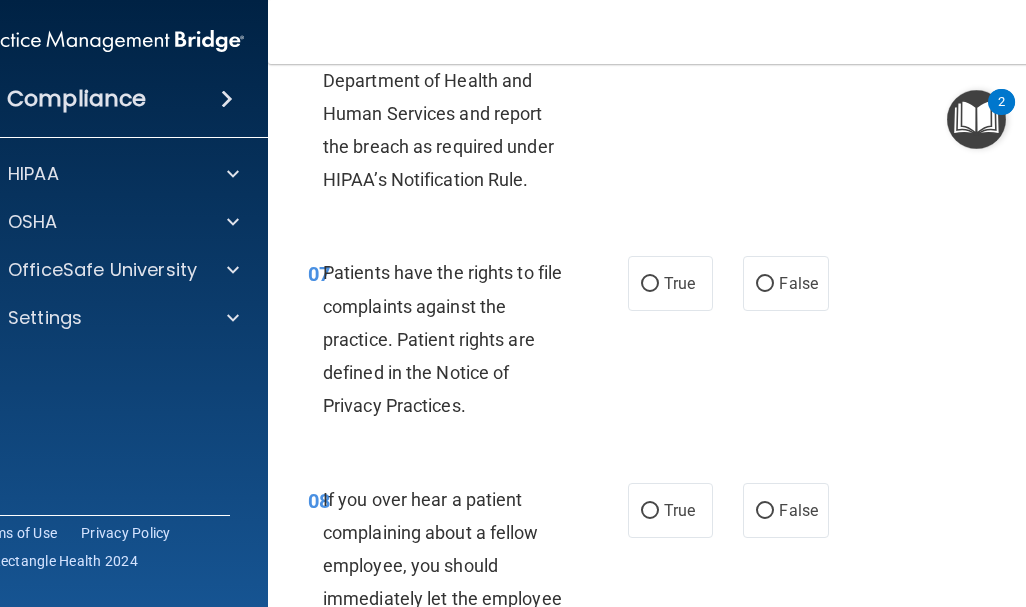click on "Take the quiz anyway!" at bounding box center (0, 0) 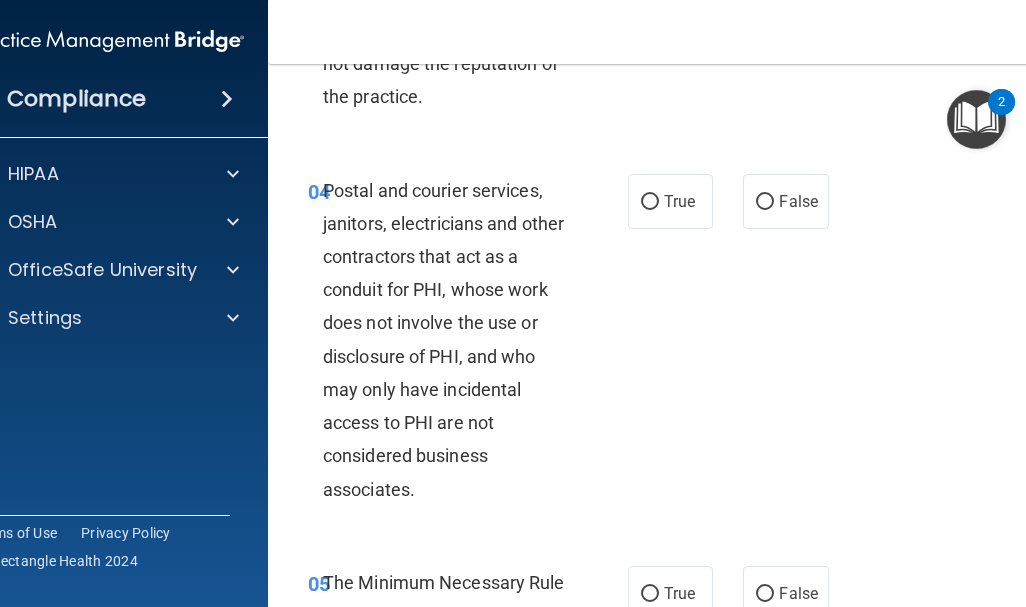 scroll, scrollTop: 802, scrollLeft: 0, axis: vertical 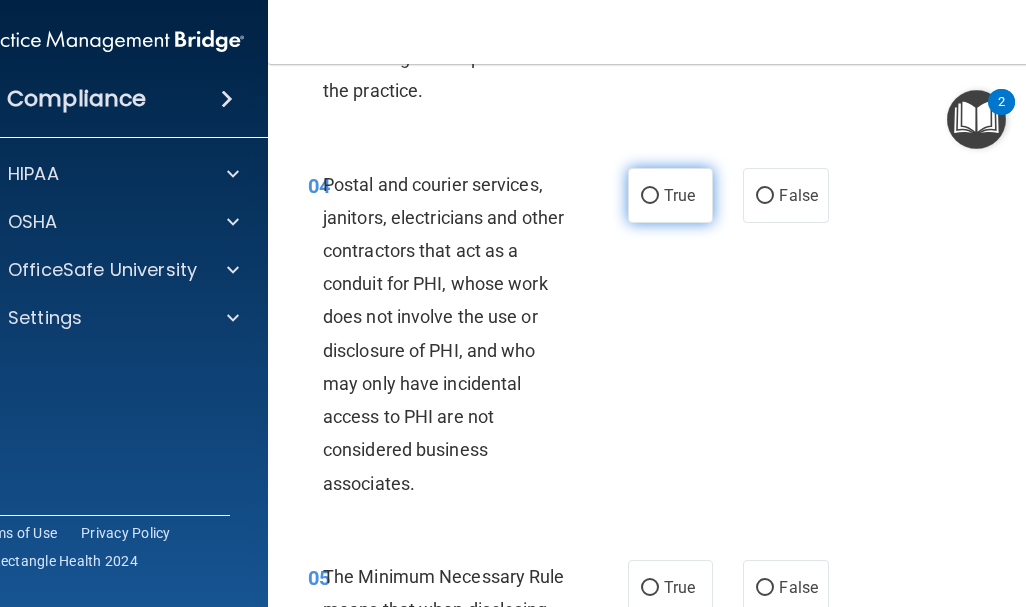 click on "True" at bounding box center (650, 196) 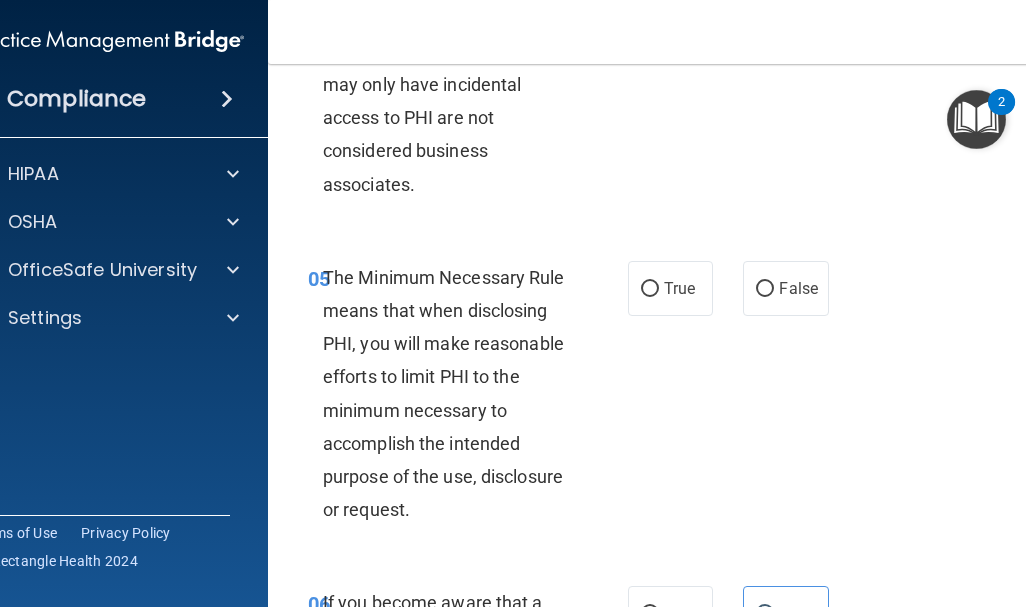 scroll, scrollTop: 1104, scrollLeft: 0, axis: vertical 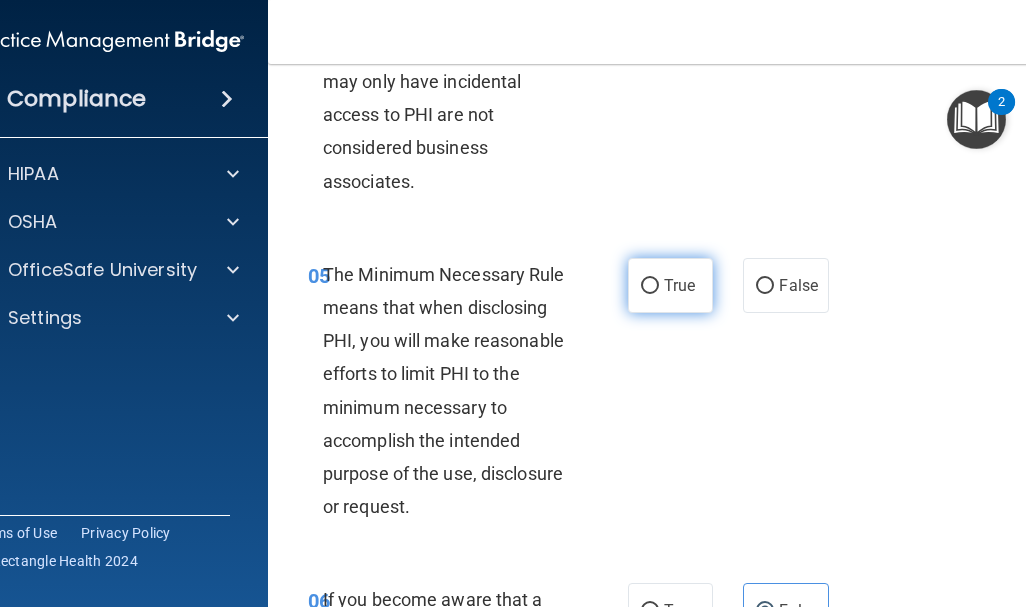 click on "True" at bounding box center [650, 286] 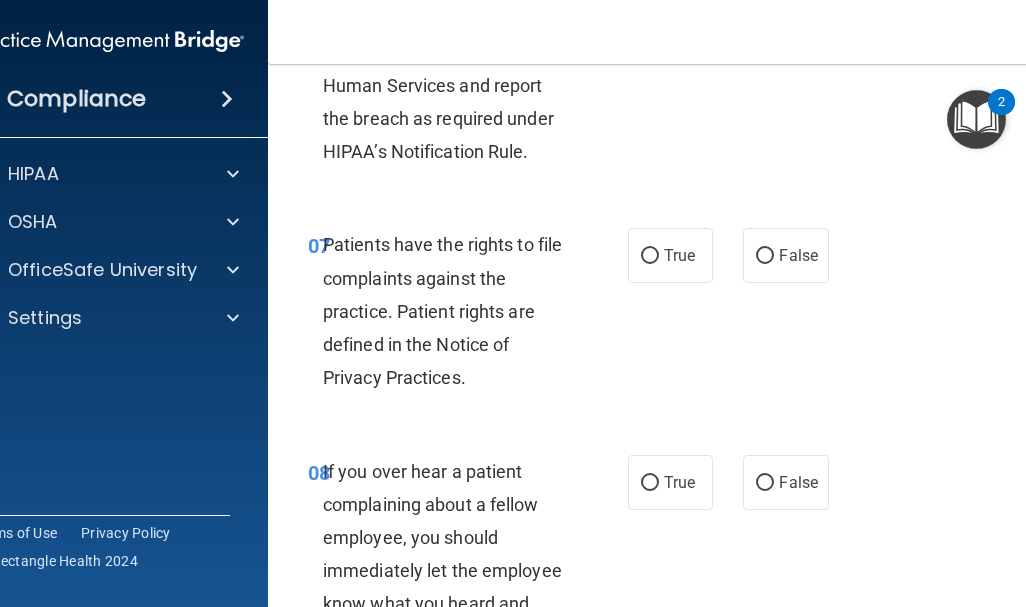 scroll, scrollTop: 1819, scrollLeft: 0, axis: vertical 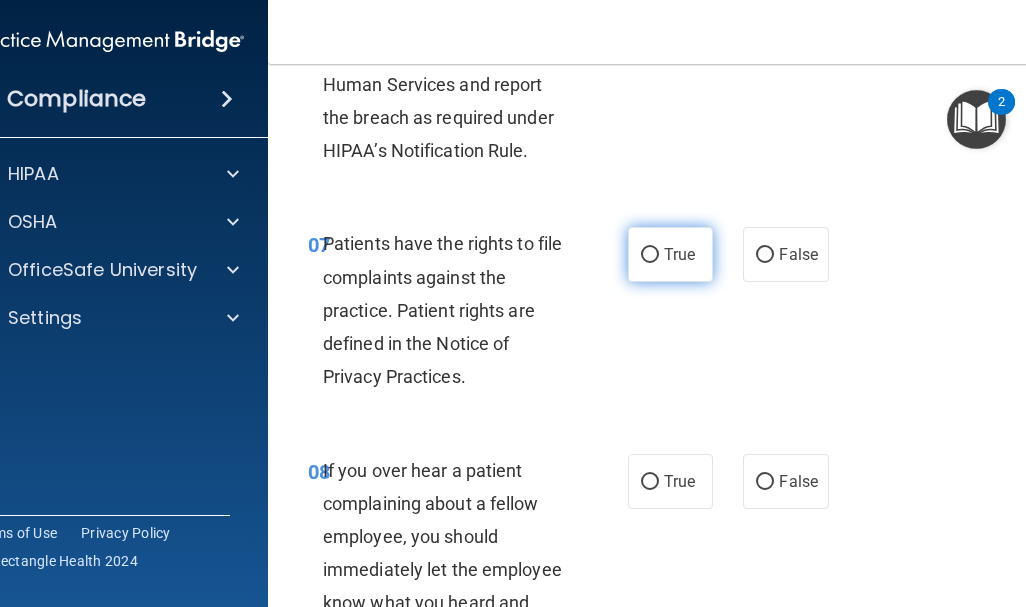 click on "True" at bounding box center [650, 255] 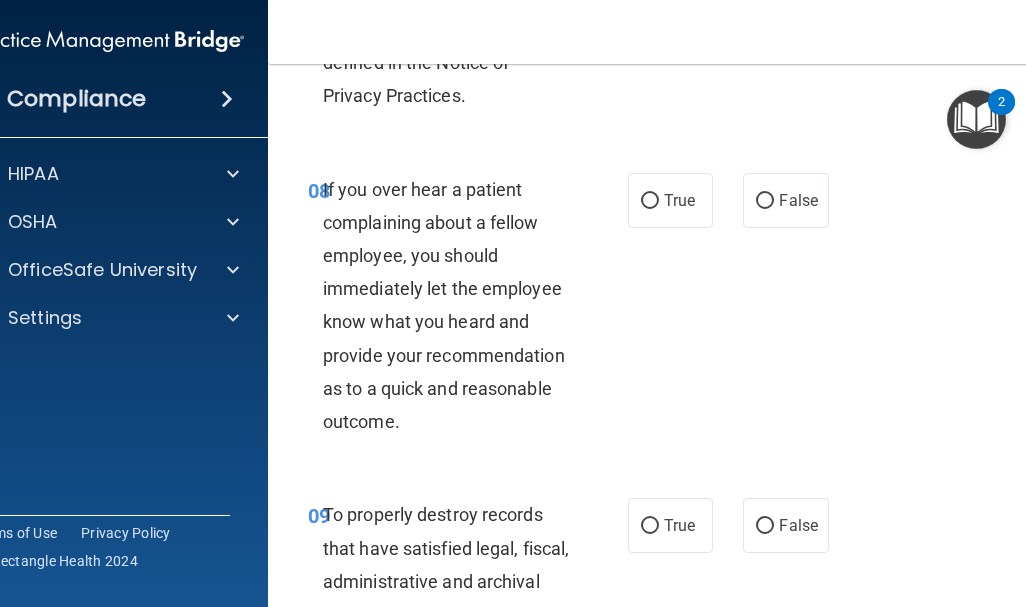 scroll, scrollTop: 2099, scrollLeft: 0, axis: vertical 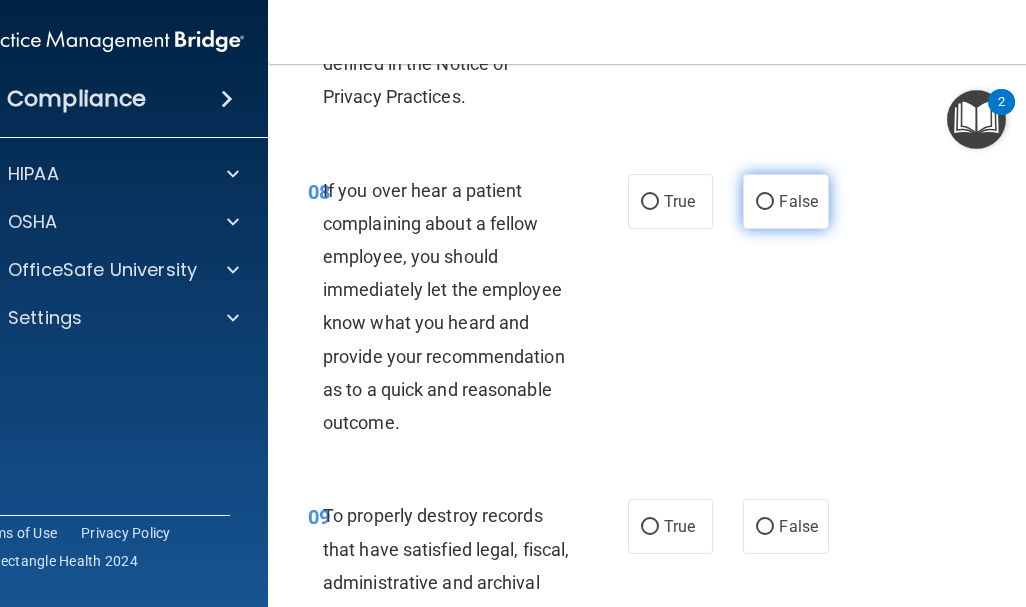 click on "False" at bounding box center (765, 202) 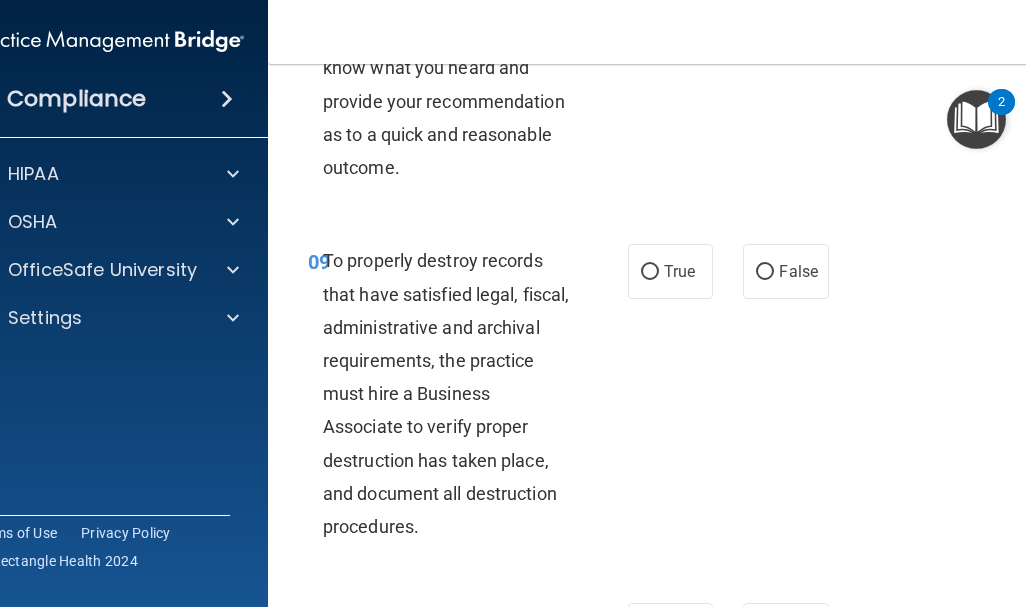 scroll, scrollTop: 2357, scrollLeft: 0, axis: vertical 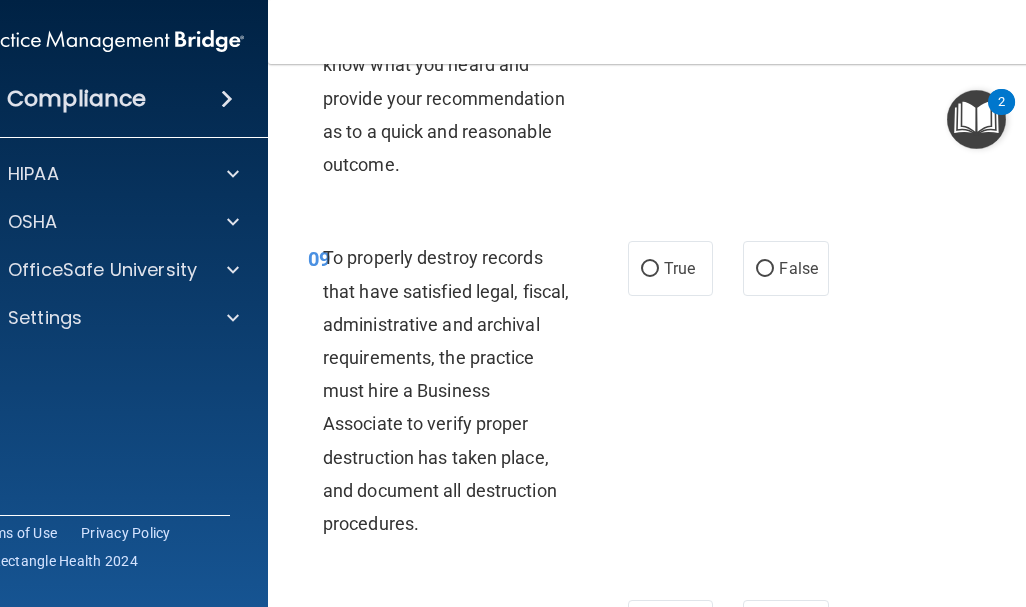 click on "To properly destroy records that have satisfied legal, fiscal, administrative and archival requirements, the practice must hire a Business Associate to verify proper destruction has taken place, and document all destruction procedures." at bounding box center (446, 390) 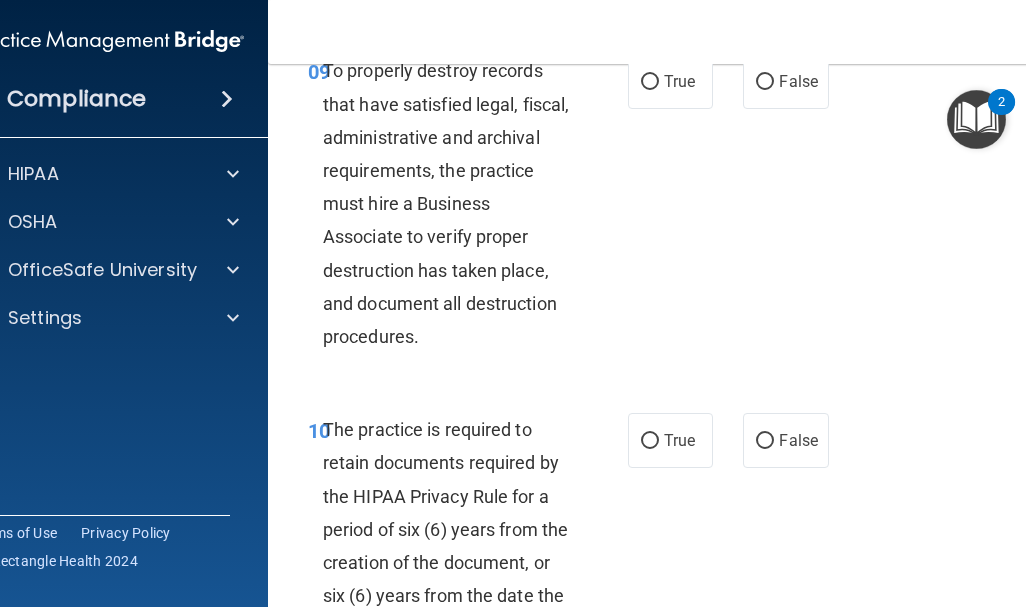 scroll, scrollTop: 2544, scrollLeft: 0, axis: vertical 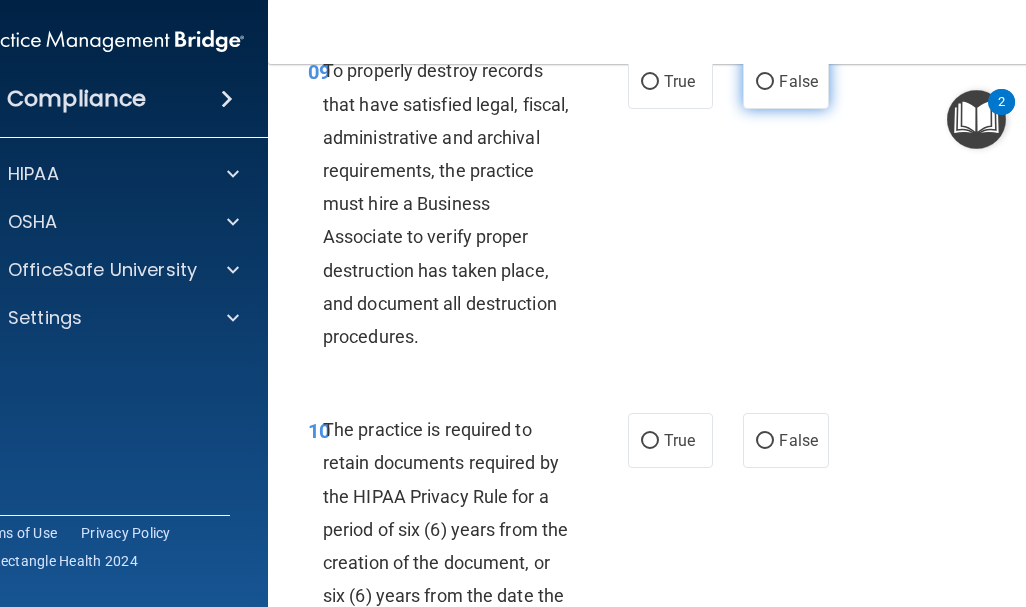 click on "False" at bounding box center [765, 82] 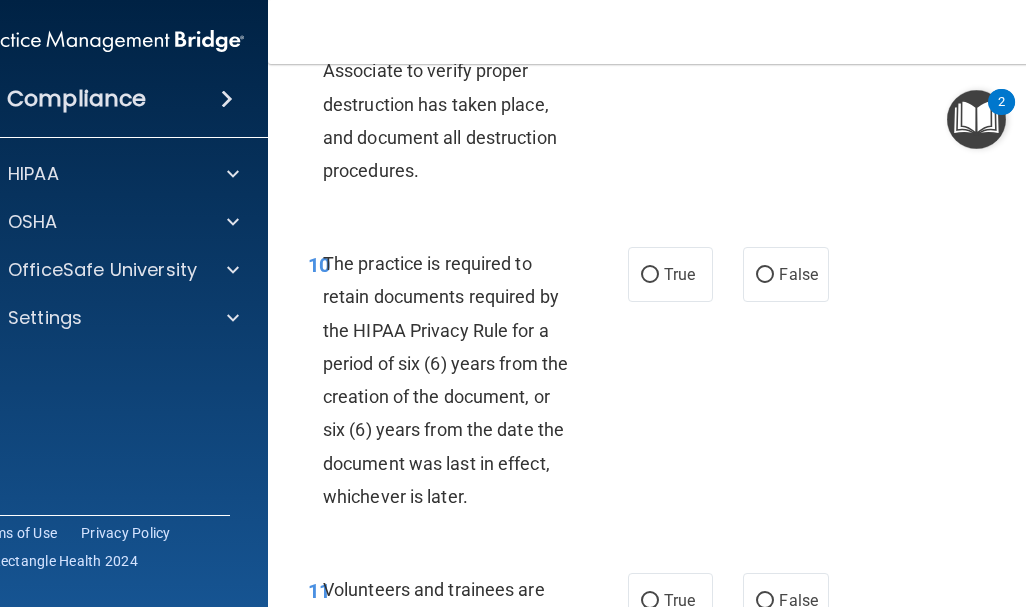 scroll, scrollTop: 2710, scrollLeft: 0, axis: vertical 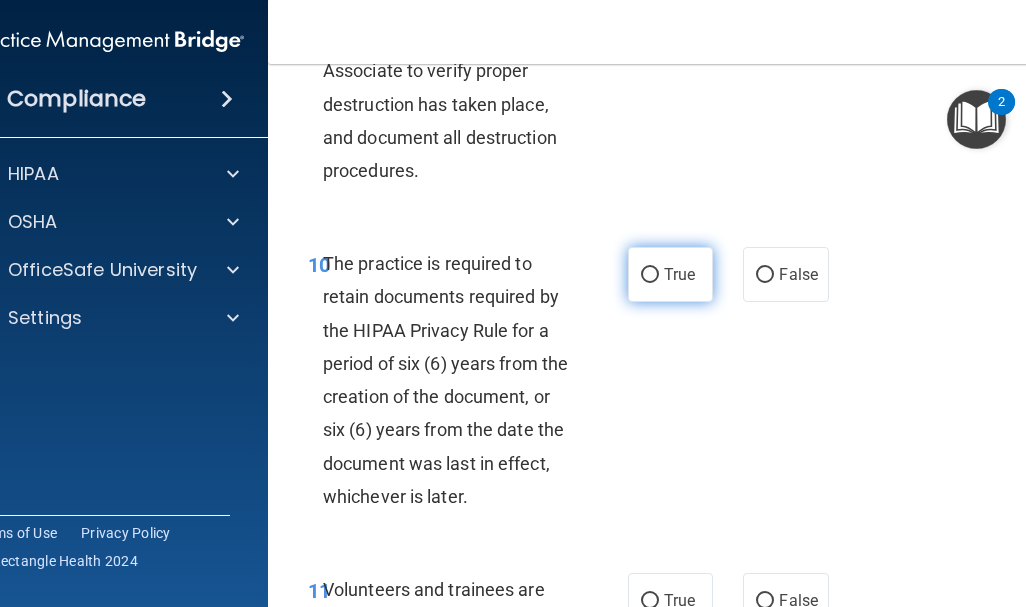 click on "True" at bounding box center [650, 275] 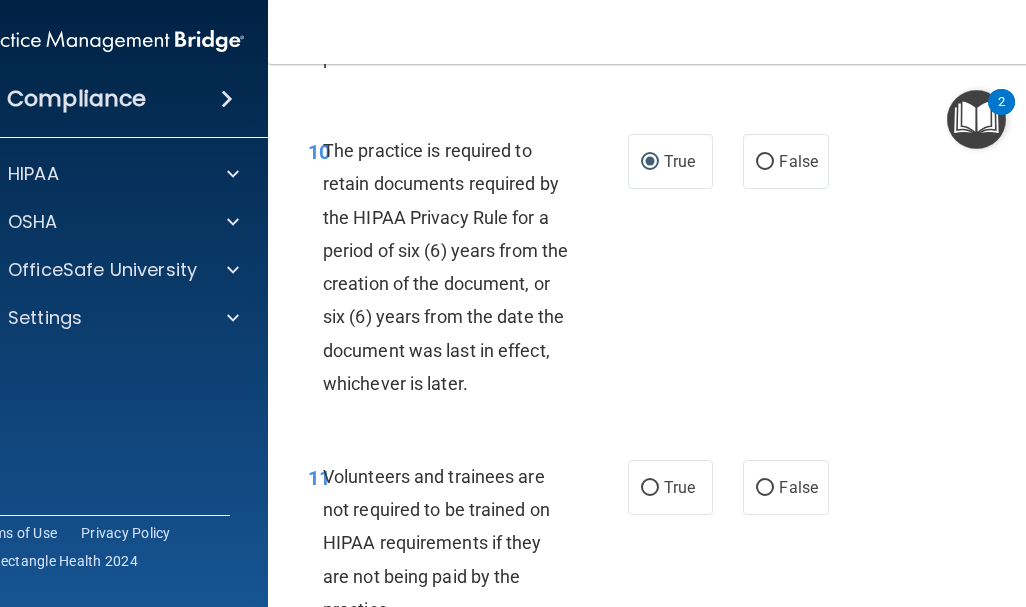 scroll, scrollTop: 2823, scrollLeft: 0, axis: vertical 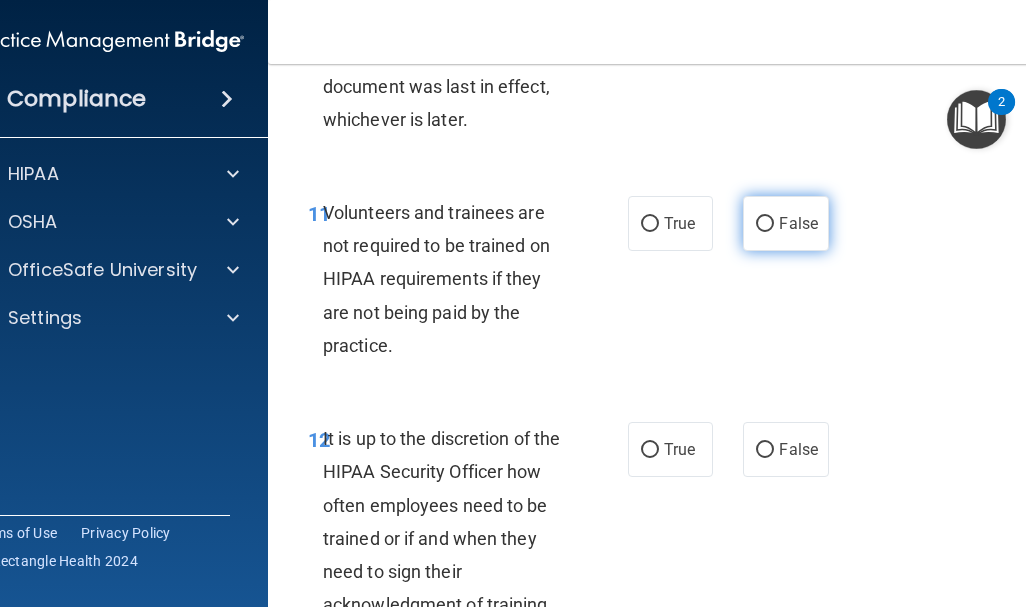 click on "False" at bounding box center (785, 223) 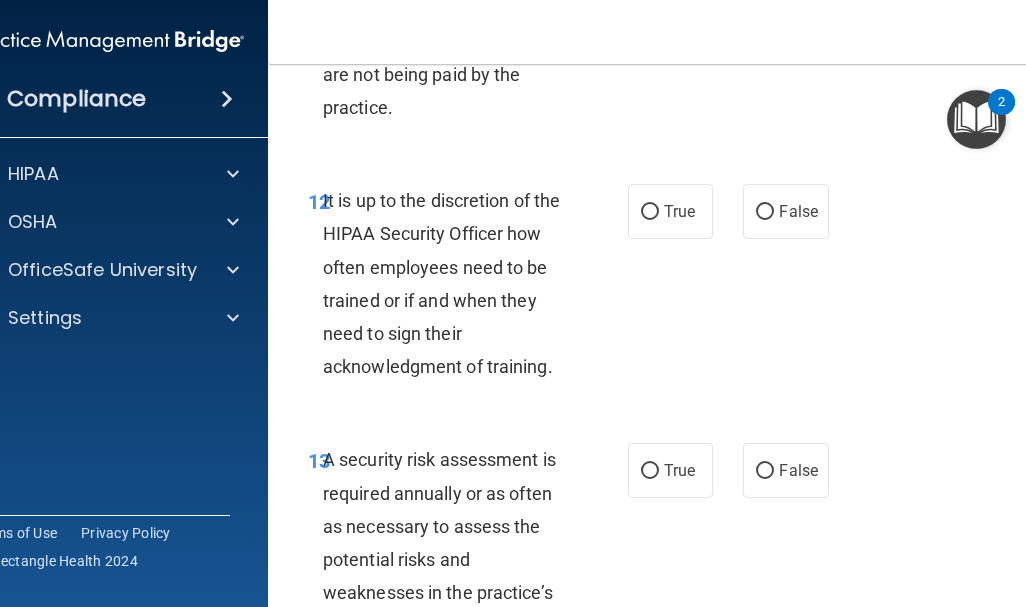 scroll, scrollTop: 3335, scrollLeft: 0, axis: vertical 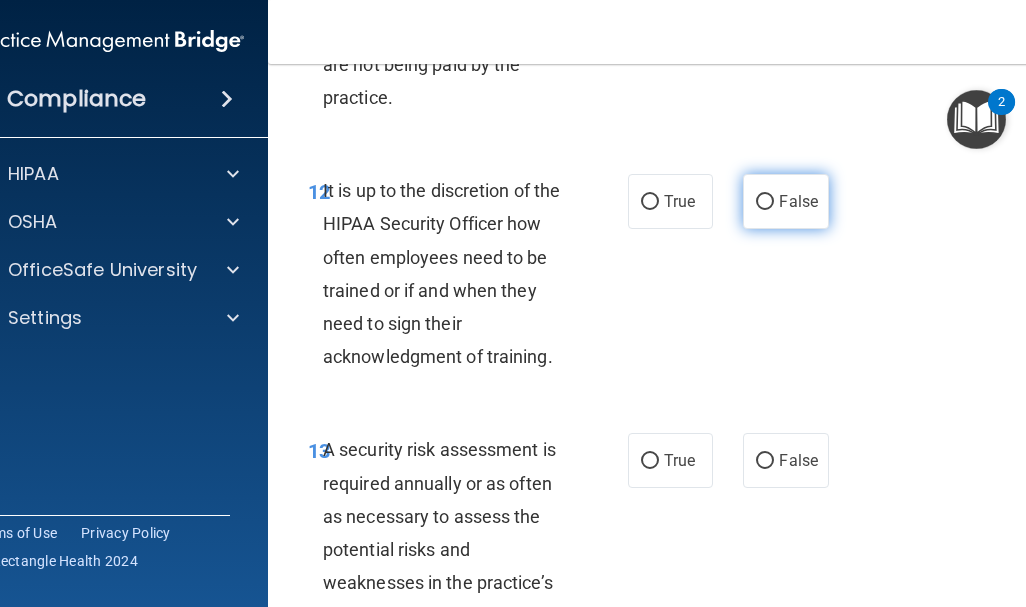 click on "False" at bounding box center (765, 202) 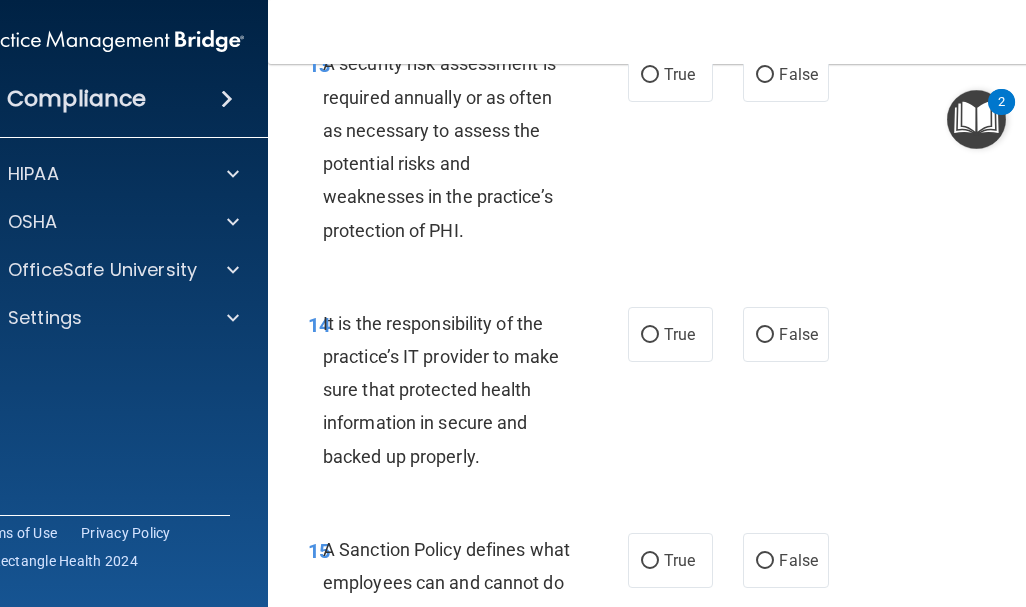 scroll, scrollTop: 3720, scrollLeft: 0, axis: vertical 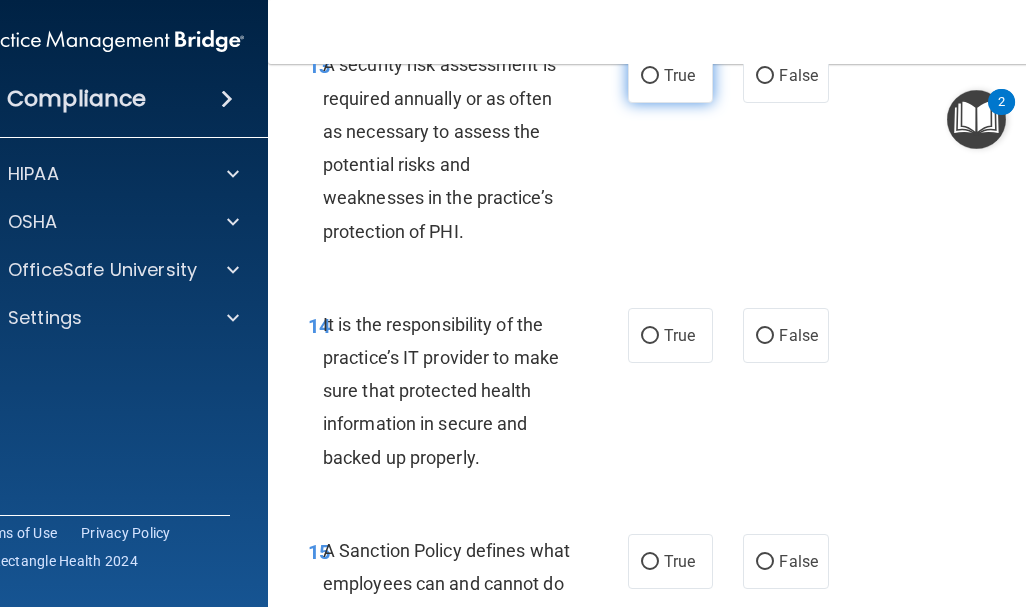click on "True" at bounding box center (650, 76) 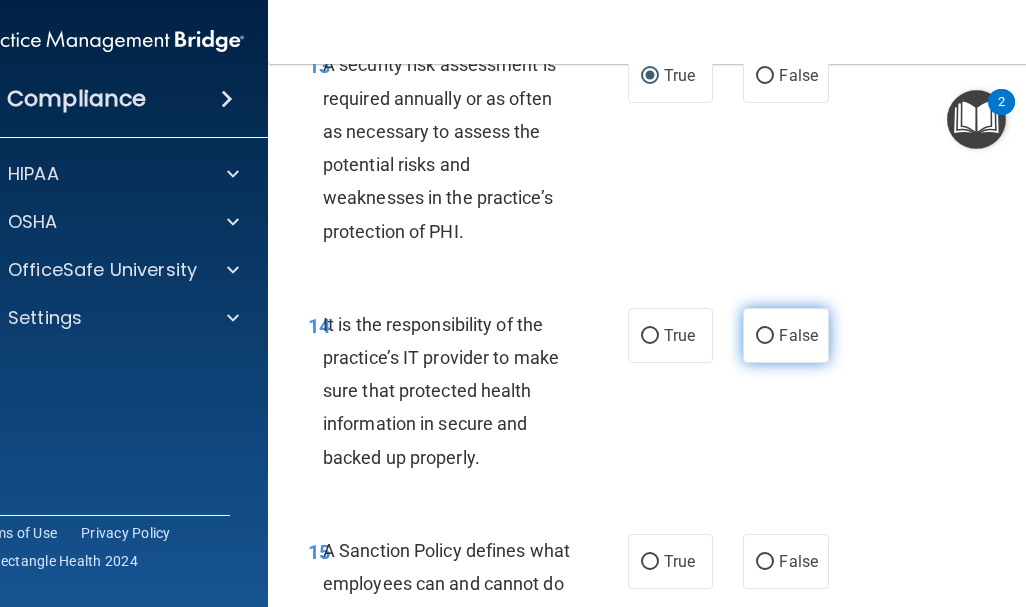 click on "False" at bounding box center [765, 336] 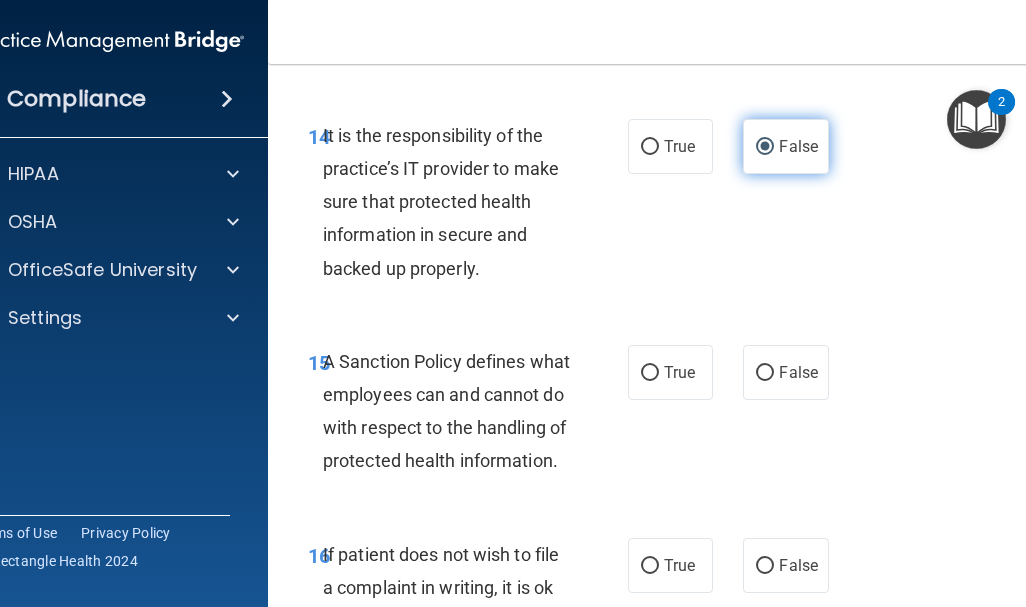 scroll, scrollTop: 3925, scrollLeft: 0, axis: vertical 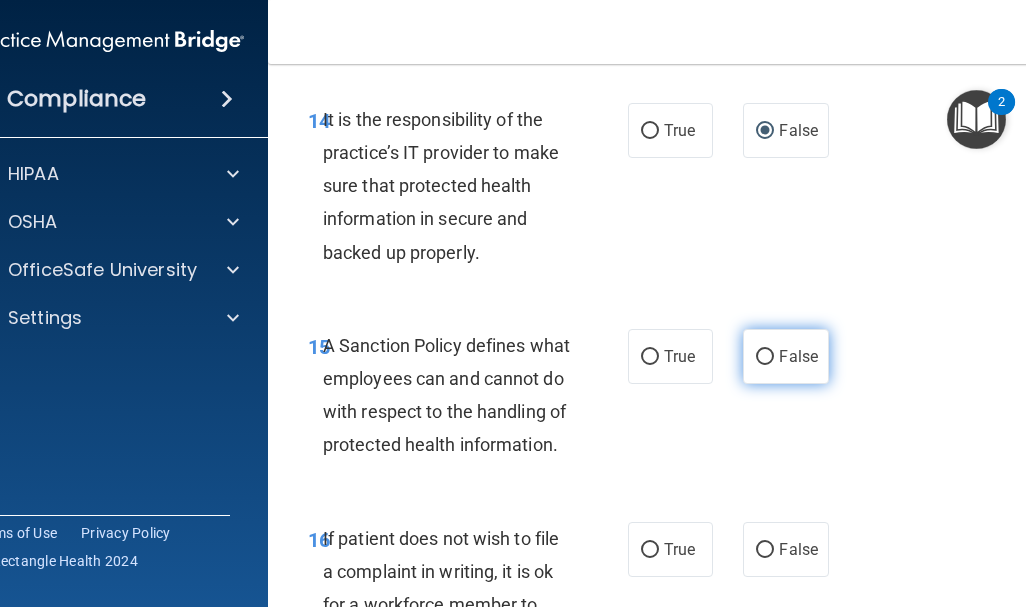 click on "False" at bounding box center [765, 357] 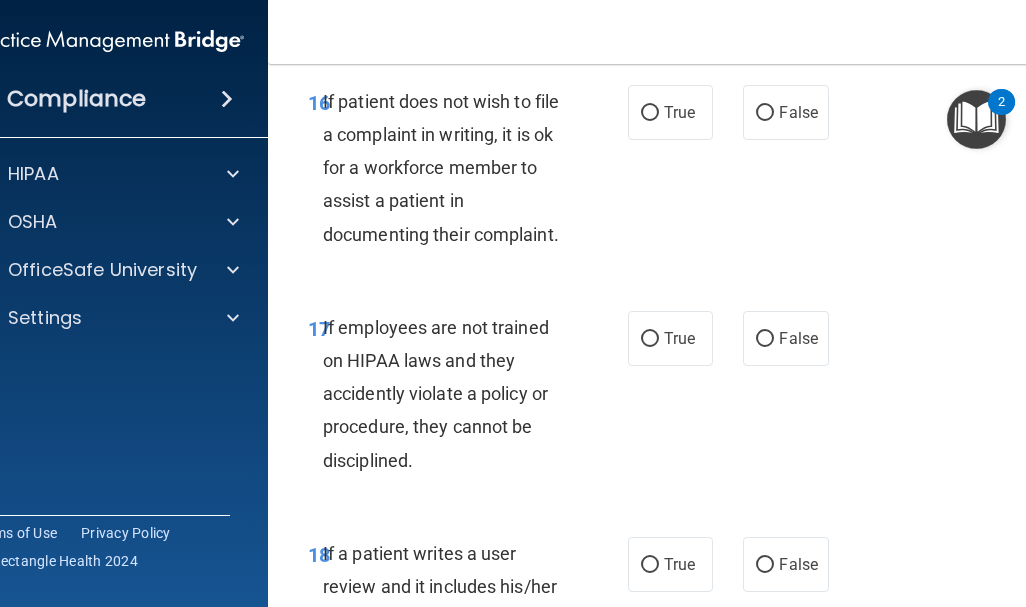 scroll, scrollTop: 4361, scrollLeft: 0, axis: vertical 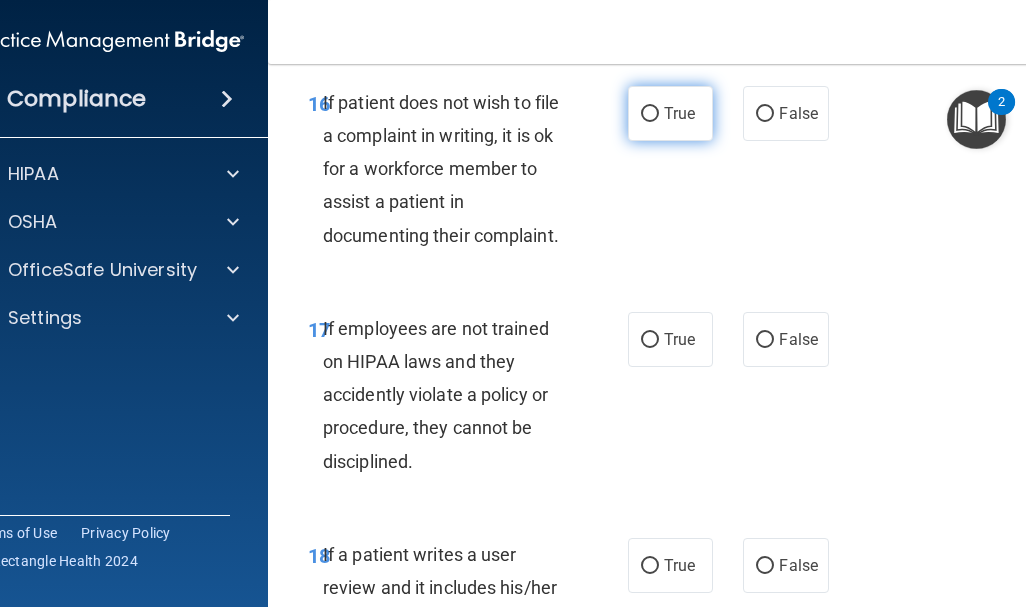 click on "True" at bounding box center (650, 114) 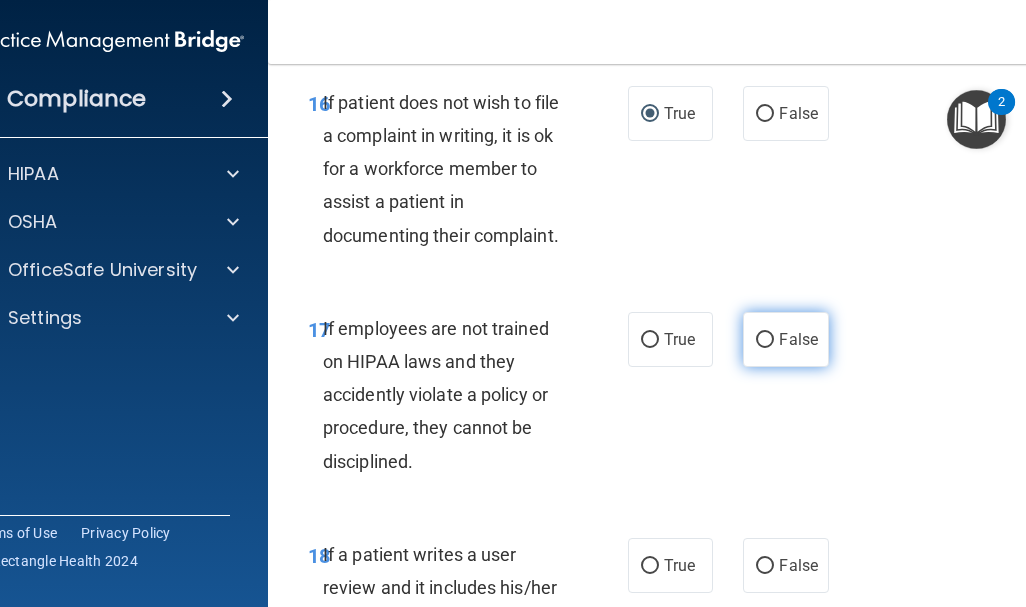 click on "False" at bounding box center (765, 340) 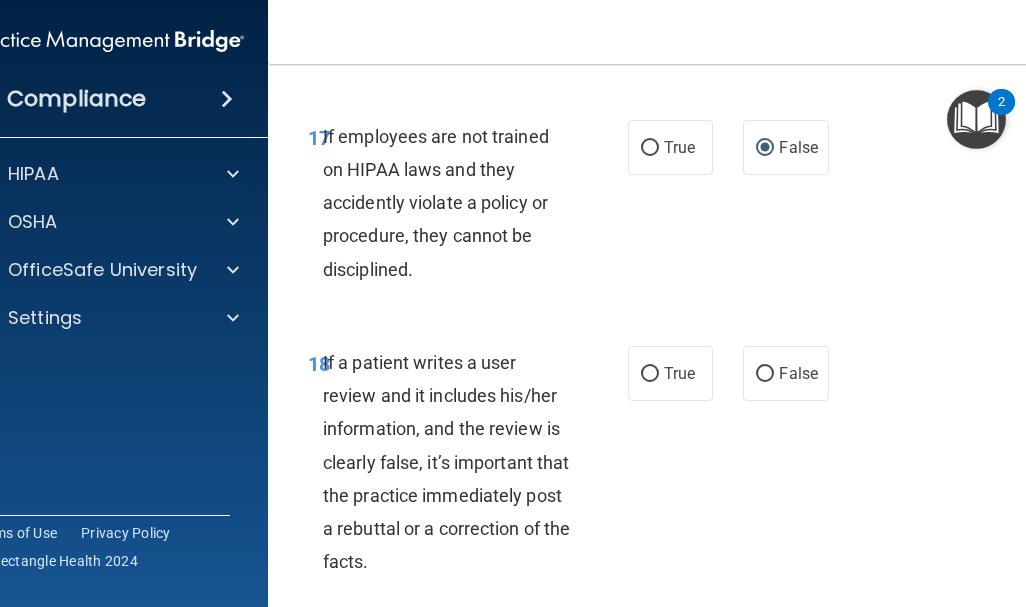 scroll, scrollTop: 4555, scrollLeft: 0, axis: vertical 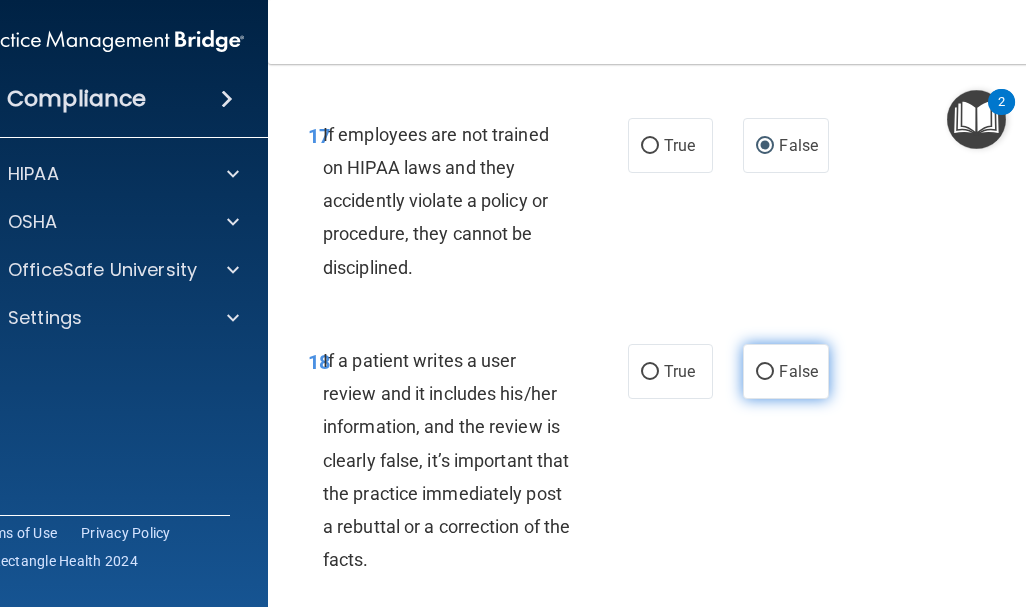 click on "False" at bounding box center [765, 372] 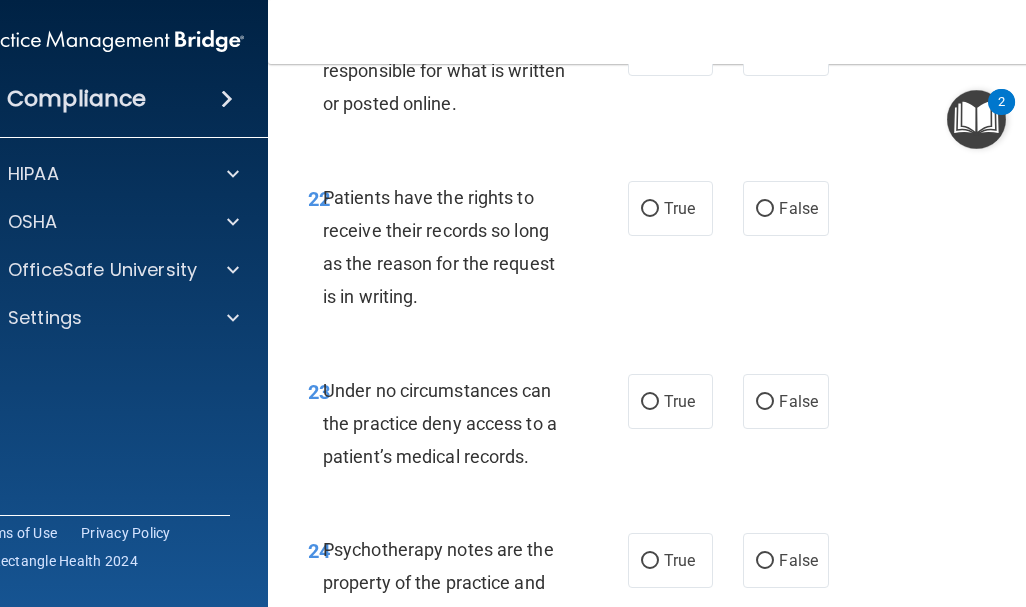 scroll, scrollTop: 5689, scrollLeft: 0, axis: vertical 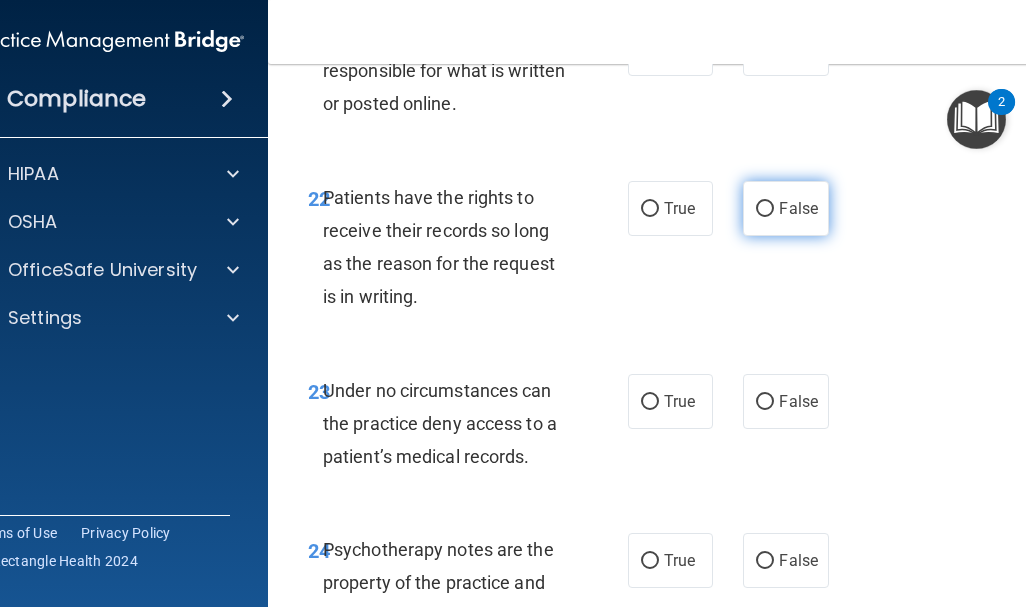 click on "False" at bounding box center [765, 209] 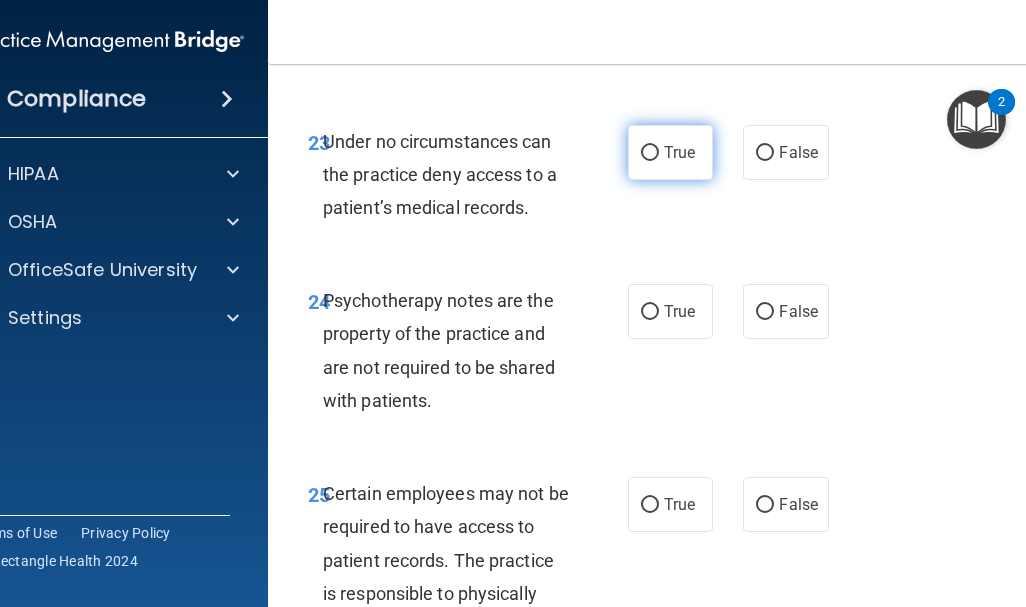 scroll, scrollTop: 5939, scrollLeft: 0, axis: vertical 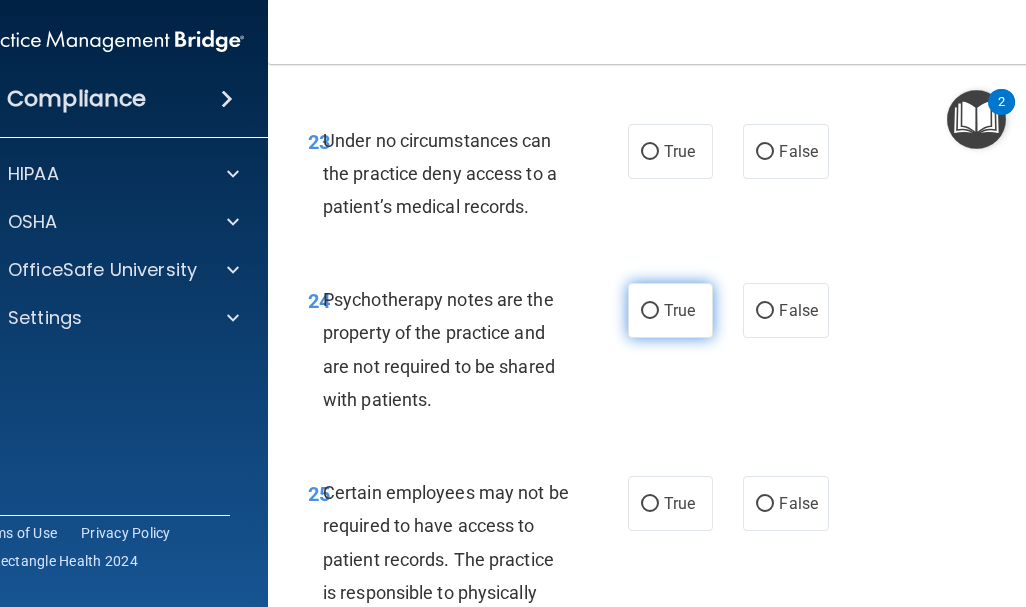 click on "True" at bounding box center (650, 311) 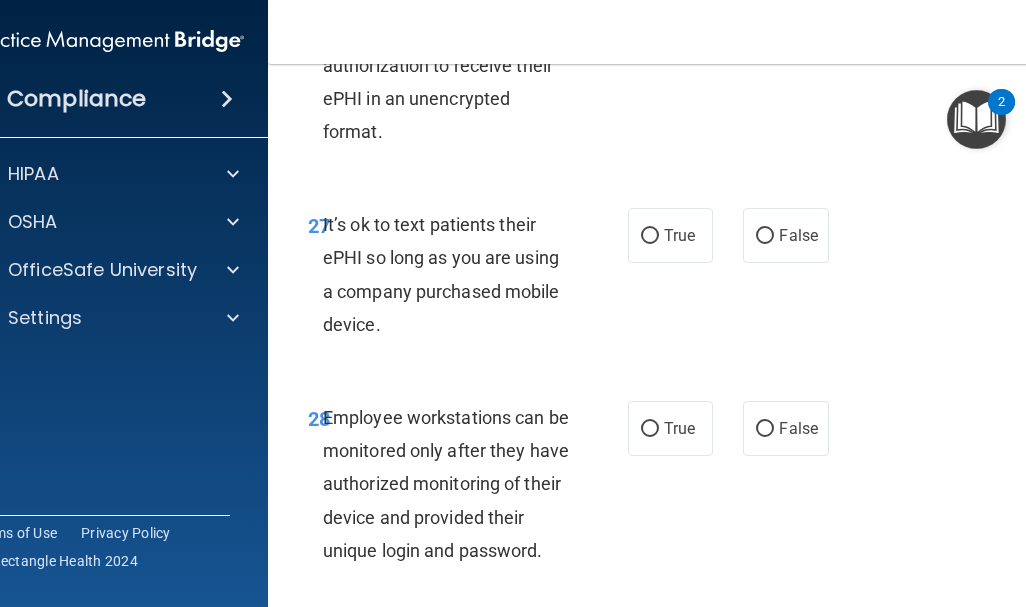 scroll, scrollTop: 6833, scrollLeft: 0, axis: vertical 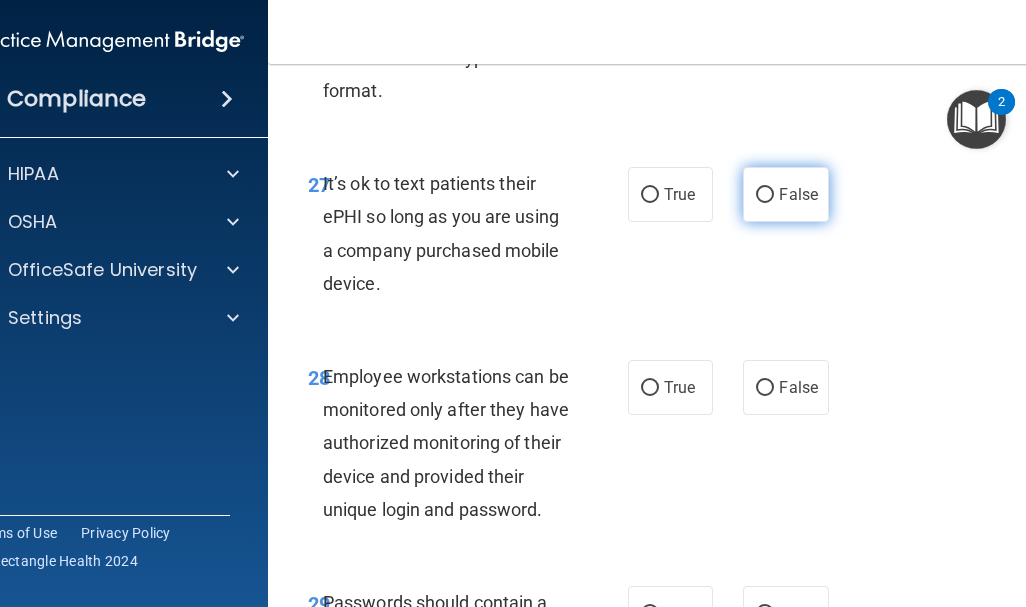 click on "False" at bounding box center (765, 195) 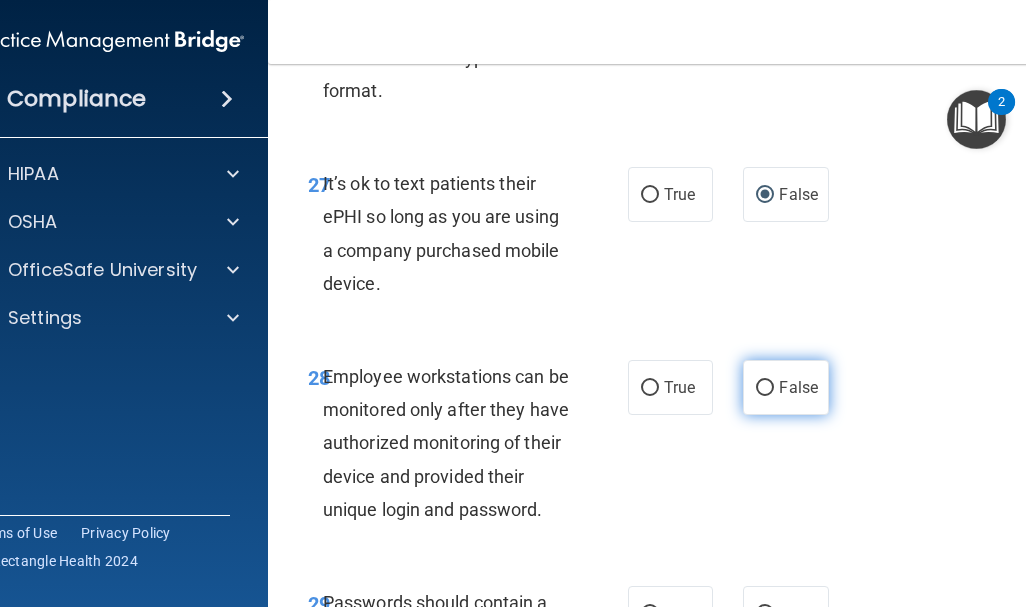 click on "False" at bounding box center (765, 388) 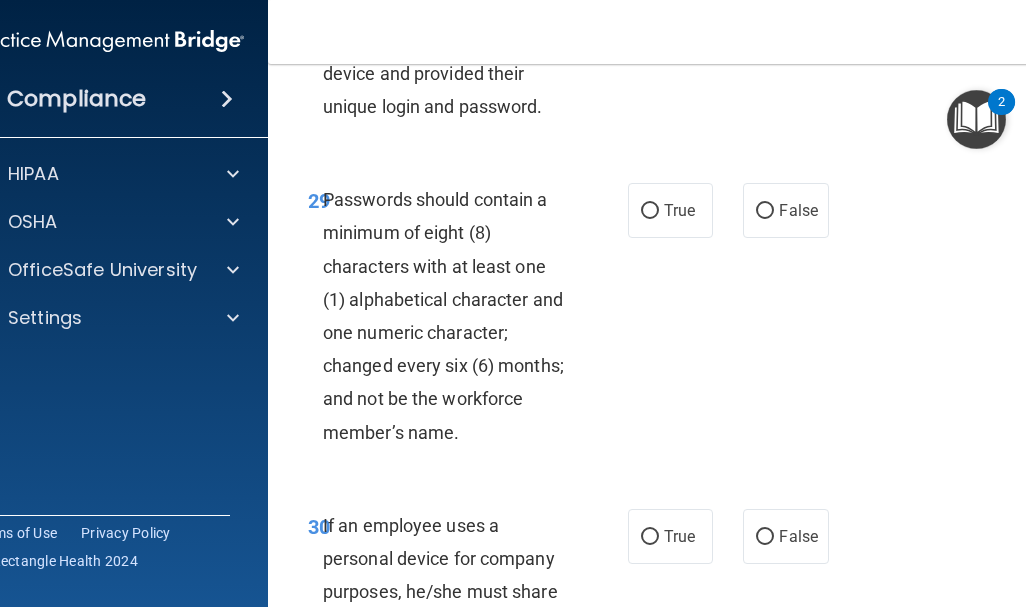 scroll, scrollTop: 7247, scrollLeft: 0, axis: vertical 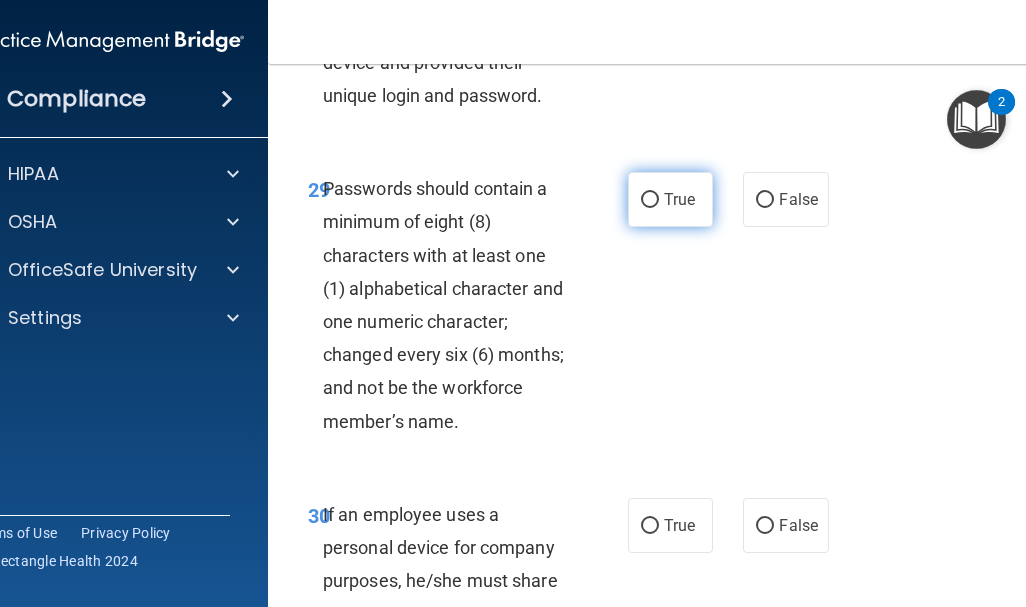 click on "True" at bounding box center [650, 200] 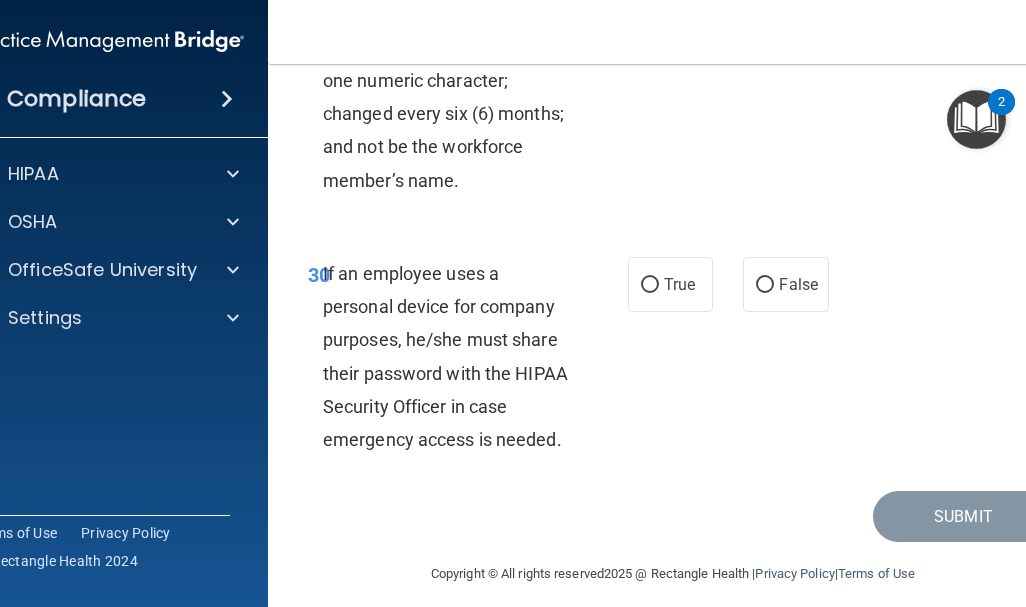 scroll, scrollTop: 7515, scrollLeft: 0, axis: vertical 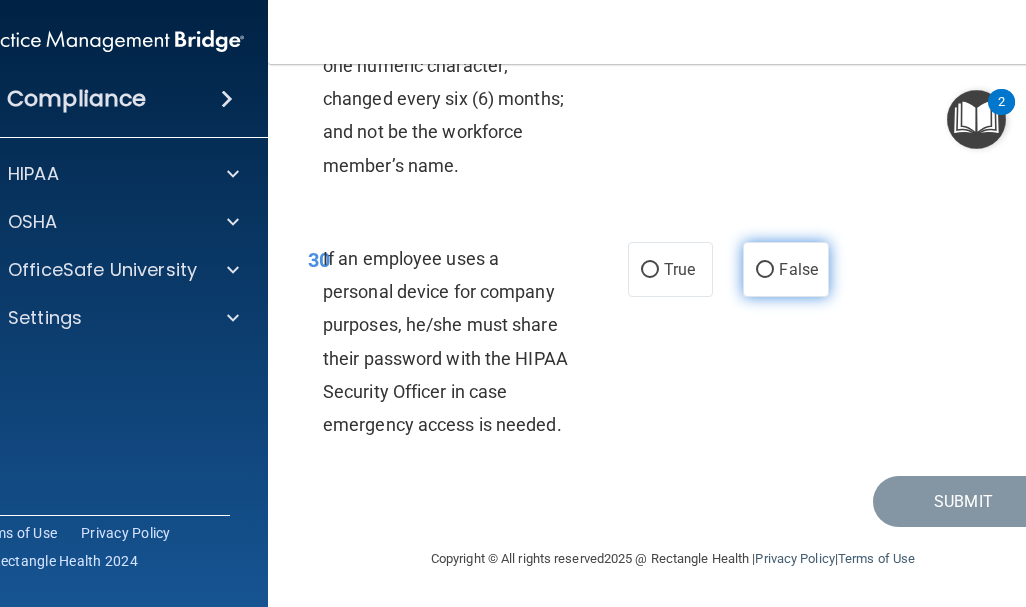 click on "False" at bounding box center [765, 270] 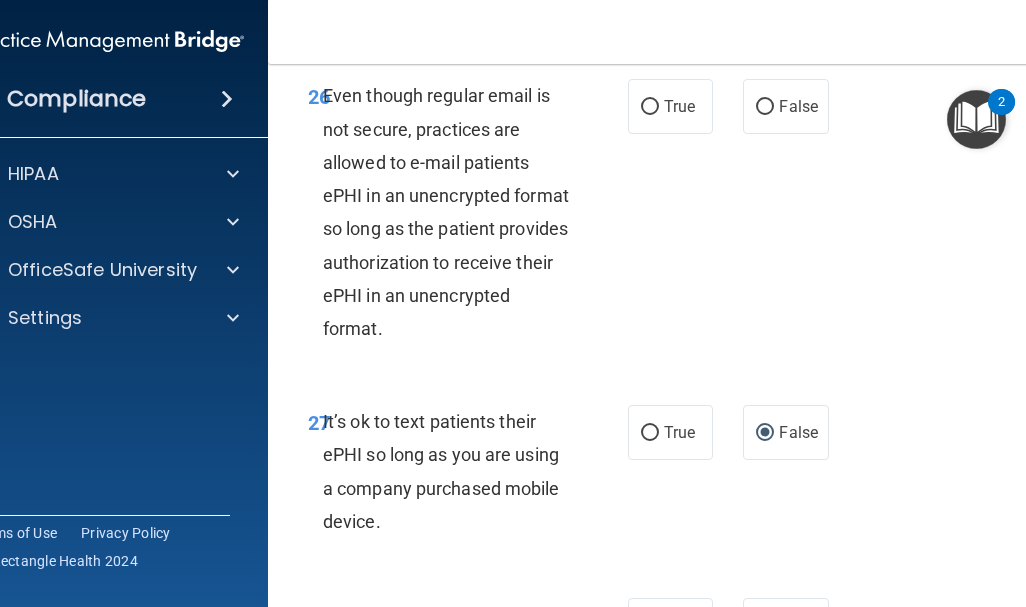scroll, scrollTop: 6594, scrollLeft: 0, axis: vertical 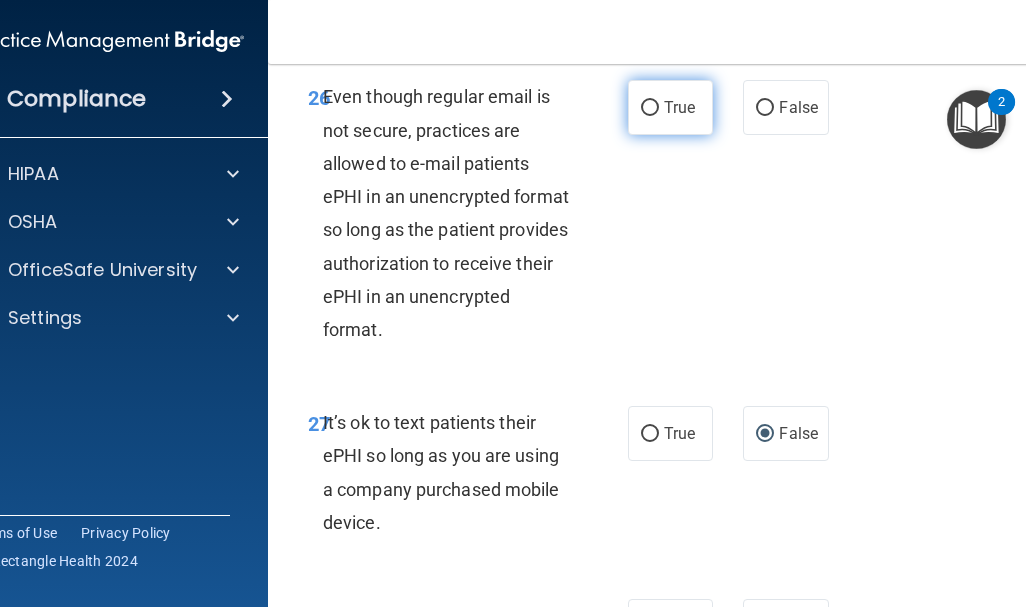 click on "True" at bounding box center (650, 108) 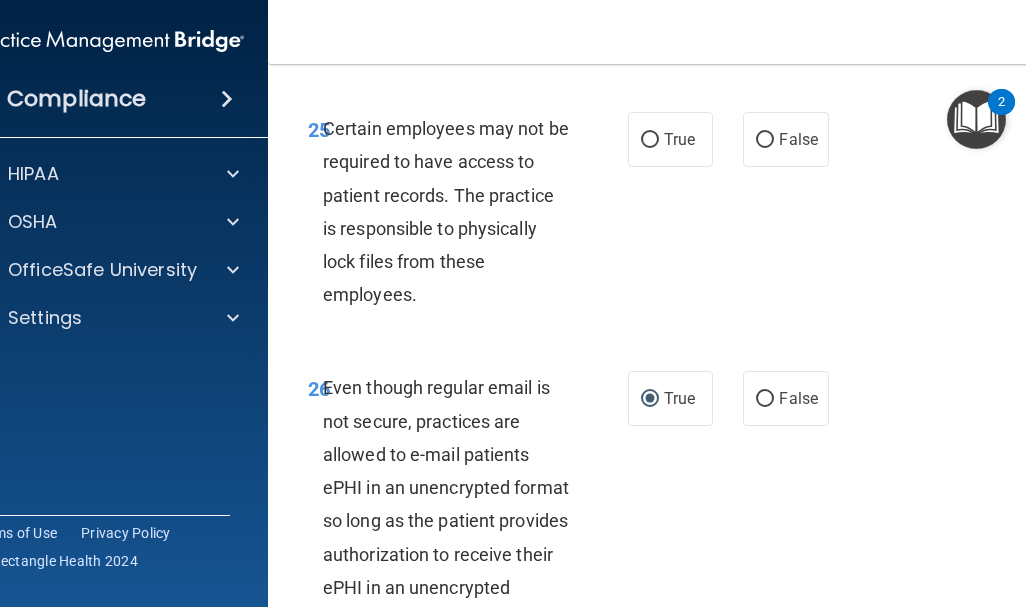 scroll, scrollTop: 6302, scrollLeft: 0, axis: vertical 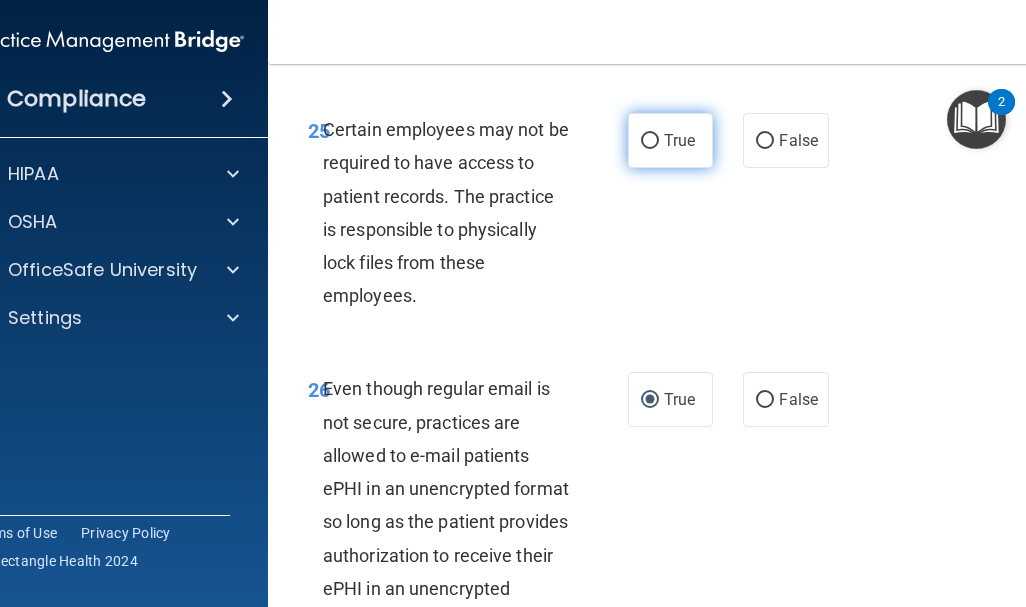 click on "True" at bounding box center [650, 141] 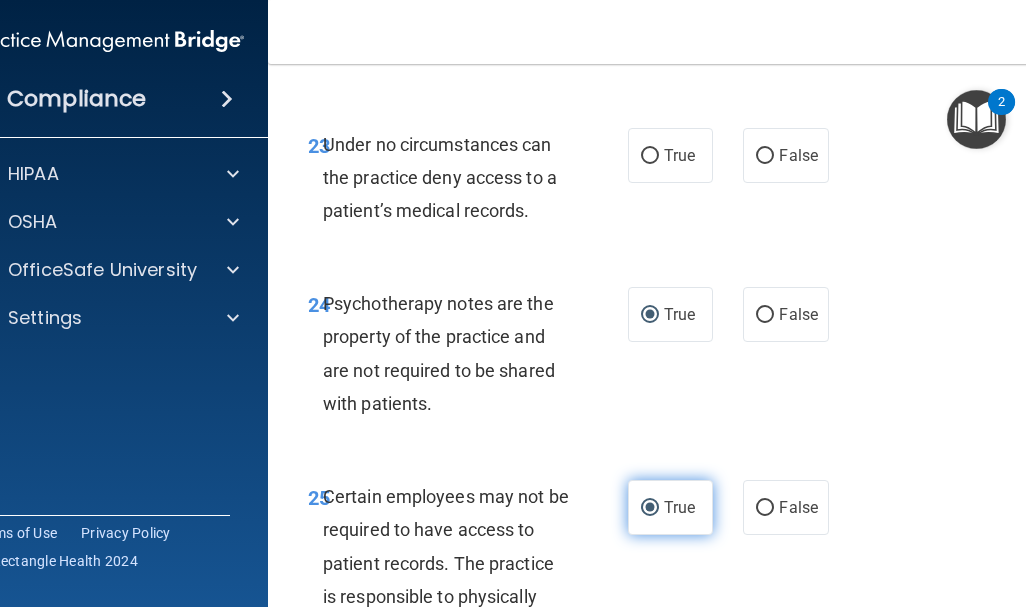 scroll, scrollTop: 5934, scrollLeft: 0, axis: vertical 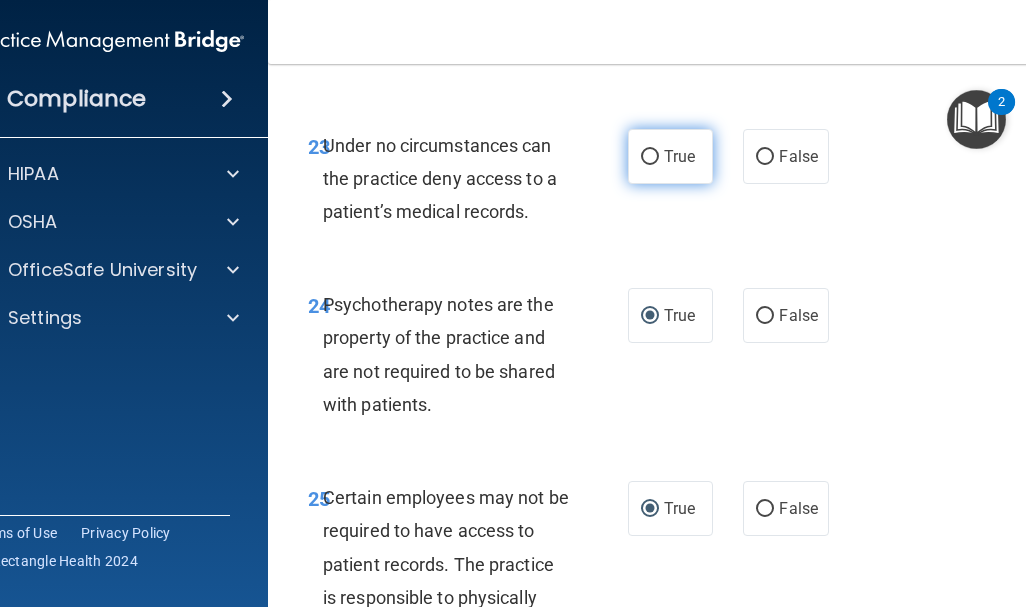 click on "True" at bounding box center (650, 157) 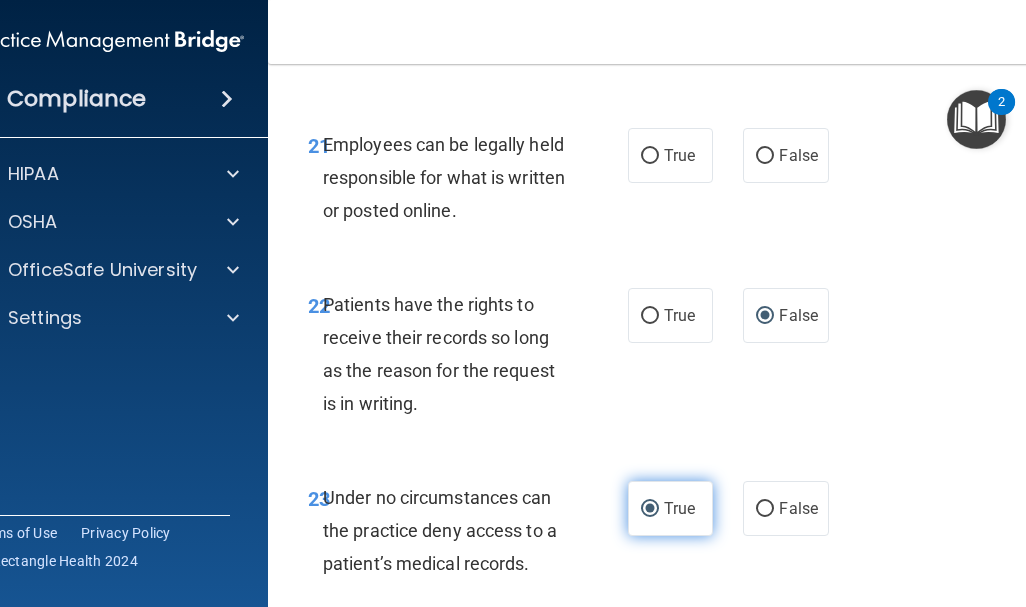 scroll, scrollTop: 5582, scrollLeft: 0, axis: vertical 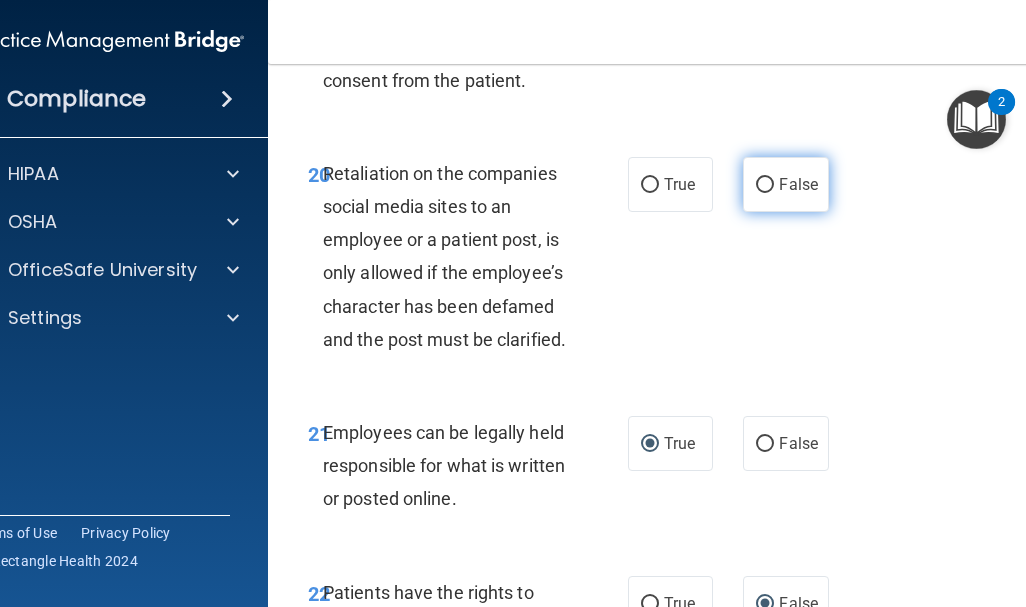 click on "False" at bounding box center [765, 185] 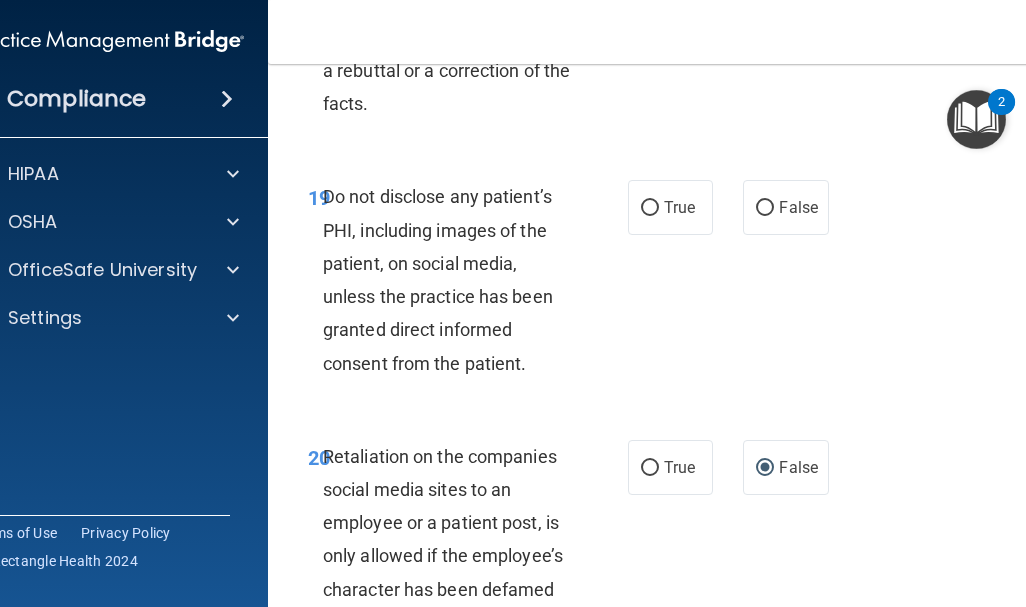 scroll, scrollTop: 5001, scrollLeft: 0, axis: vertical 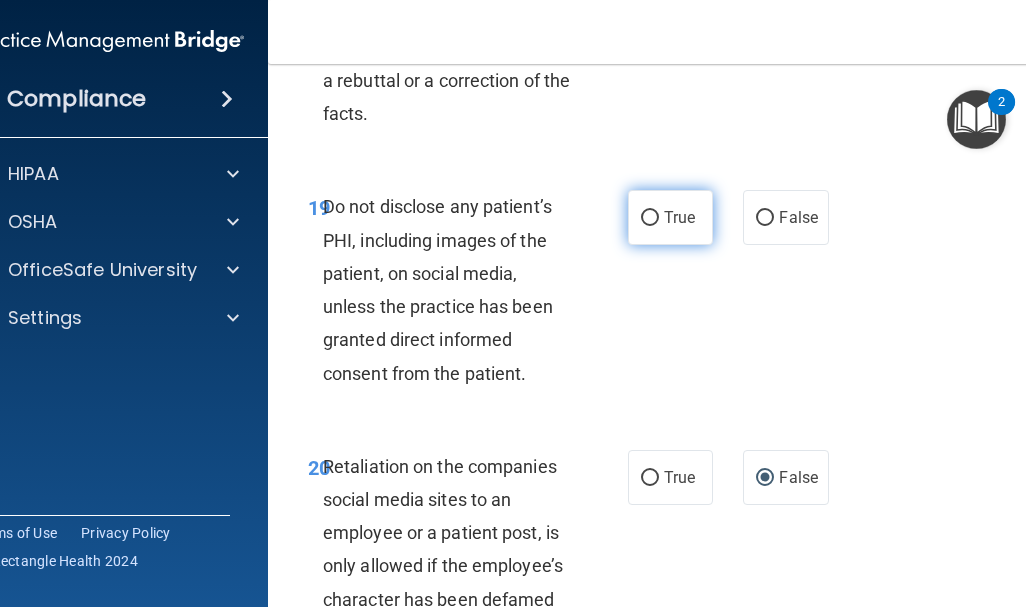 click on "True" at bounding box center [650, 218] 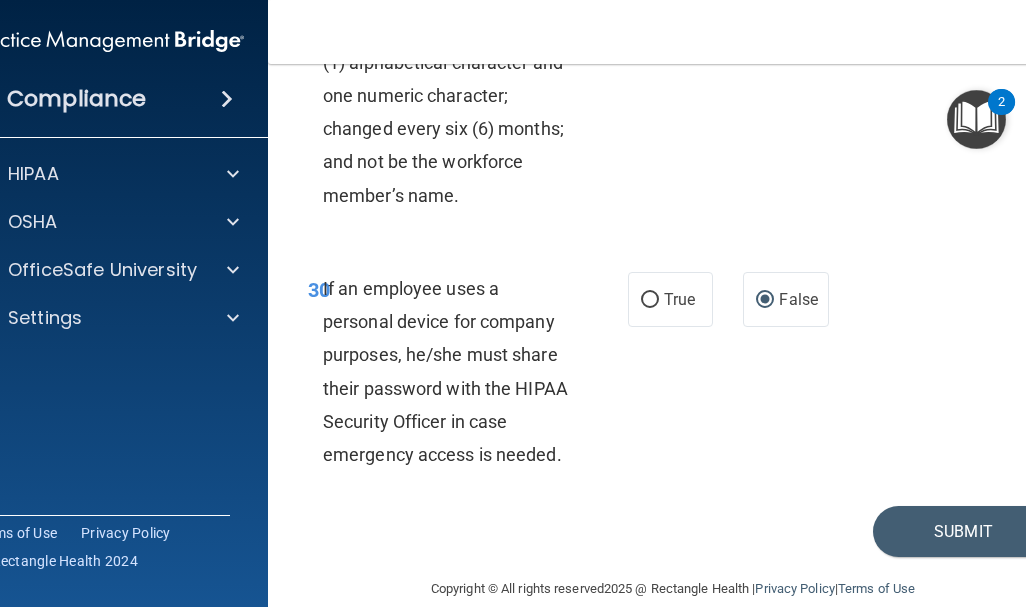 scroll, scrollTop: 7569, scrollLeft: 0, axis: vertical 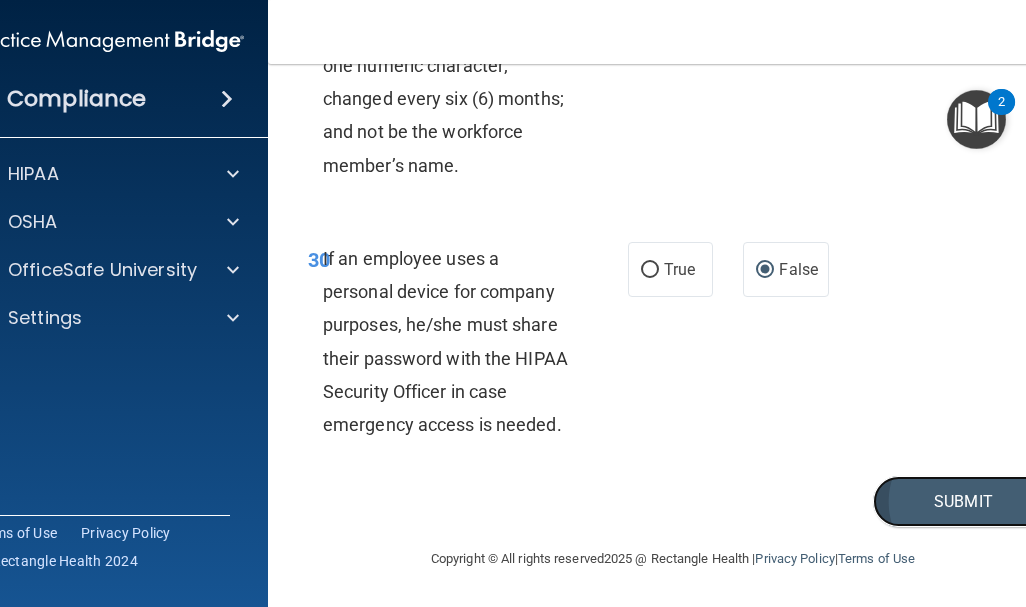 type 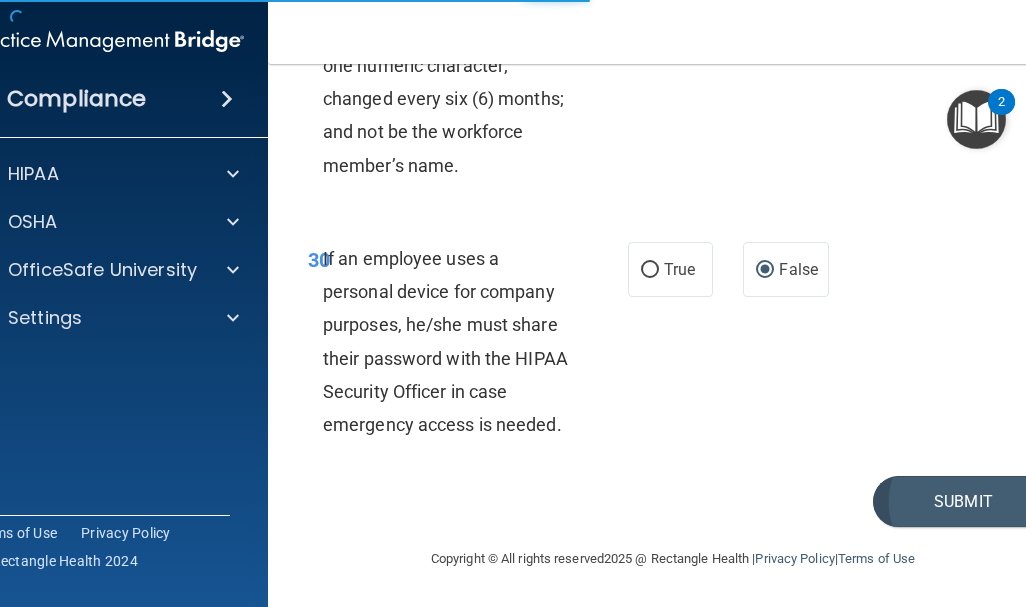 scroll, scrollTop: 0, scrollLeft: 0, axis: both 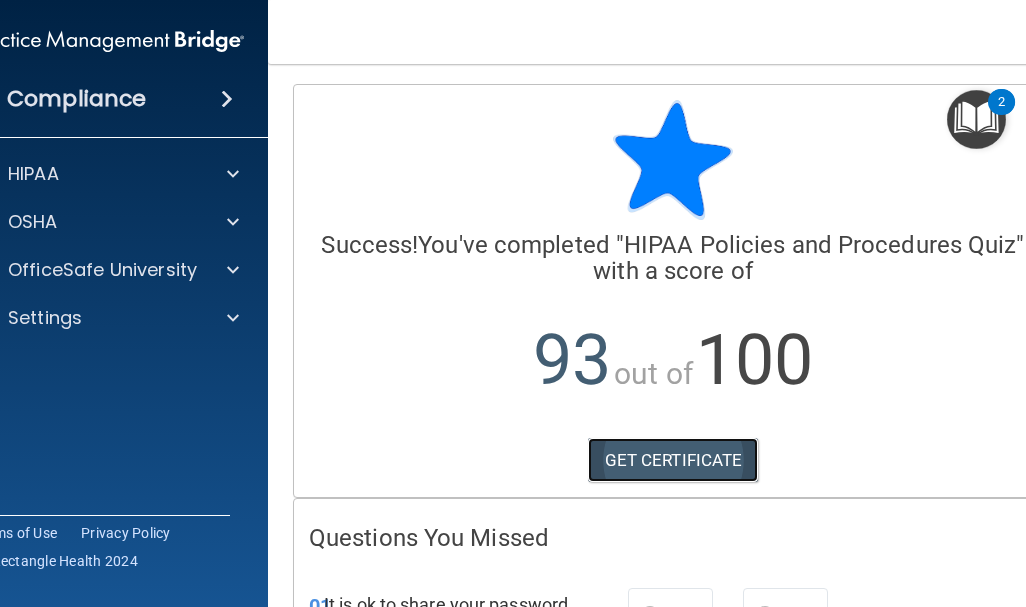 click on "GET CERTIFICATE" at bounding box center (673, 460) 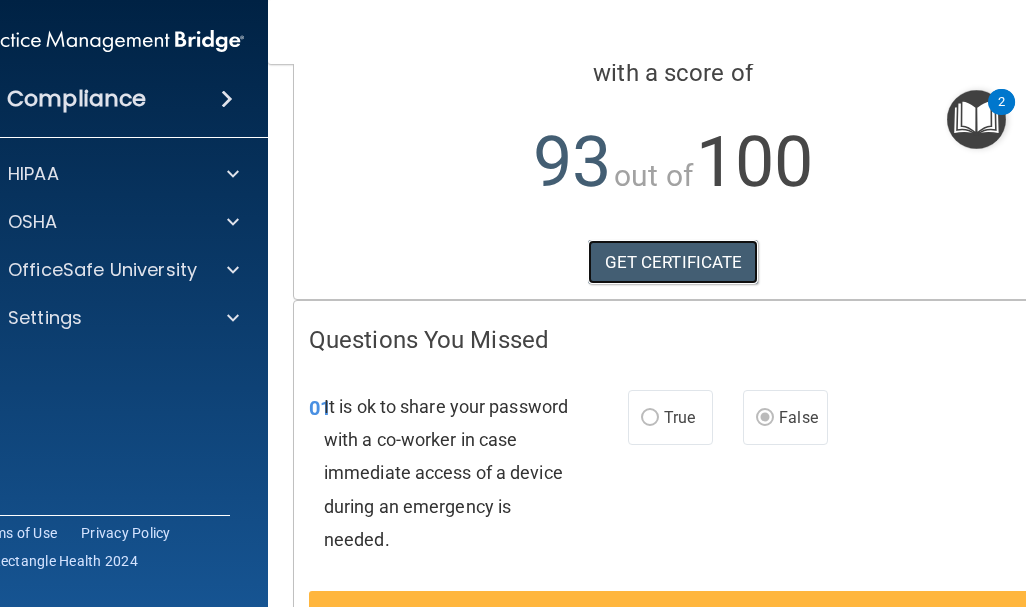 scroll, scrollTop: 196, scrollLeft: 0, axis: vertical 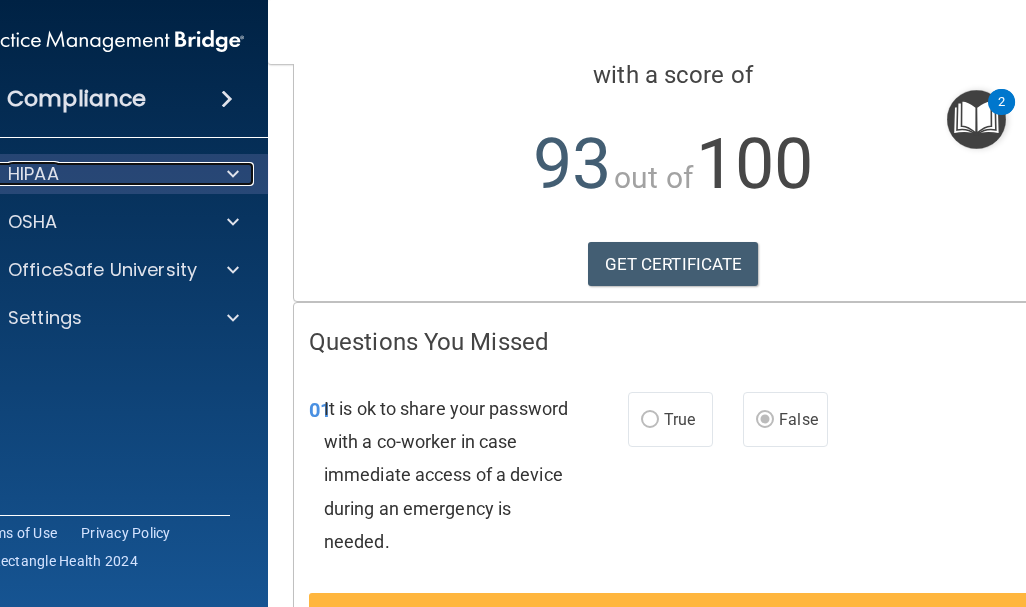 click at bounding box center (233, 174) 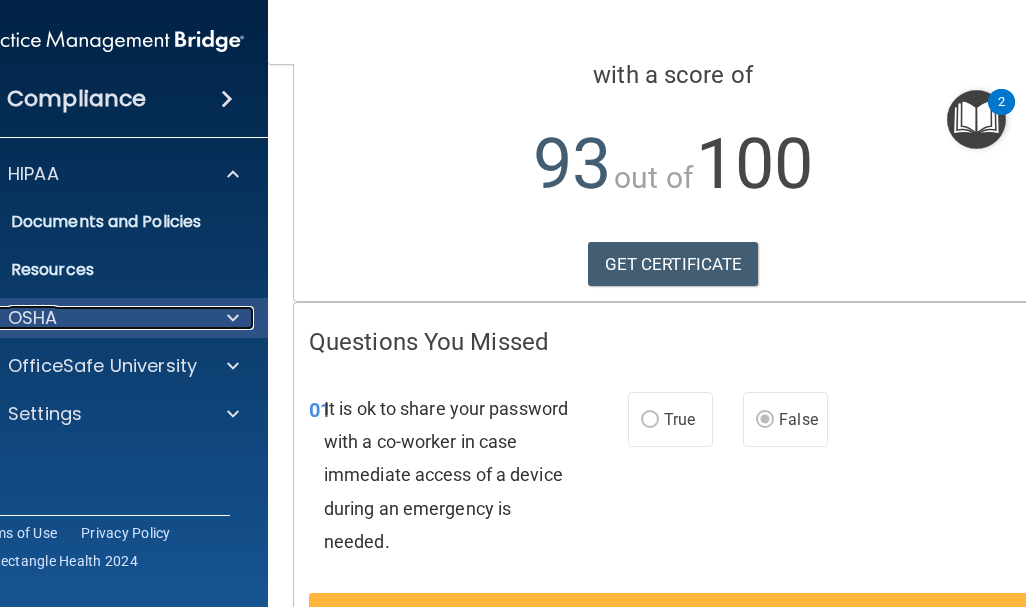click at bounding box center (233, 318) 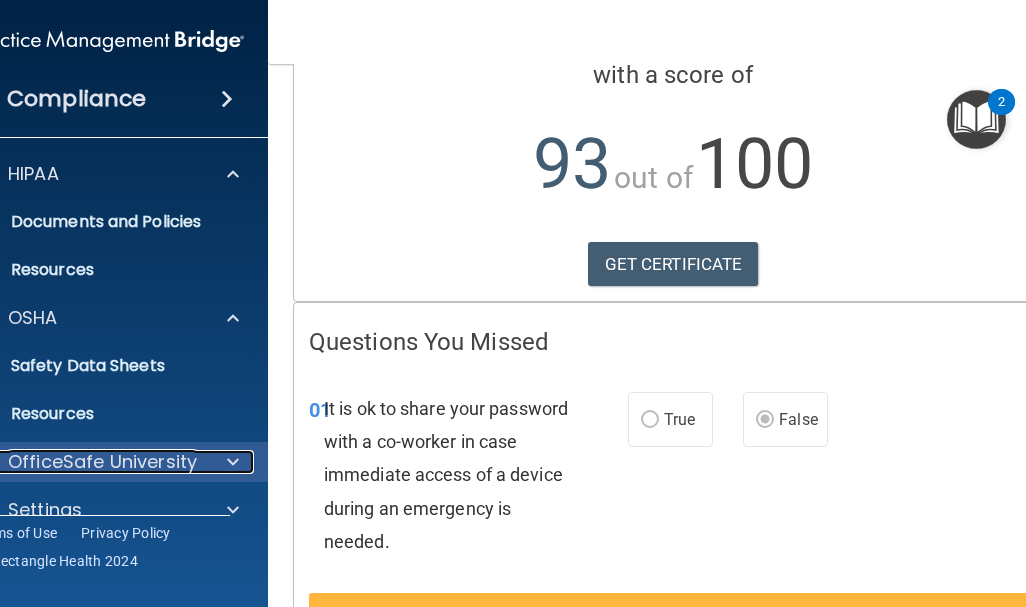 click at bounding box center (230, 462) 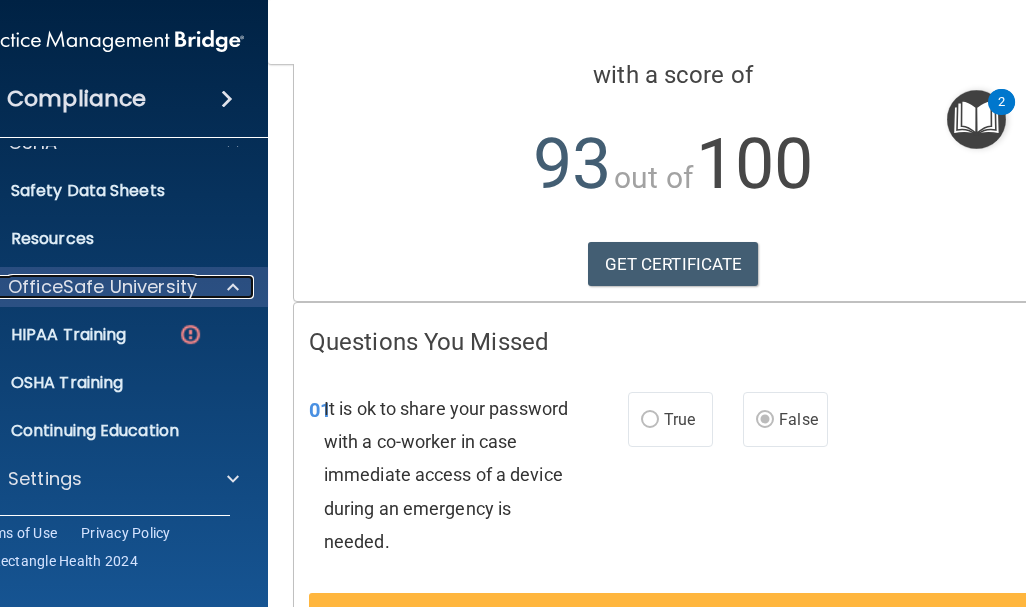 scroll, scrollTop: 174, scrollLeft: 0, axis: vertical 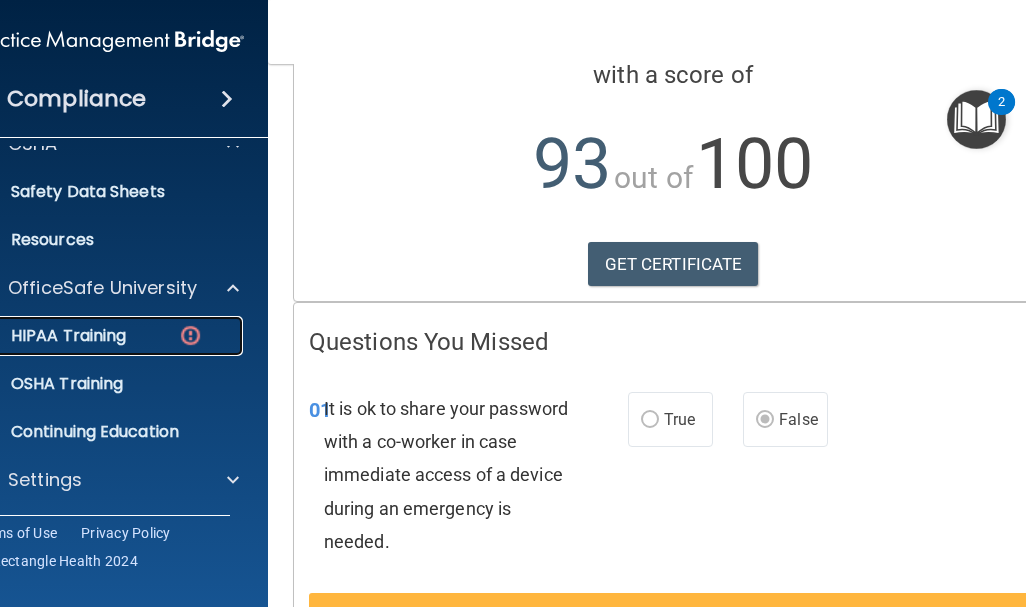 click on "HIPAA Training" at bounding box center (97, 336) 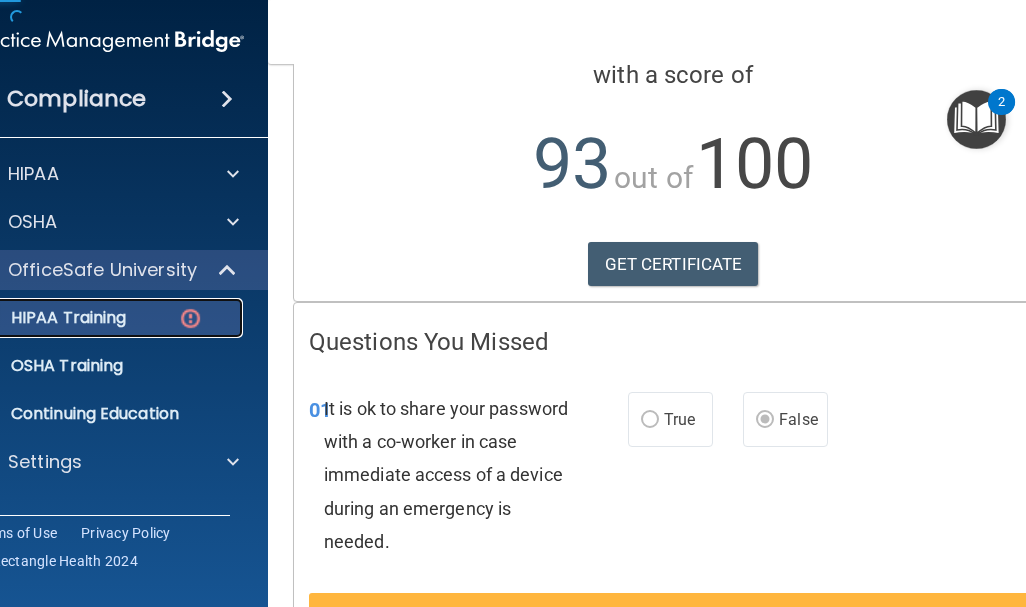 scroll, scrollTop: 0, scrollLeft: 0, axis: both 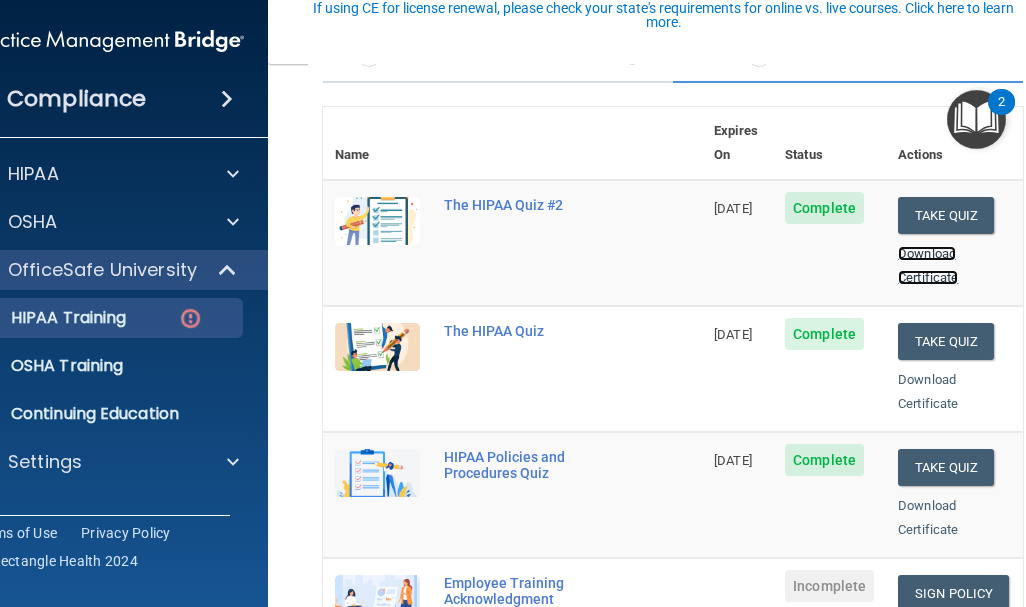 click on "Download Certificate" at bounding box center (928, 265) 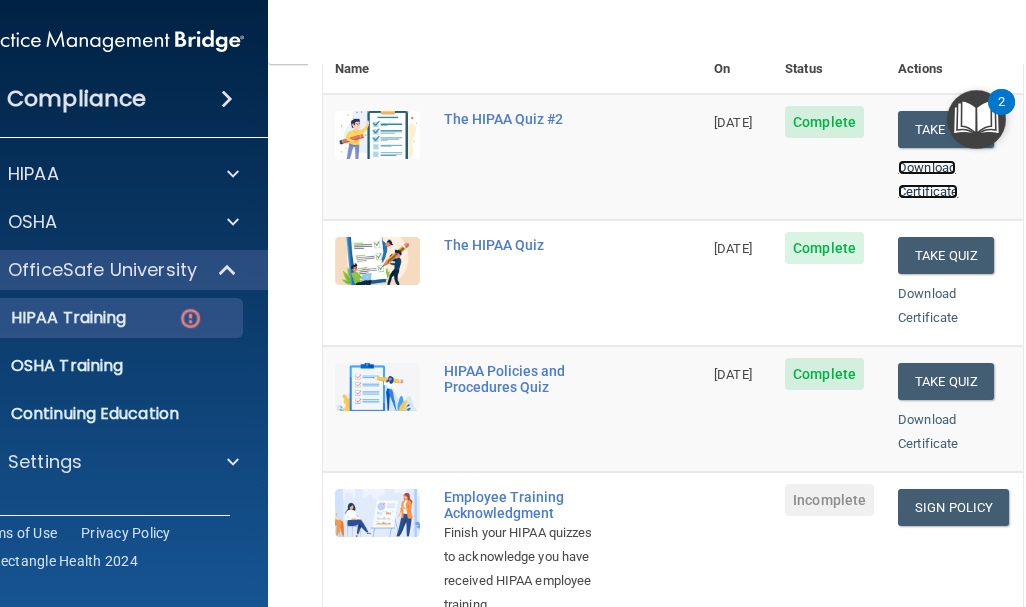 scroll, scrollTop: 269, scrollLeft: 0, axis: vertical 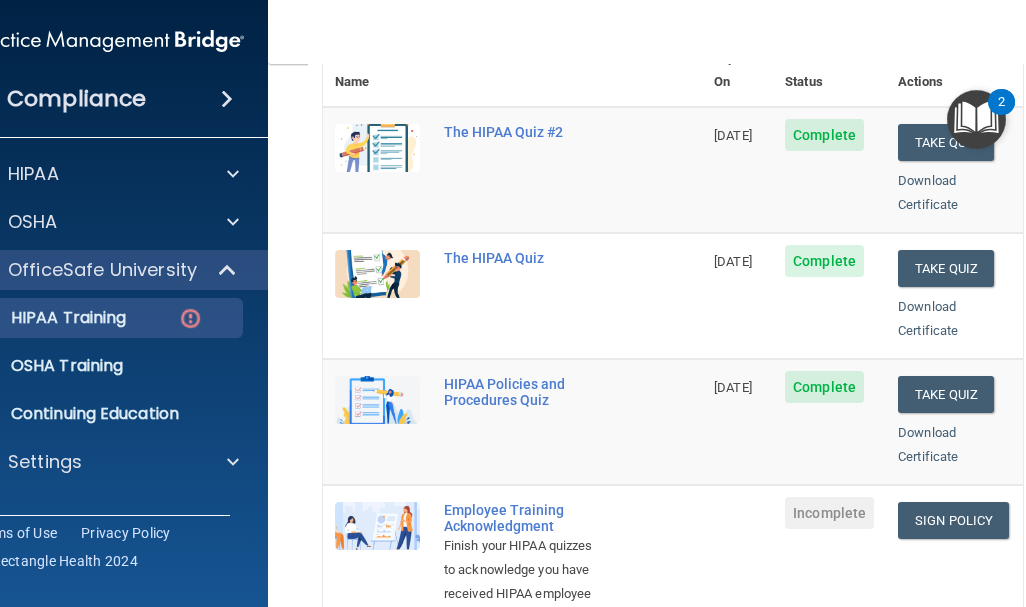click on "Download Certificate" at bounding box center (954, 319) 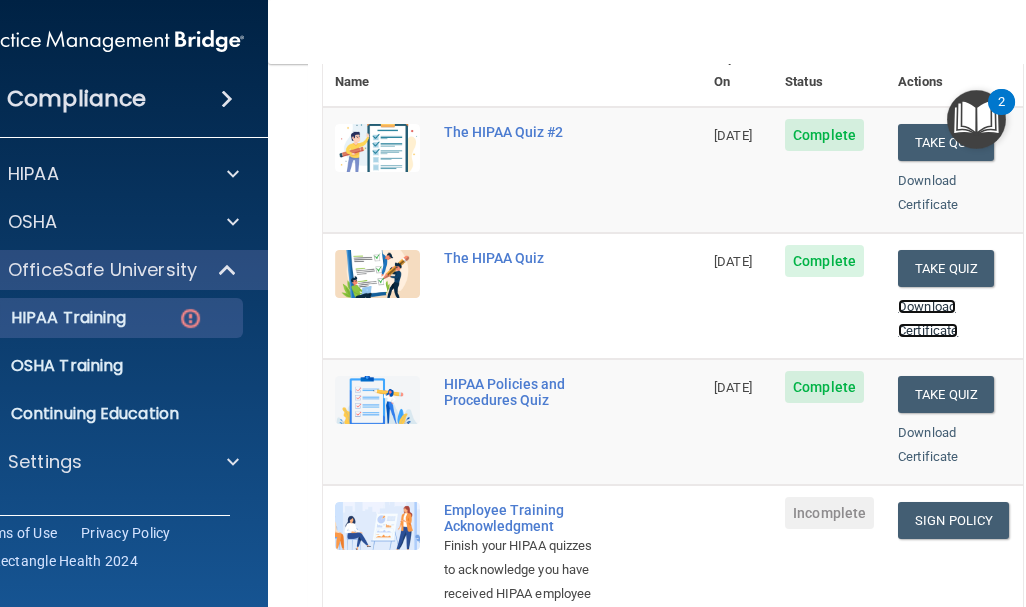 click on "Download Certificate" at bounding box center [928, 318] 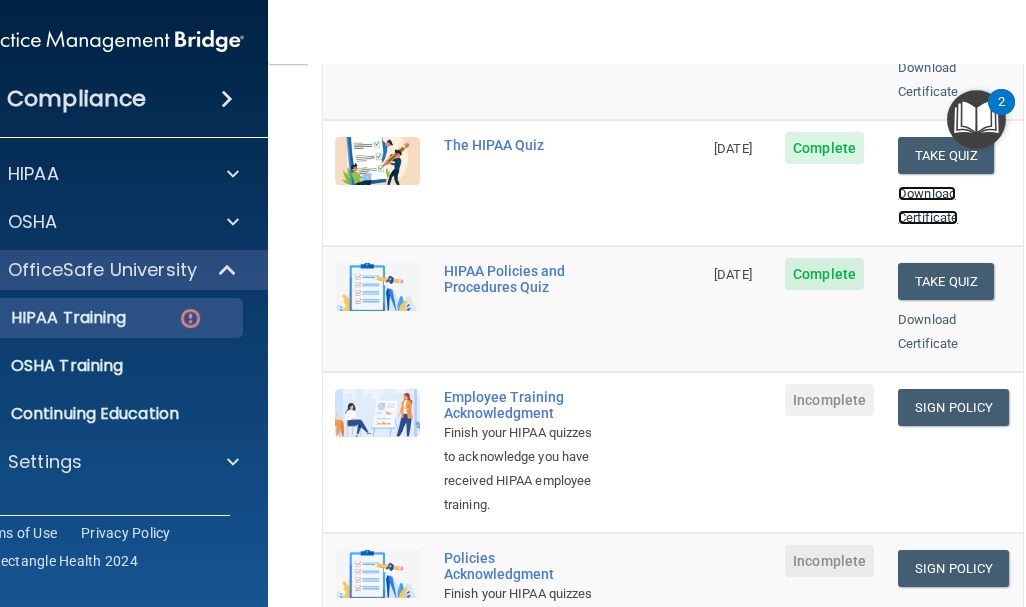 scroll, scrollTop: 383, scrollLeft: 0, axis: vertical 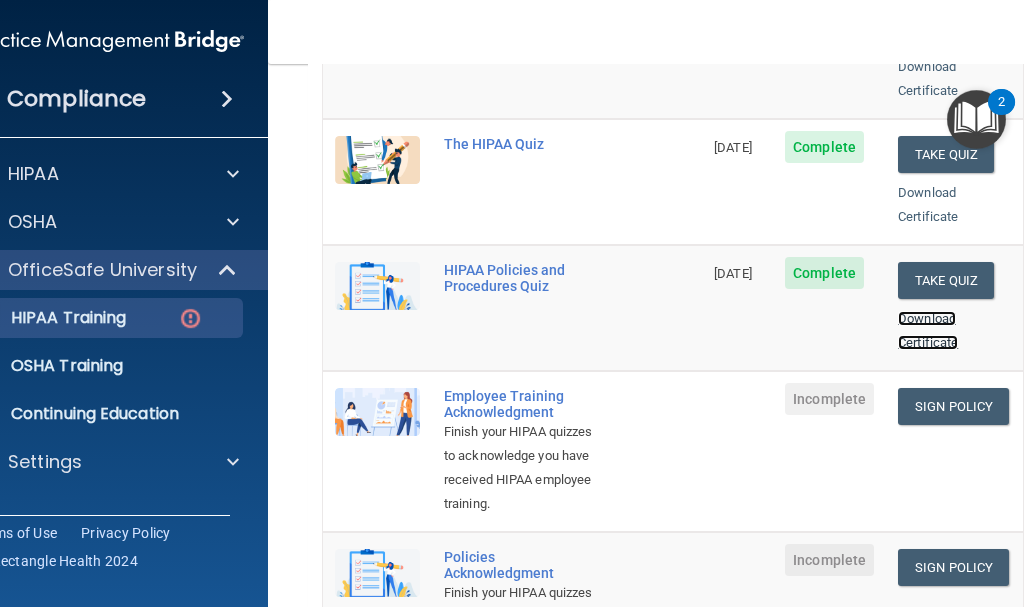 click on "Download Certificate" at bounding box center (928, 330) 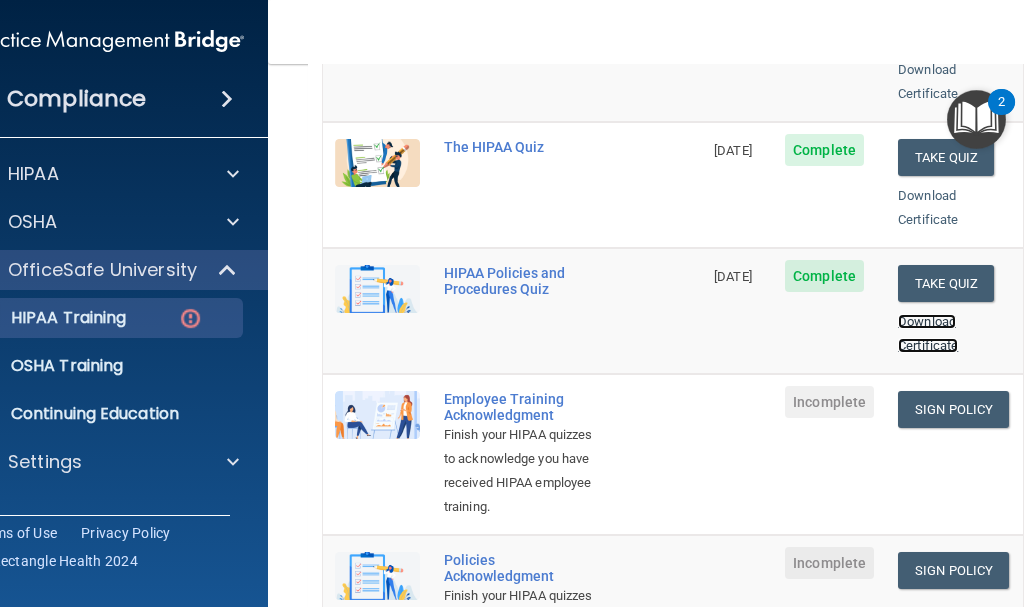 scroll, scrollTop: 380, scrollLeft: 0, axis: vertical 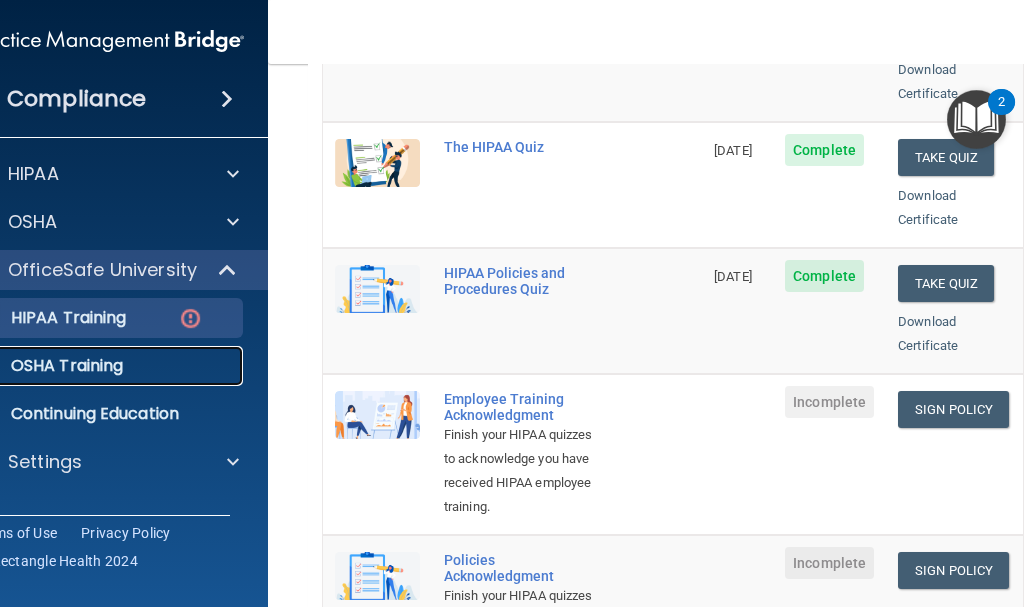 click on "OSHA Training" at bounding box center (97, 366) 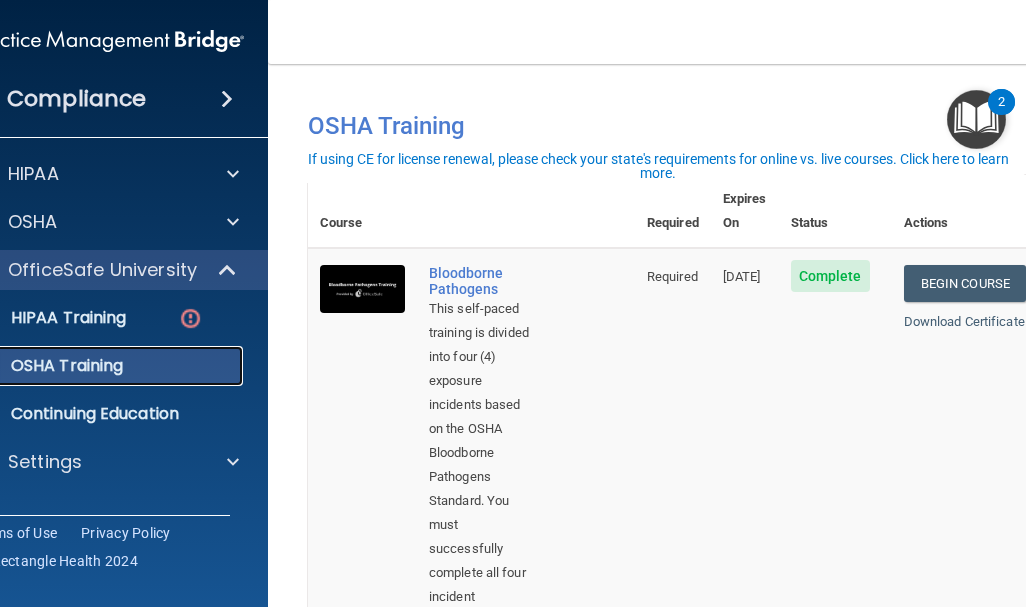 scroll, scrollTop: 2, scrollLeft: 0, axis: vertical 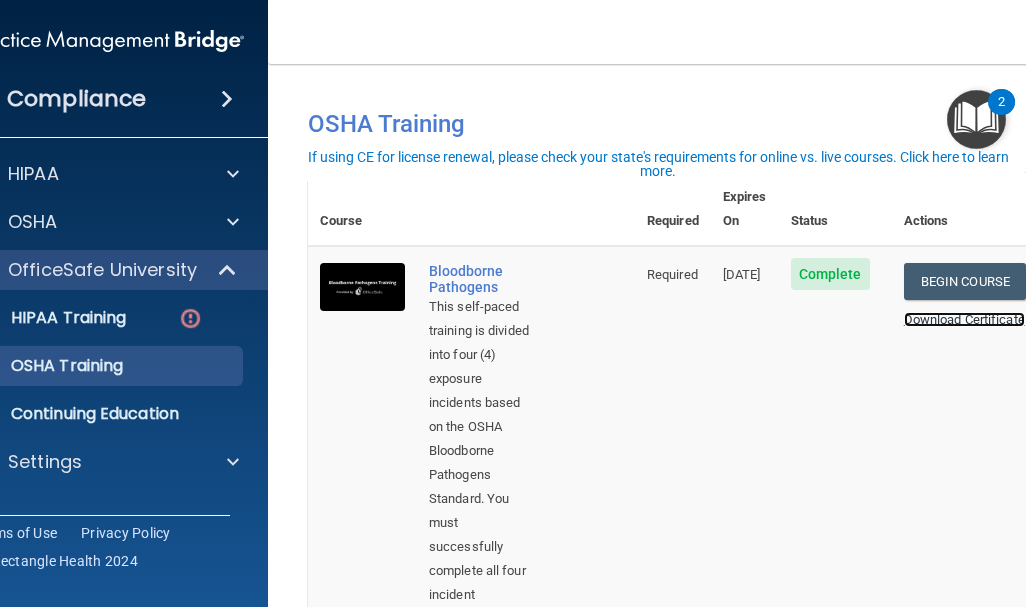 click on "Download Certificate" at bounding box center [964, 319] 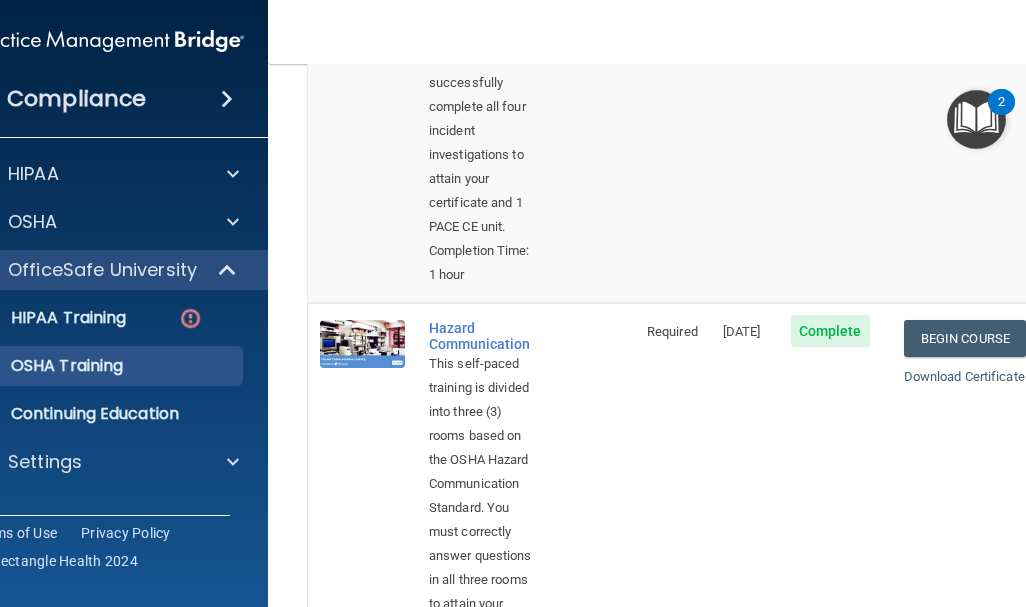 scroll, scrollTop: 465, scrollLeft: 0, axis: vertical 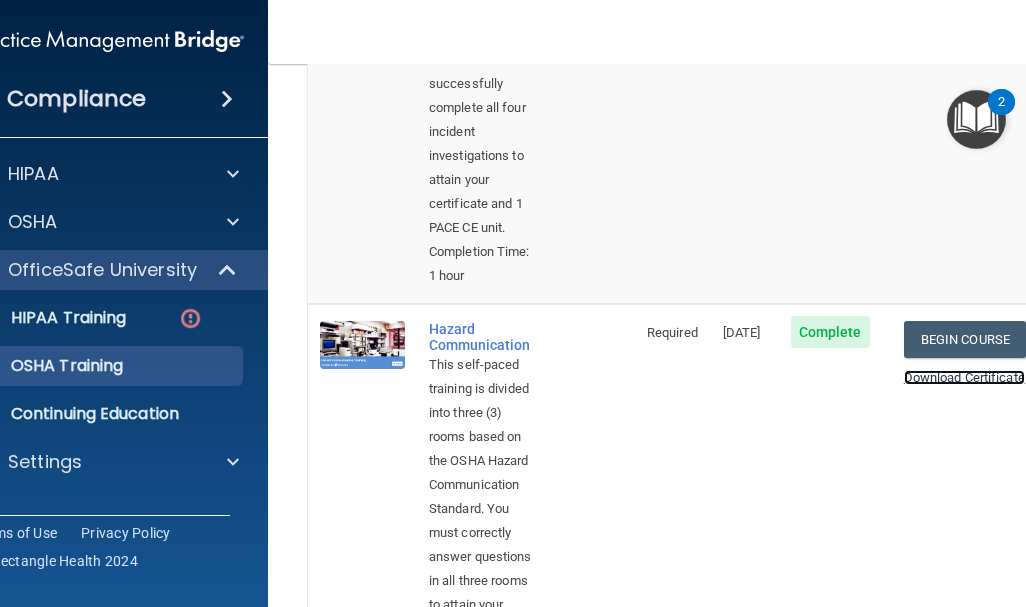 click on "Download Certificate" at bounding box center (964, 377) 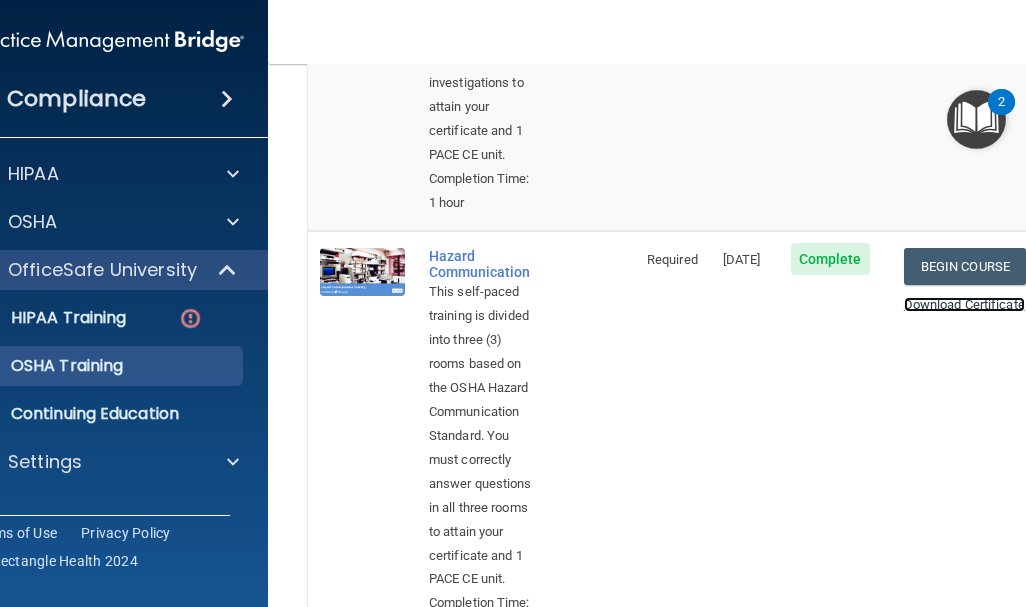 scroll, scrollTop: 712, scrollLeft: 0, axis: vertical 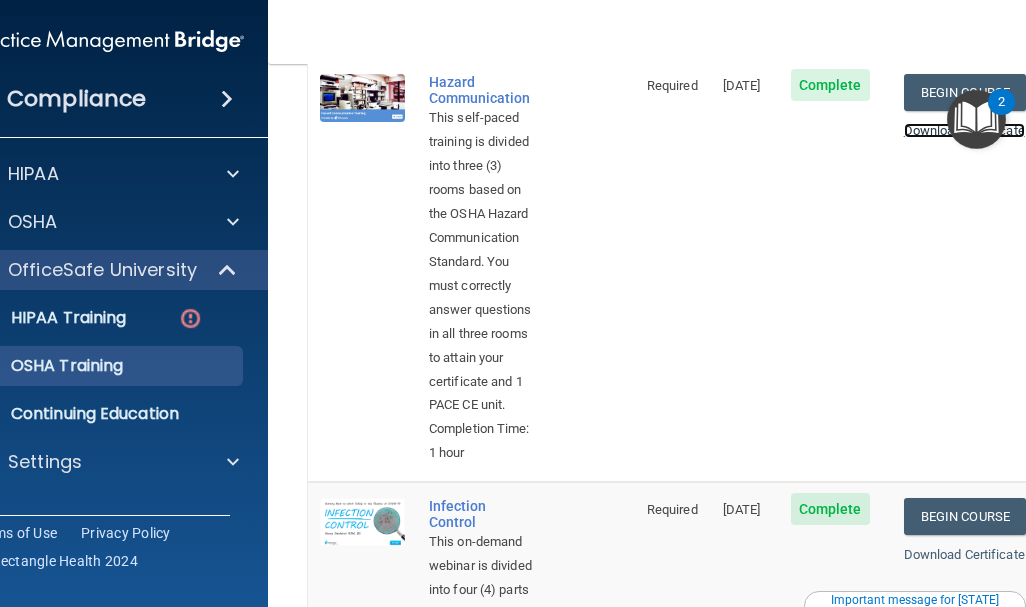 click on "Download Certificate" at bounding box center [964, 130] 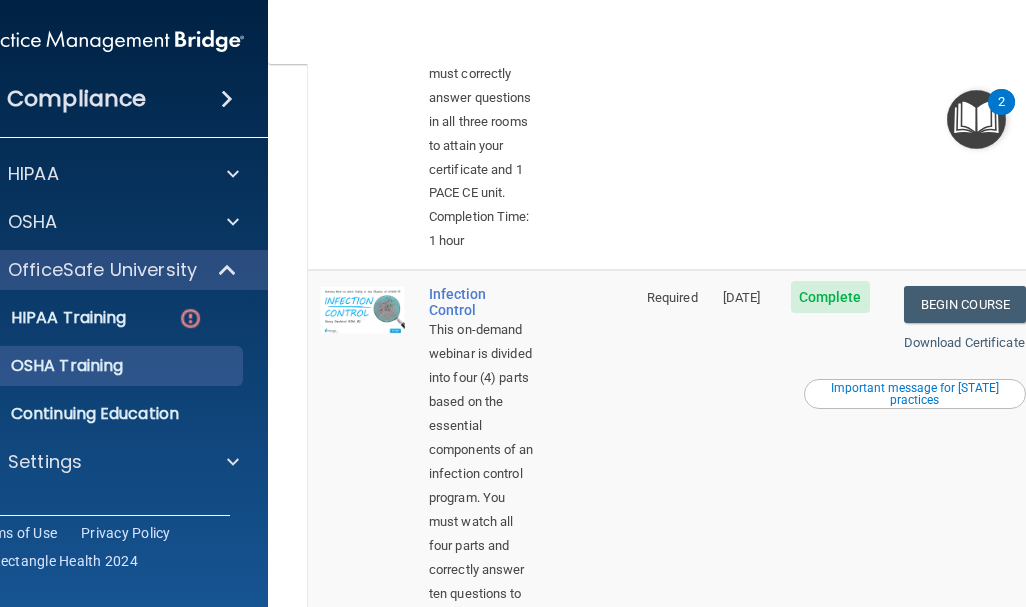 scroll, scrollTop: 1106, scrollLeft: 0, axis: vertical 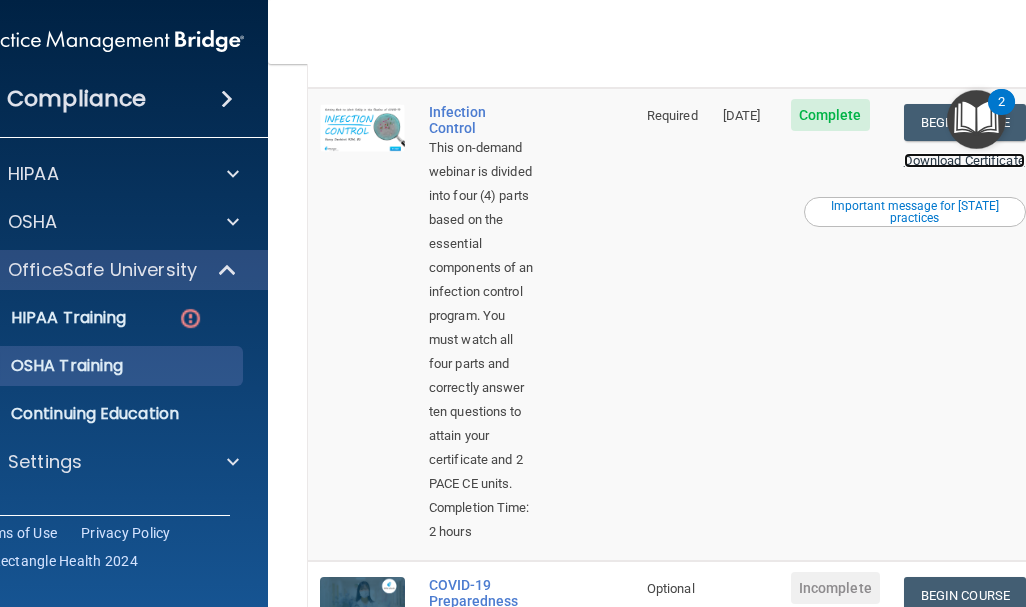 click on "Download Certificate" at bounding box center [964, 160] 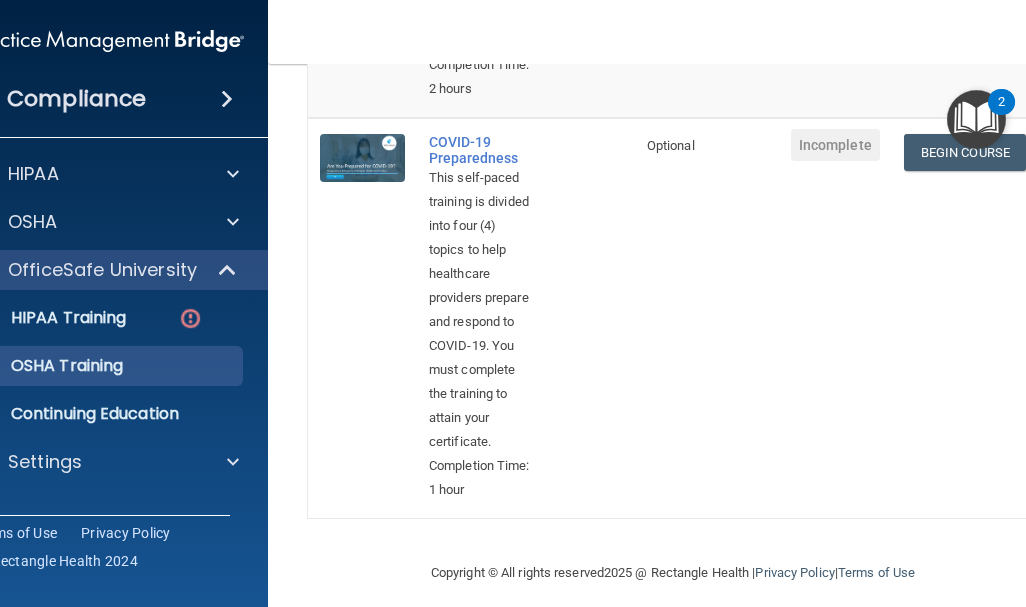 scroll, scrollTop: 1644, scrollLeft: 0, axis: vertical 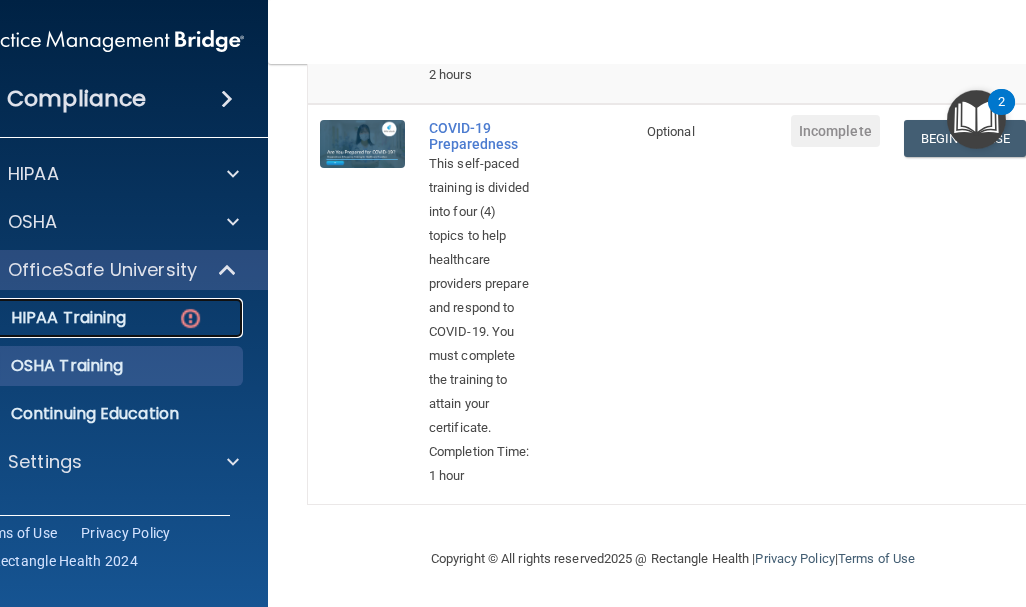 click on "HIPAA Training" at bounding box center [97, 318] 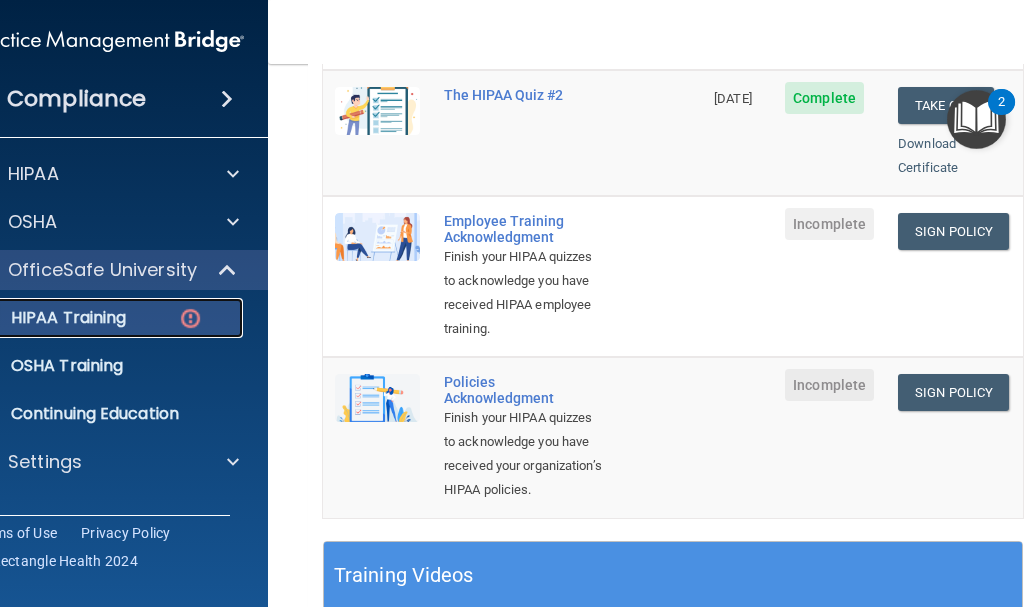scroll, scrollTop: 557, scrollLeft: 0, axis: vertical 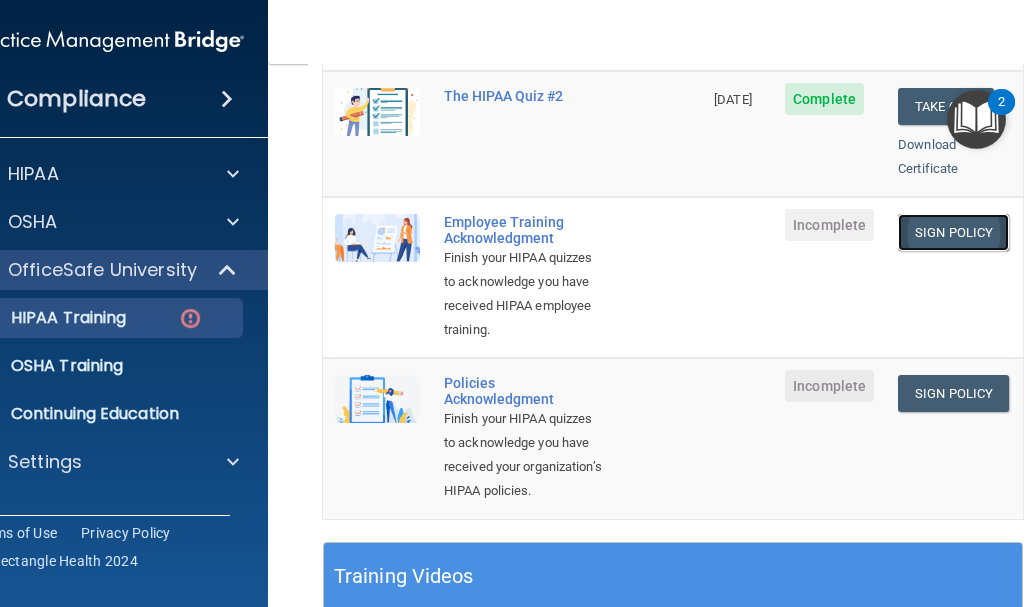 click on "Sign Policy" at bounding box center (953, 232) 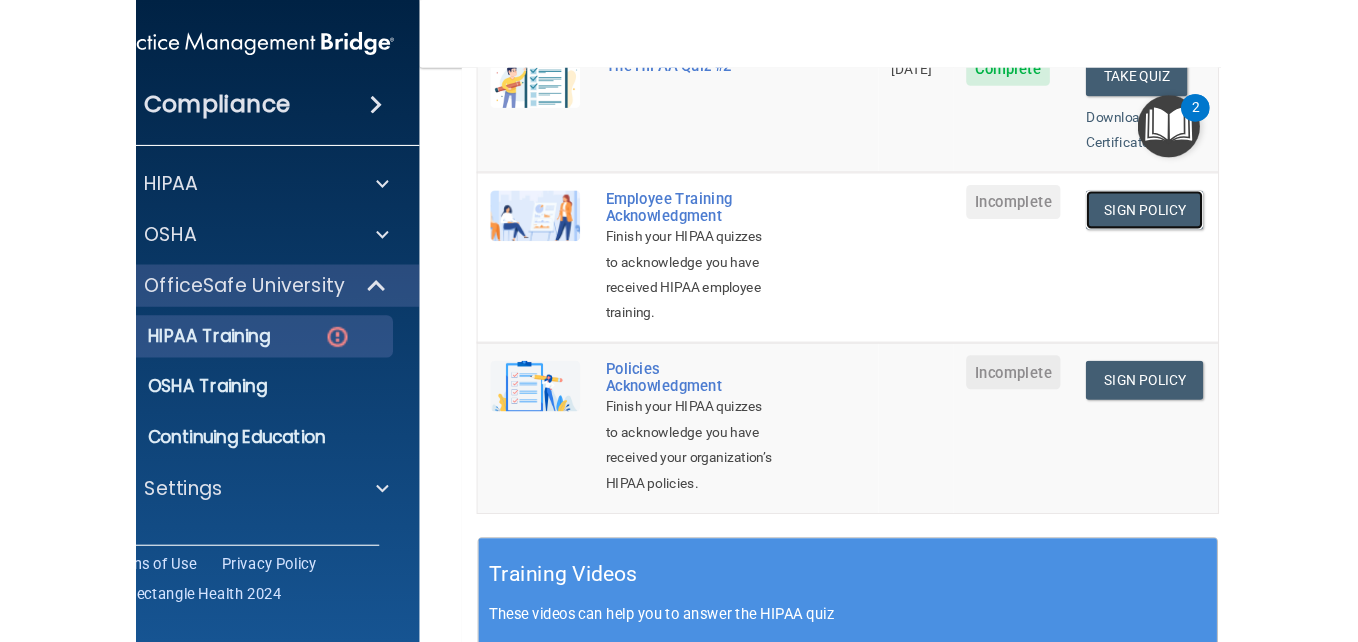 scroll, scrollTop: 594, scrollLeft: 0, axis: vertical 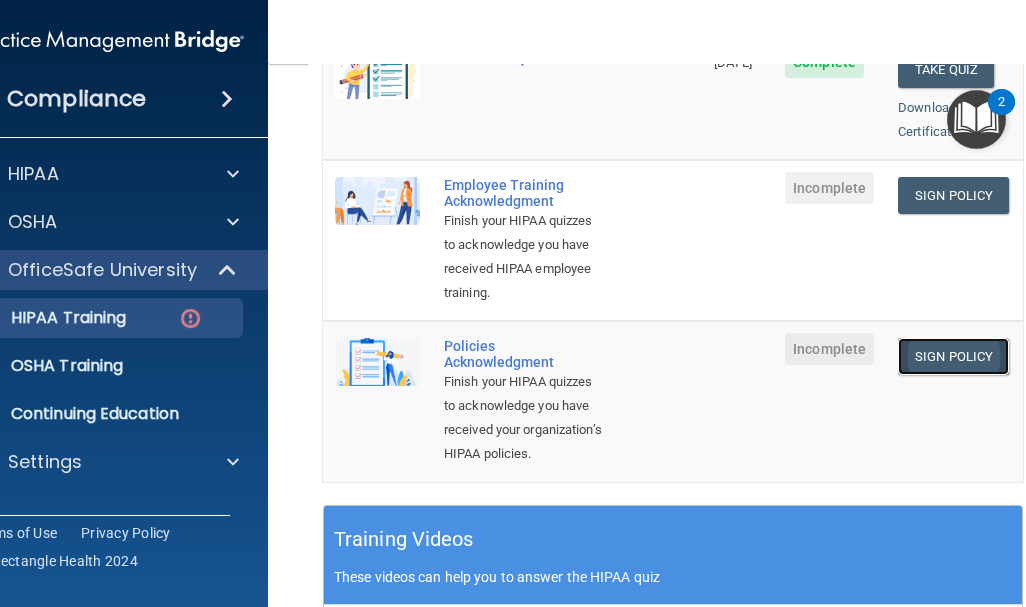 click on "Sign Policy" at bounding box center (953, 356) 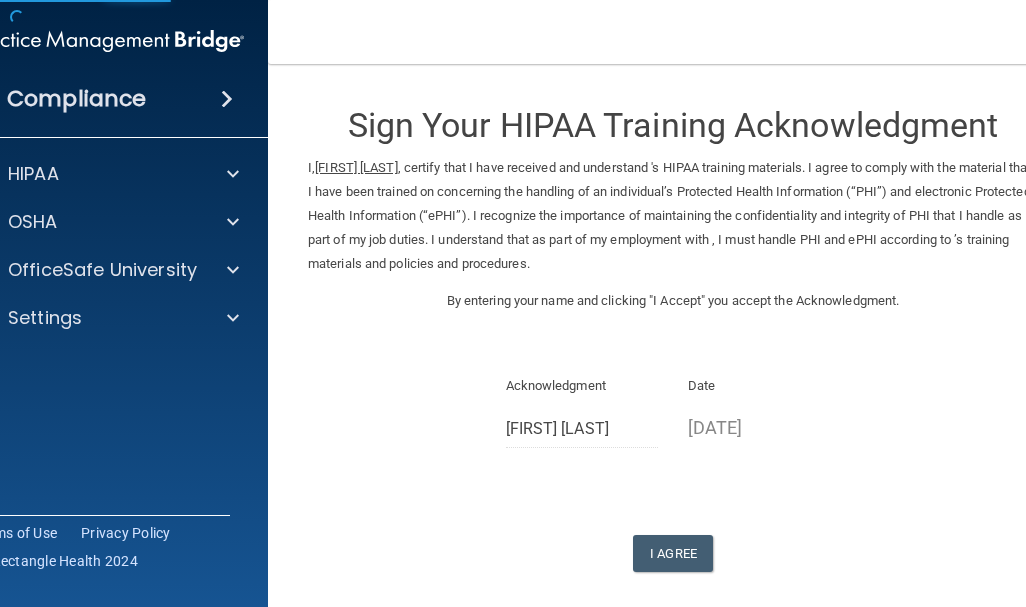 scroll, scrollTop: 0, scrollLeft: 0, axis: both 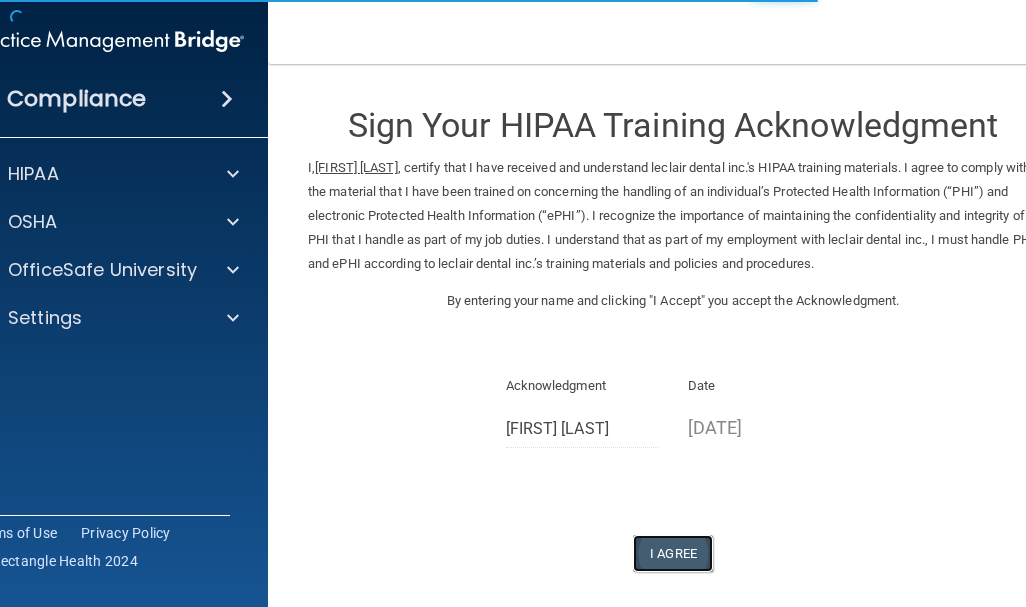 click on "I Agree" at bounding box center [673, 553] 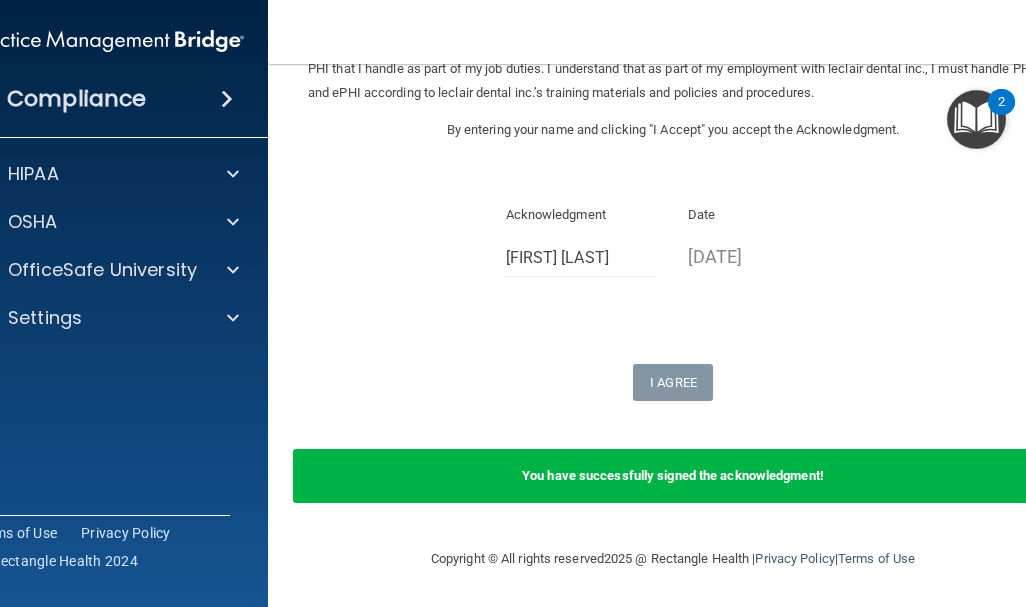 scroll, scrollTop: 171, scrollLeft: 0, axis: vertical 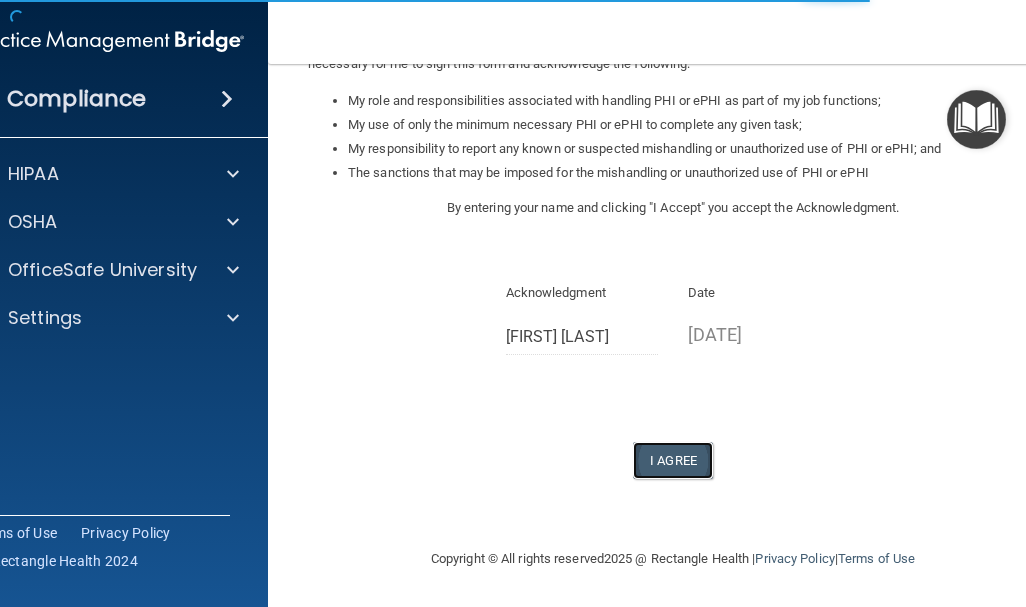 click on "I Agree" at bounding box center [673, 460] 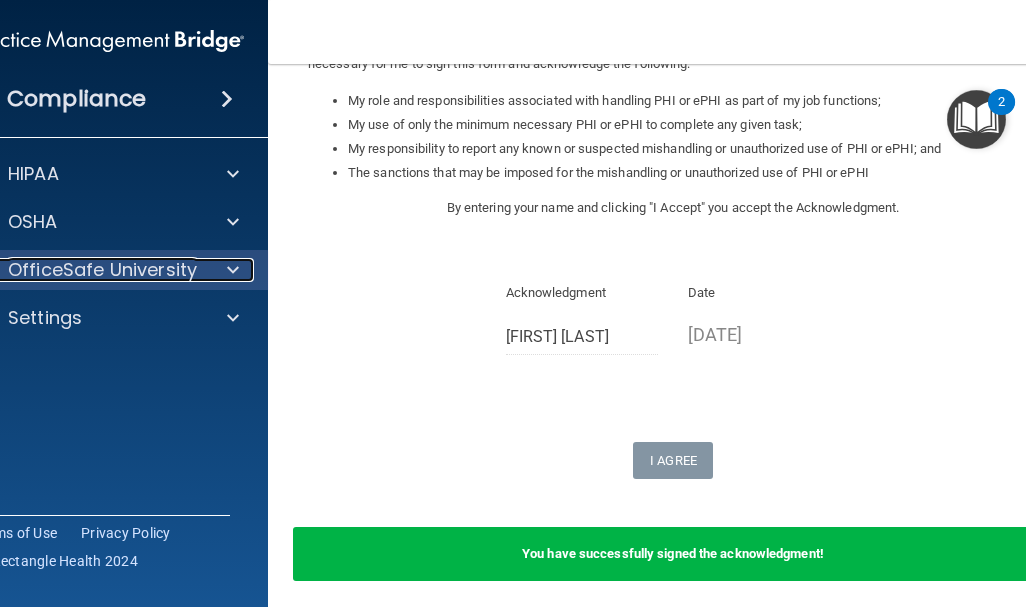 click at bounding box center [233, 270] 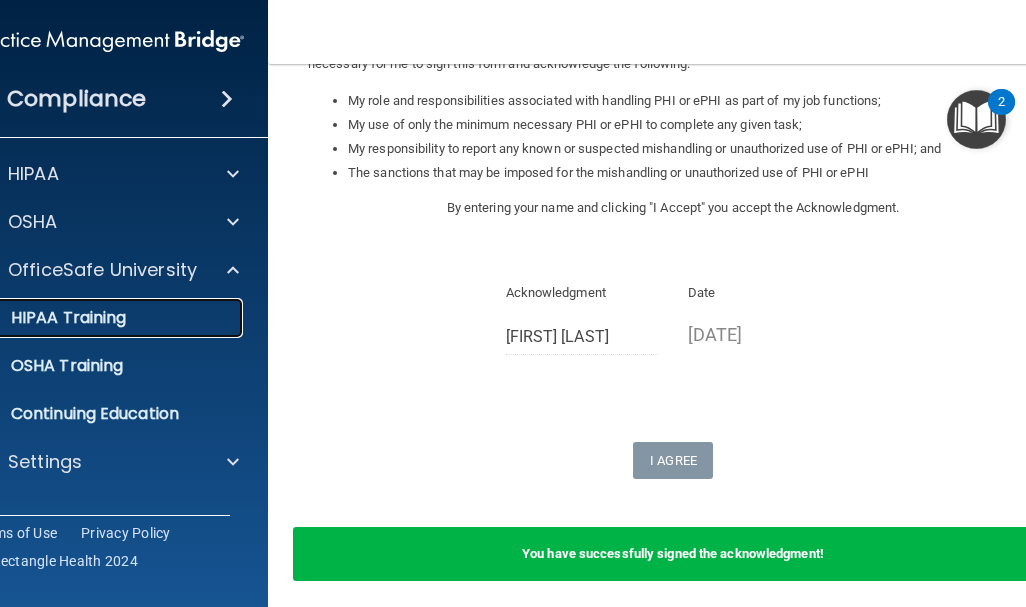 click on "HIPAA Training" at bounding box center [43, 318] 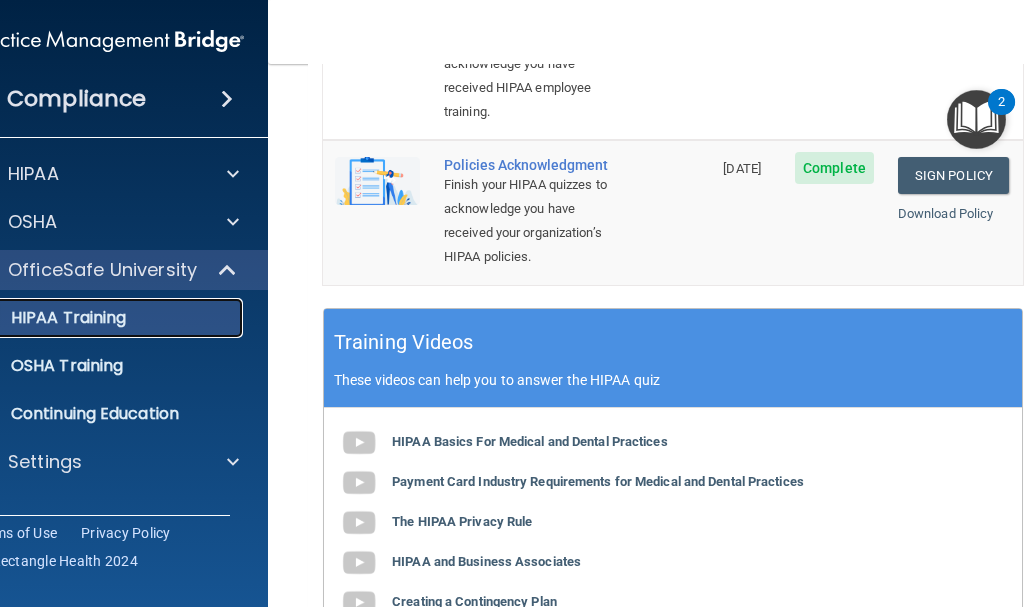 scroll, scrollTop: 776, scrollLeft: 0, axis: vertical 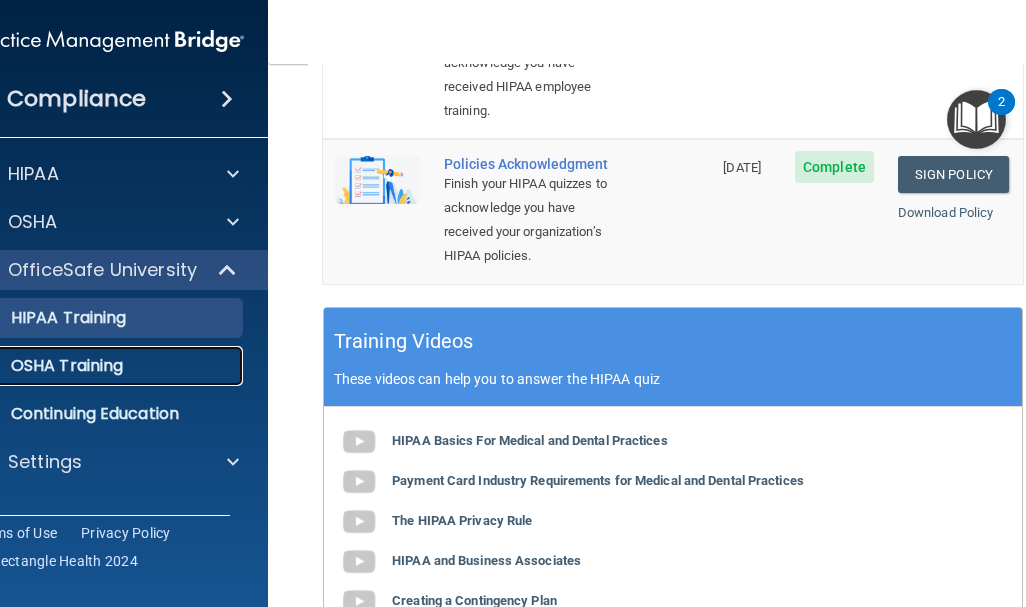 click on "OSHA Training" at bounding box center (42, 366) 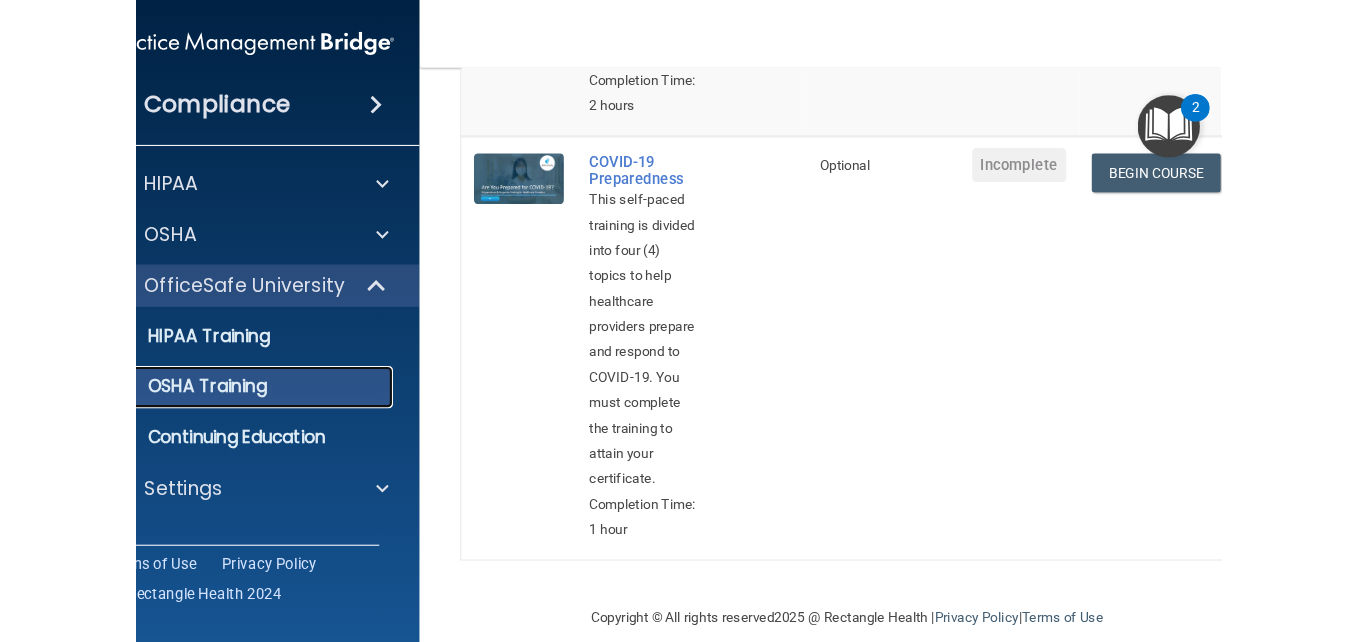 scroll, scrollTop: 1406, scrollLeft: 0, axis: vertical 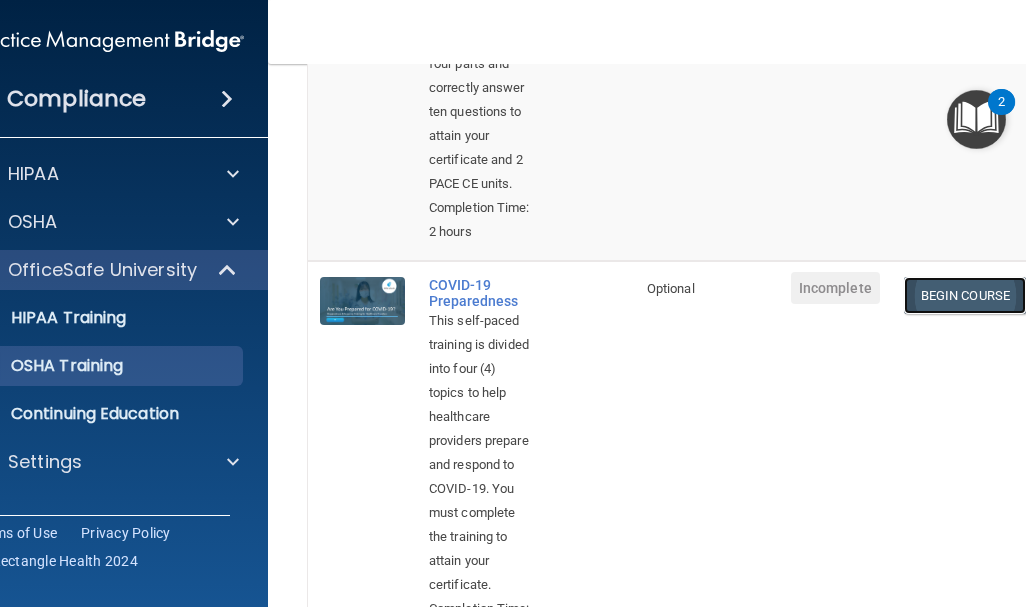click on "Begin Course" at bounding box center [965, 295] 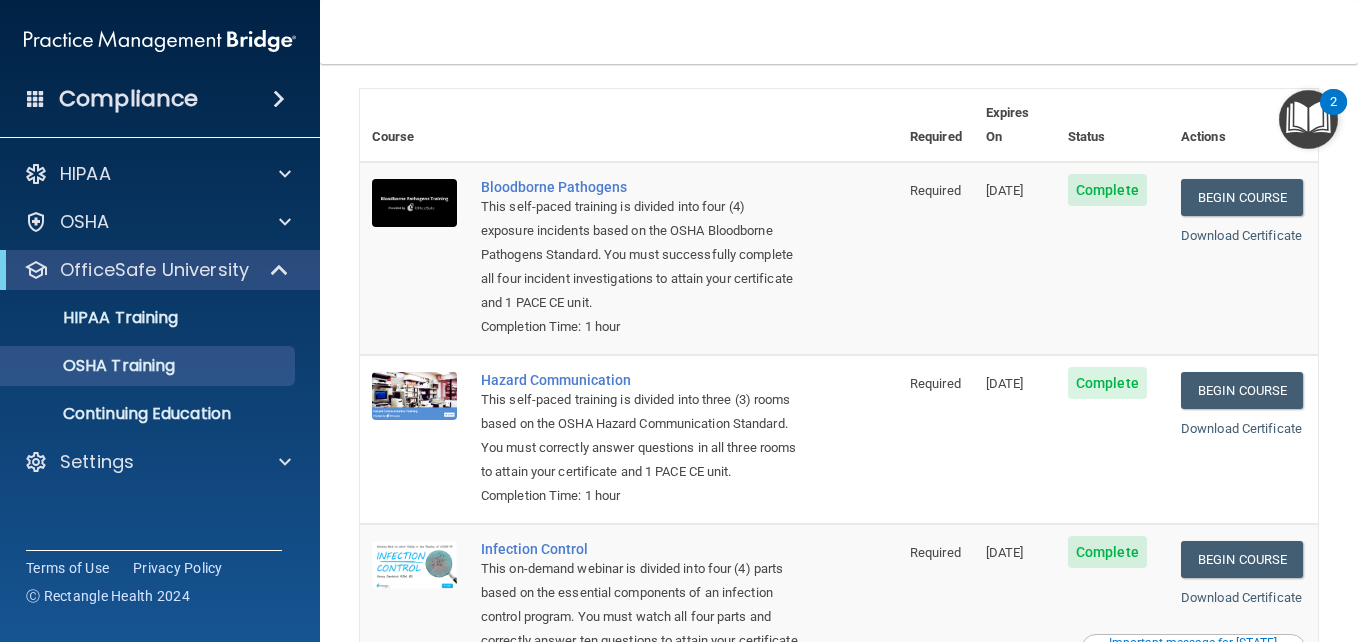 scroll, scrollTop: 82, scrollLeft: 0, axis: vertical 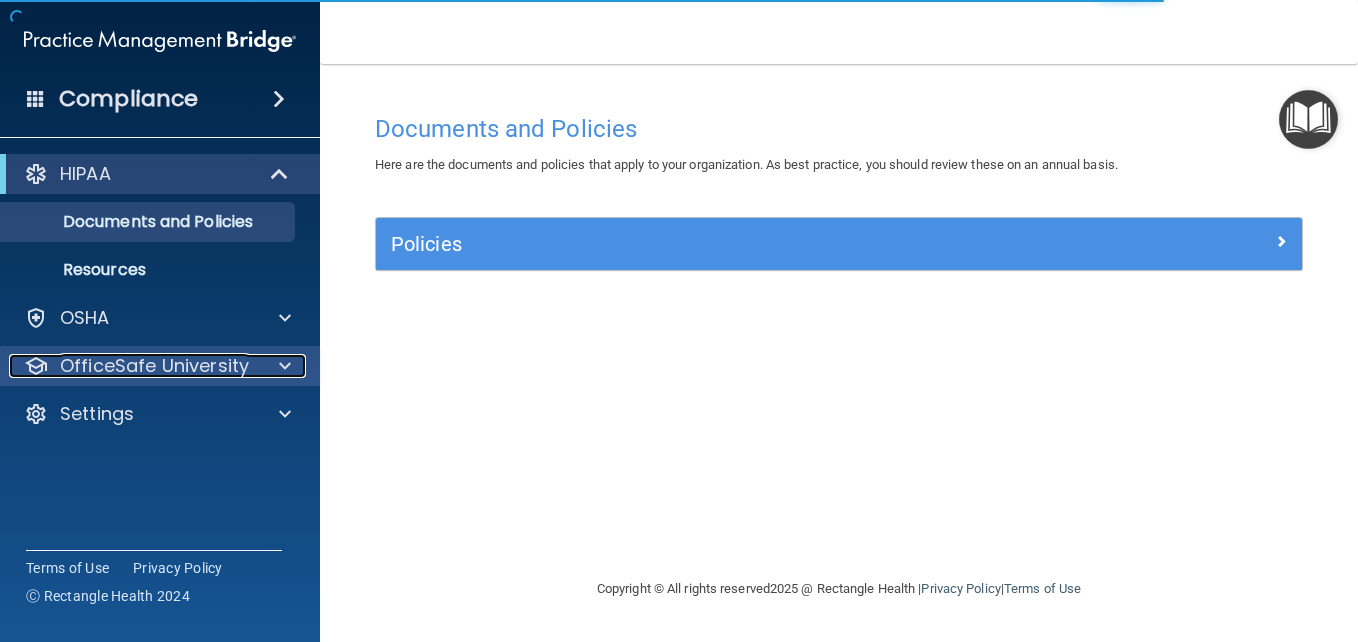 click on "OfficeSafe University" at bounding box center [133, 366] 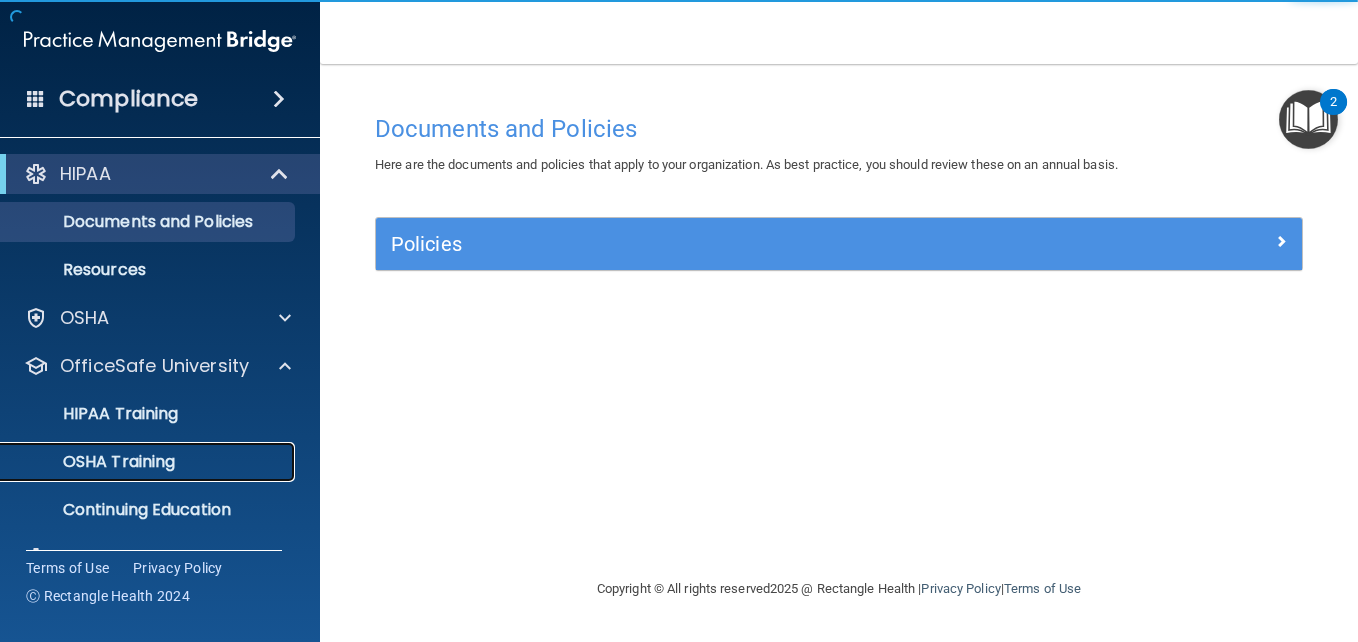 click on "OSHA Training" at bounding box center [94, 462] 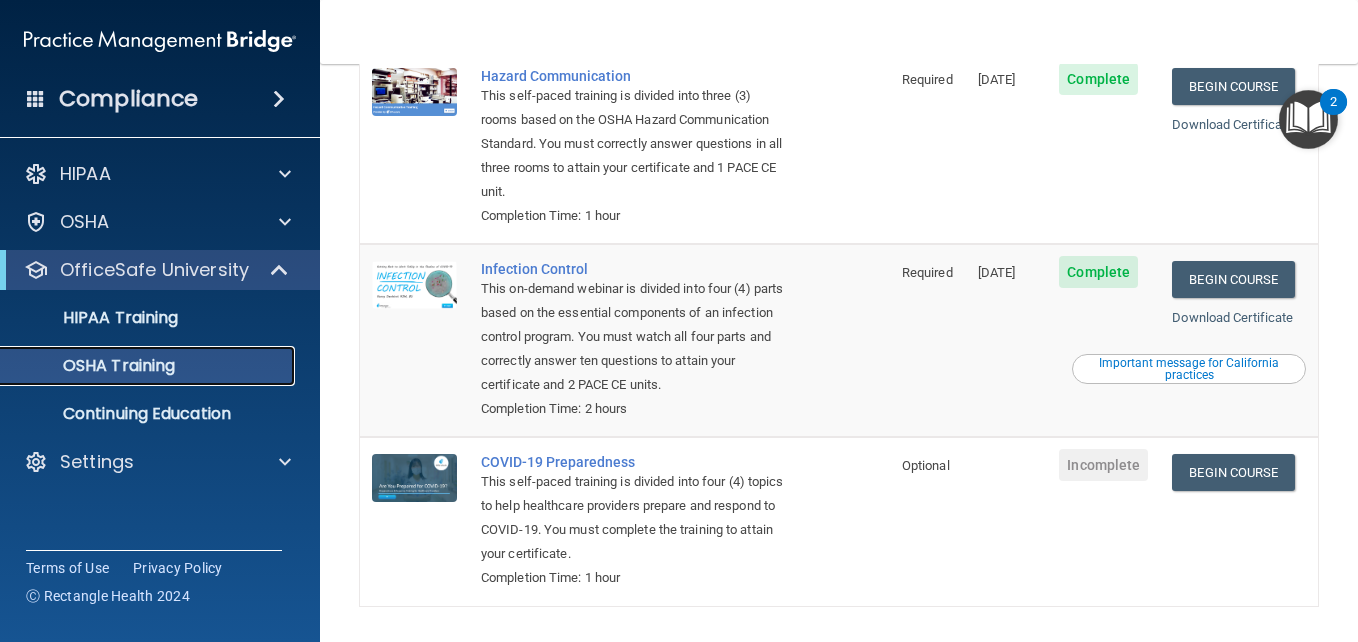 scroll, scrollTop: 462, scrollLeft: 0, axis: vertical 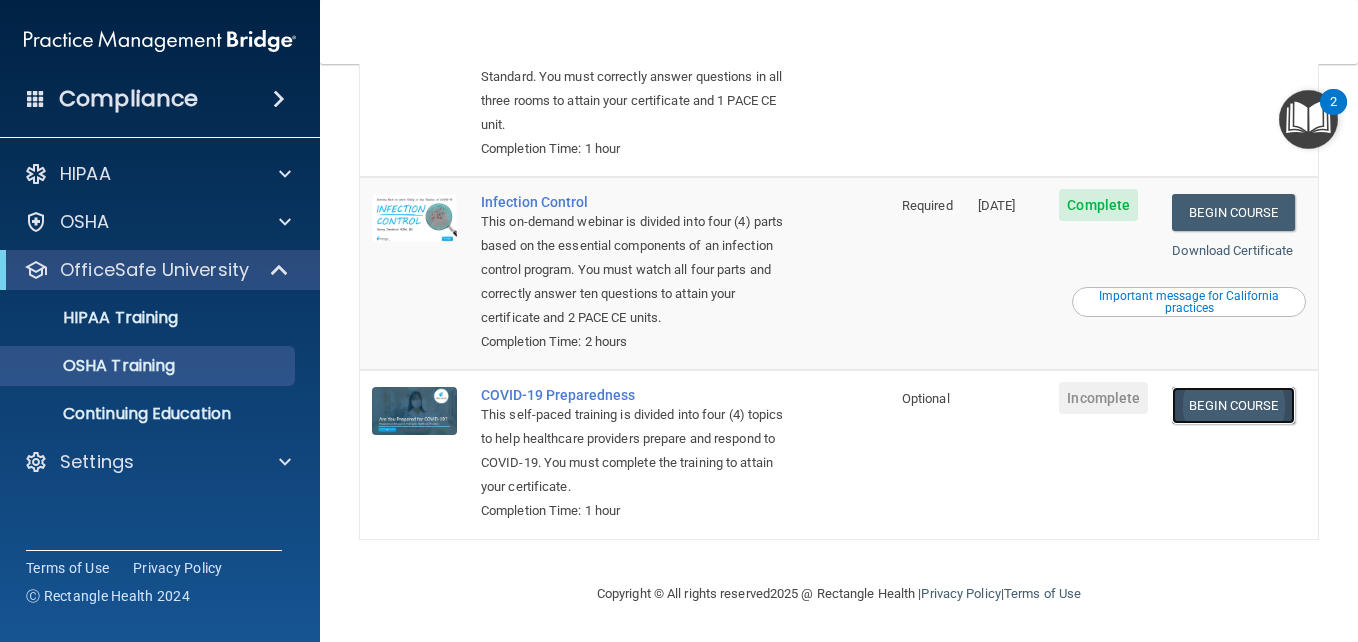 click on "Begin Course" at bounding box center [1233, 405] 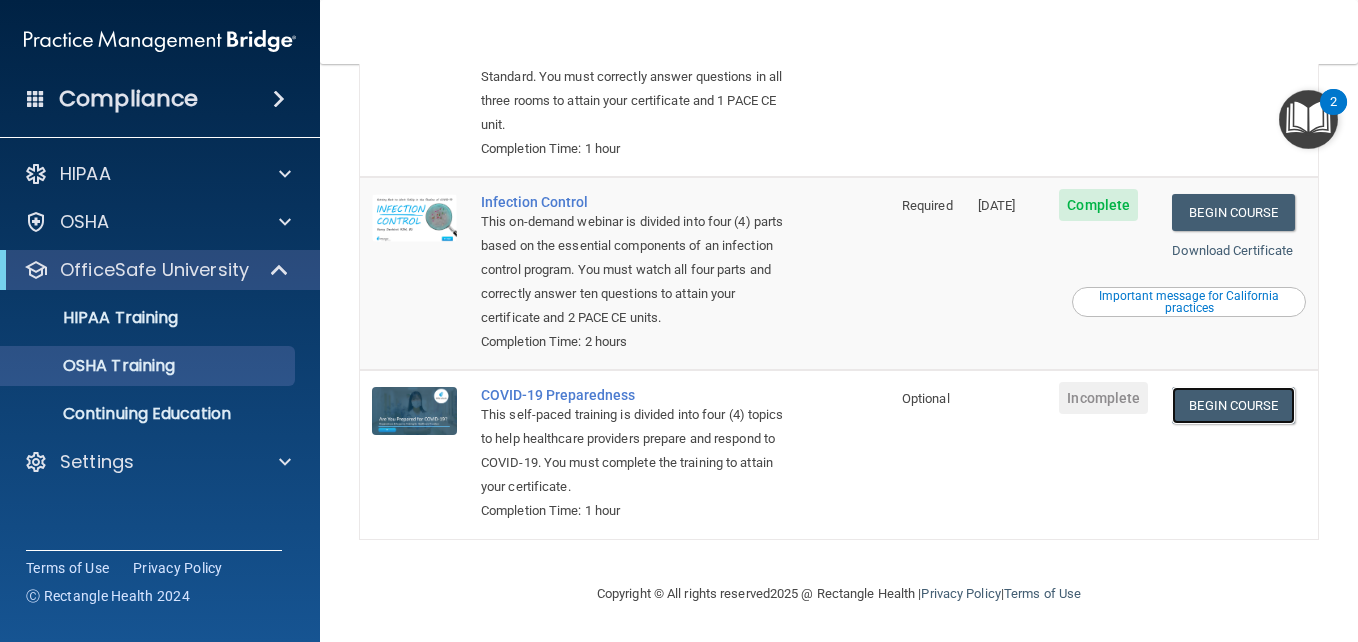 scroll, scrollTop: 462, scrollLeft: 0, axis: vertical 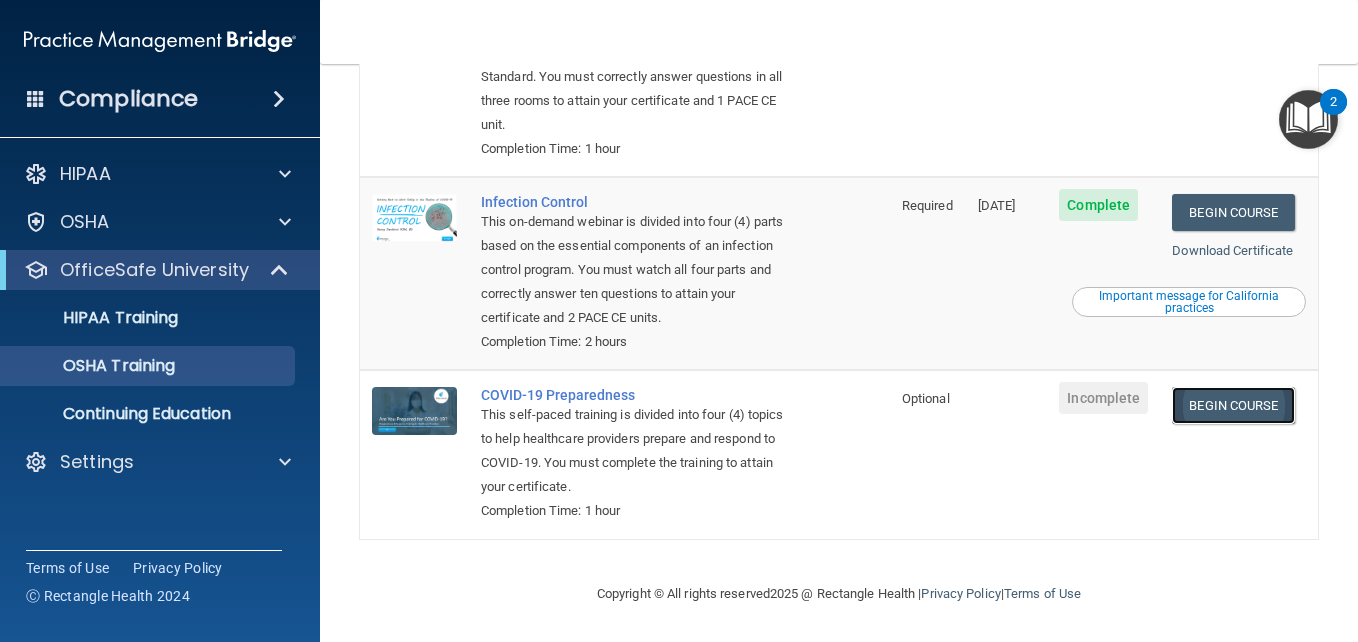 click on "Begin Course" at bounding box center (1233, 405) 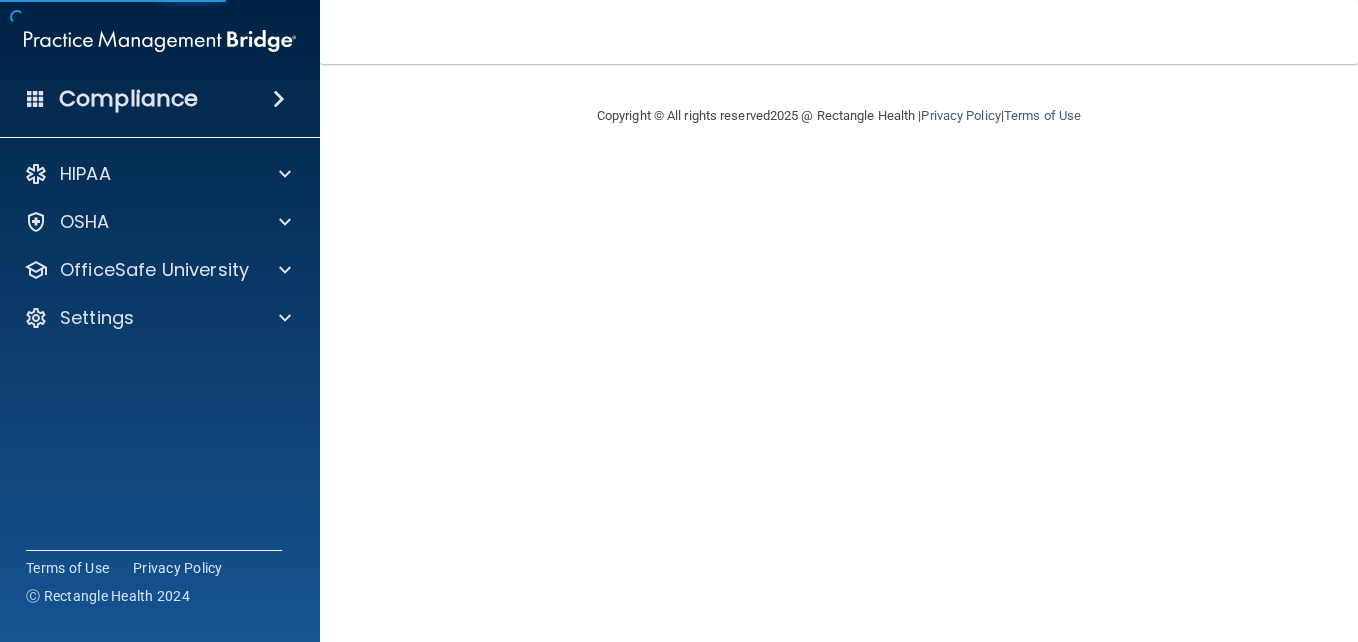 scroll, scrollTop: 0, scrollLeft: 0, axis: both 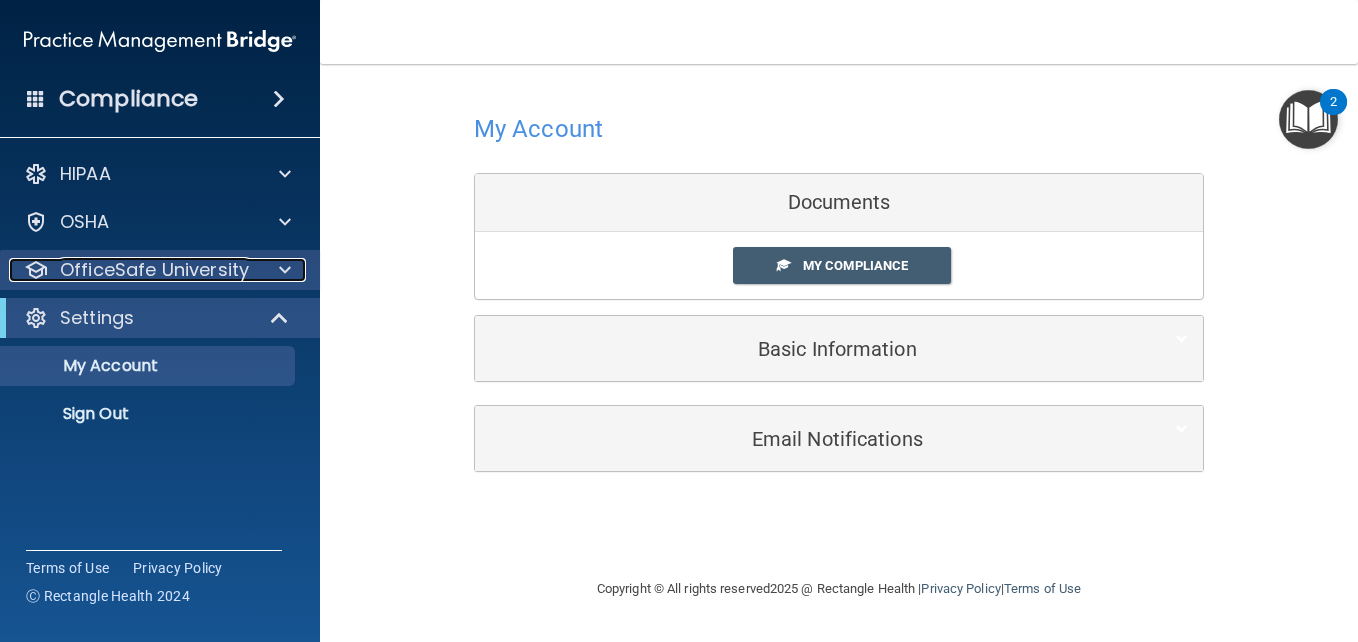 click on "OfficeSafe University" at bounding box center (133, 270) 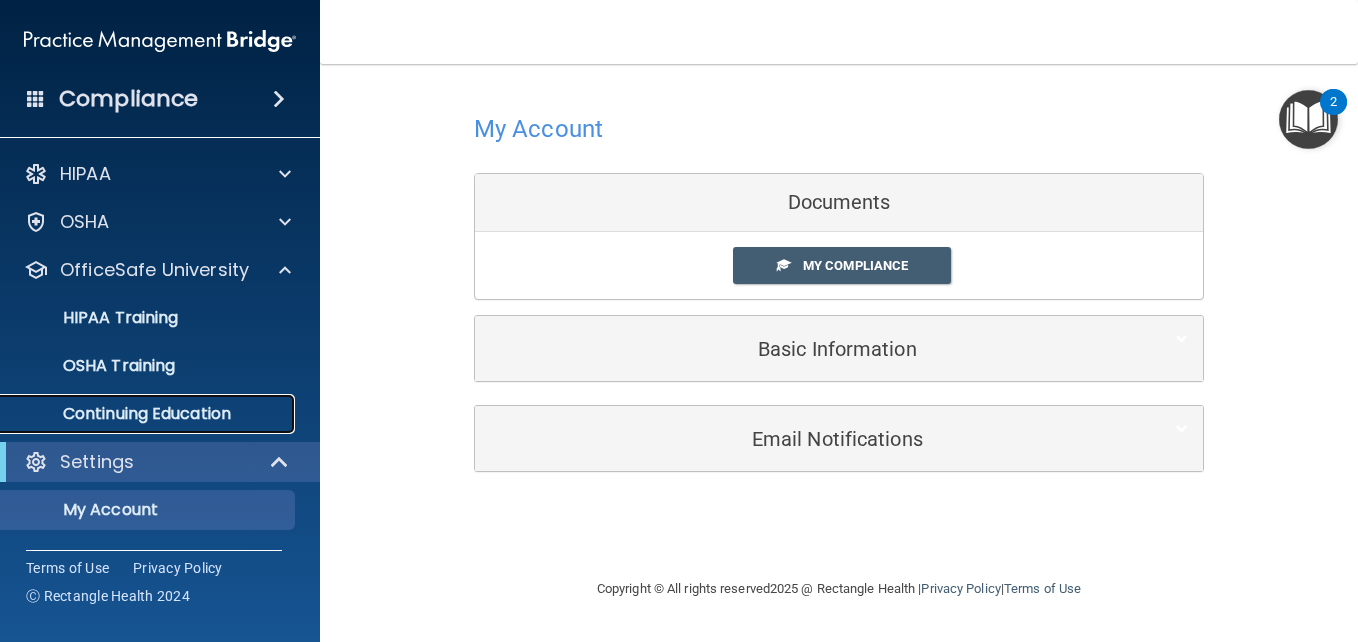 click on "Continuing Education" at bounding box center (149, 414) 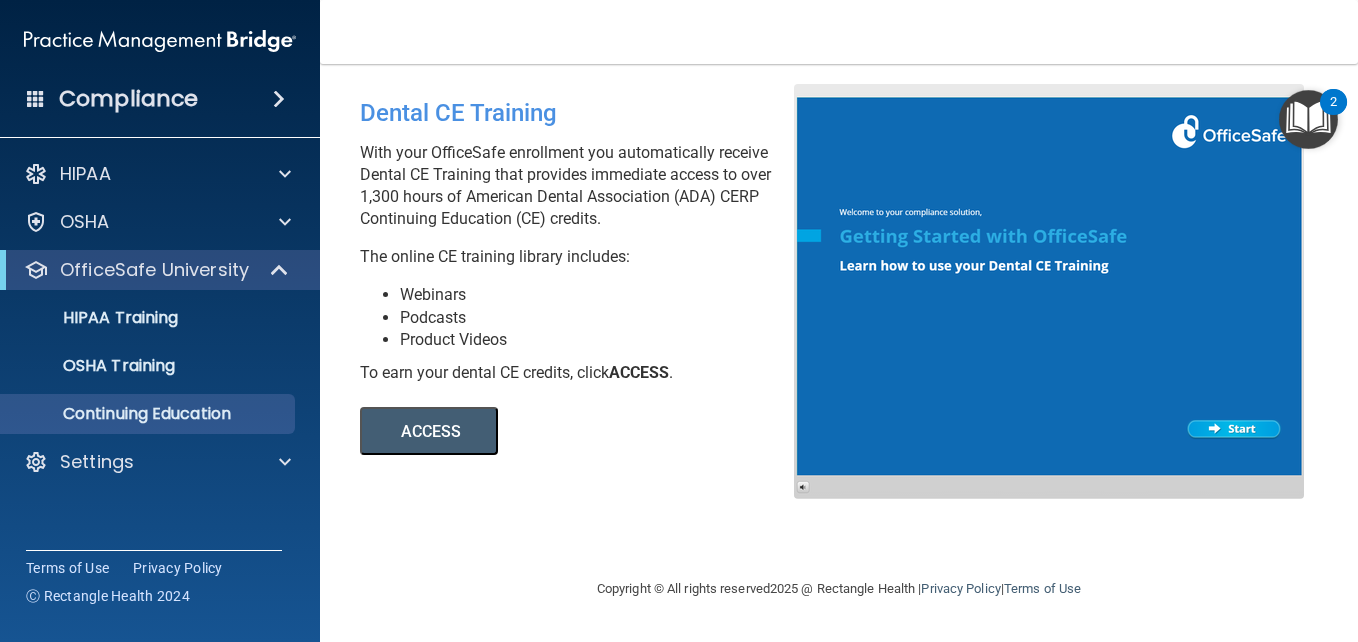 click on "ACCESS" at bounding box center (429, 431) 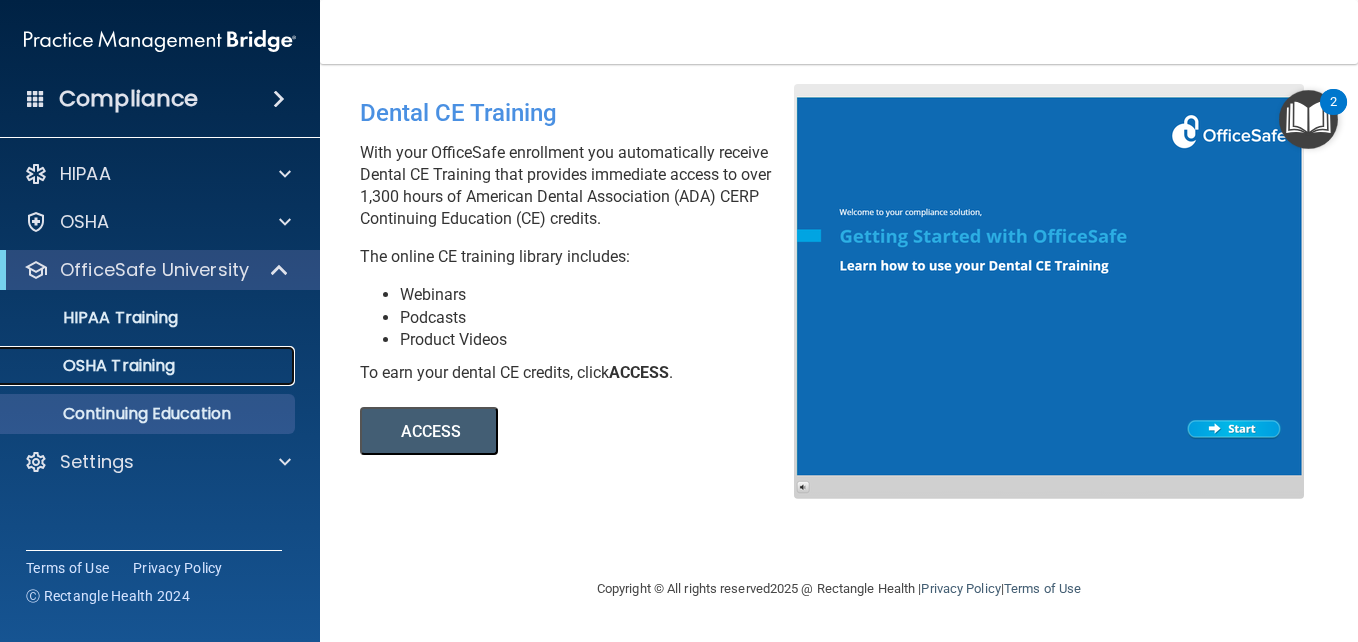 click on "OSHA Training" at bounding box center (149, 366) 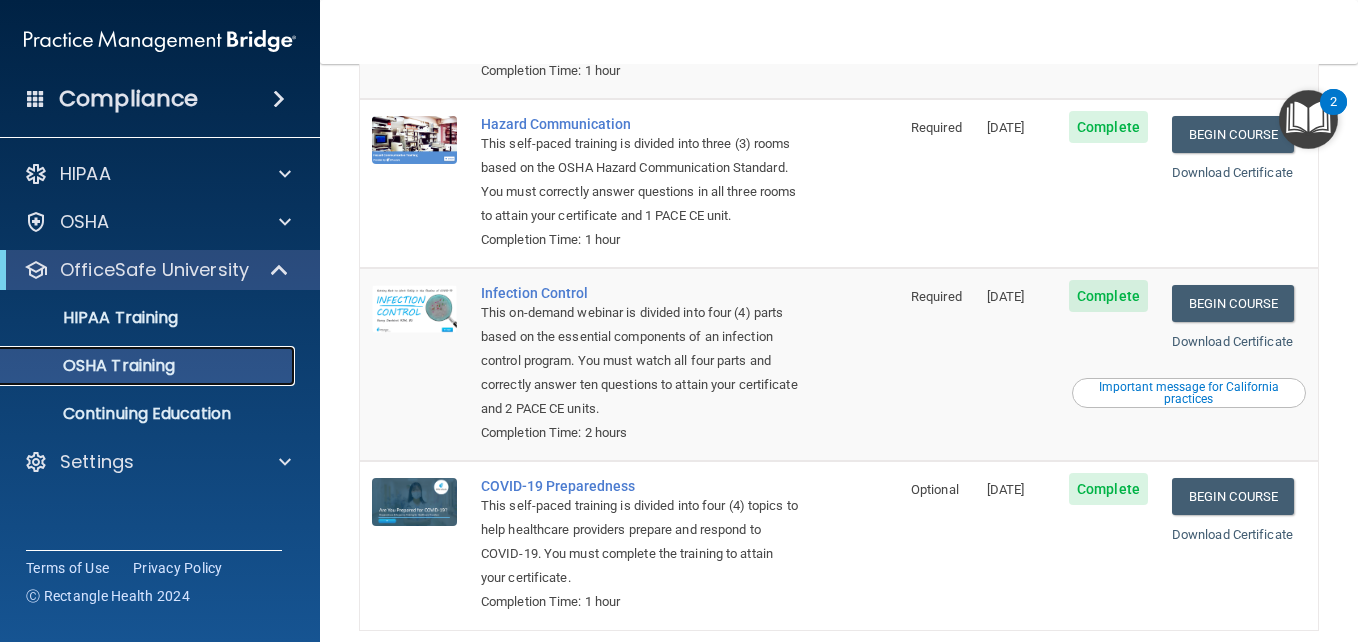 scroll, scrollTop: 0, scrollLeft: 0, axis: both 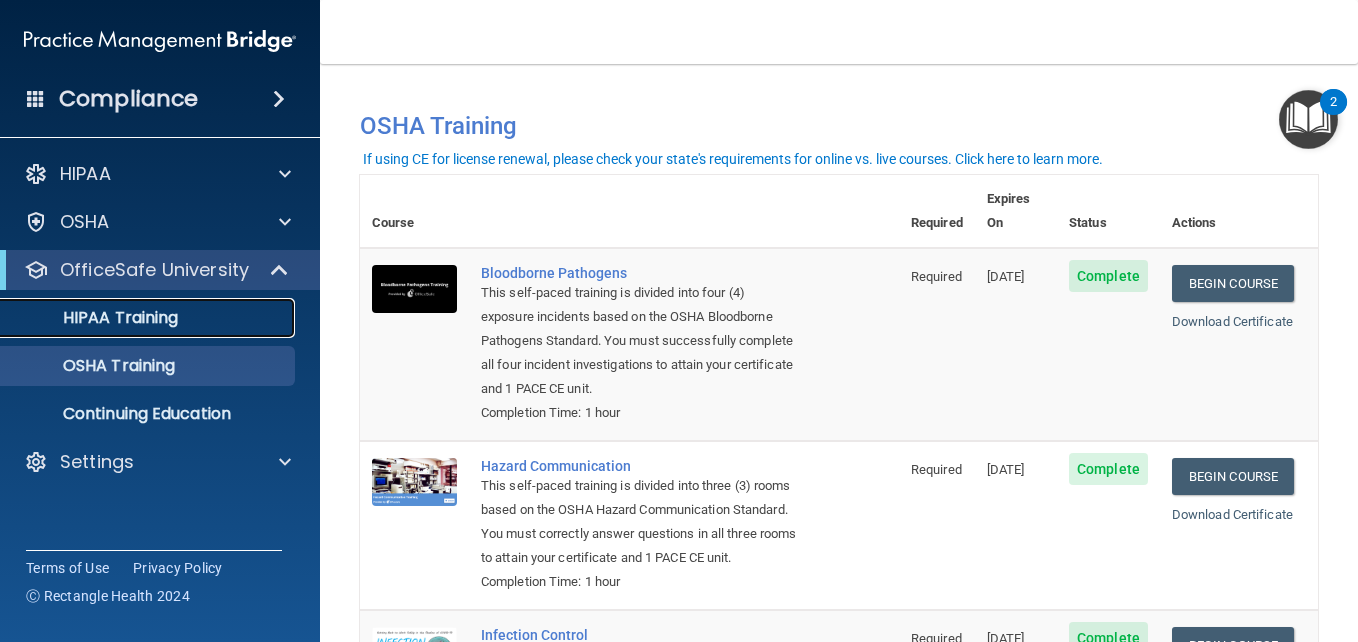 click on "HIPAA Training" at bounding box center [137, 318] 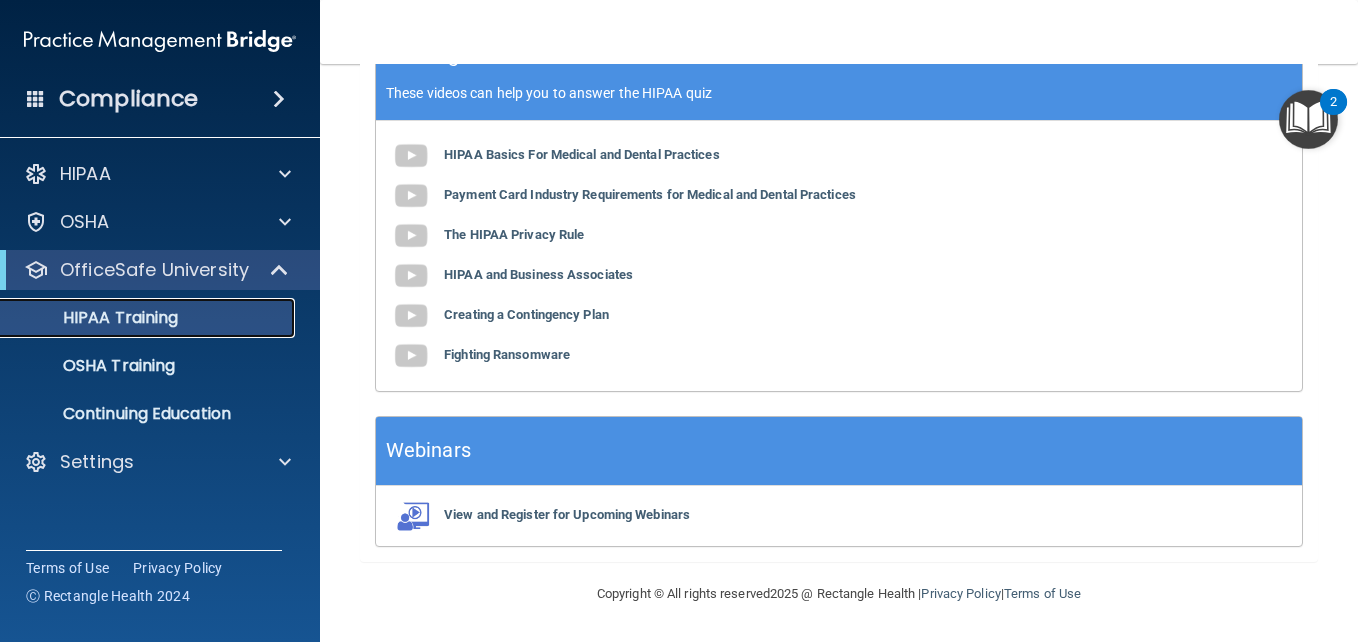 scroll, scrollTop: 0, scrollLeft: 0, axis: both 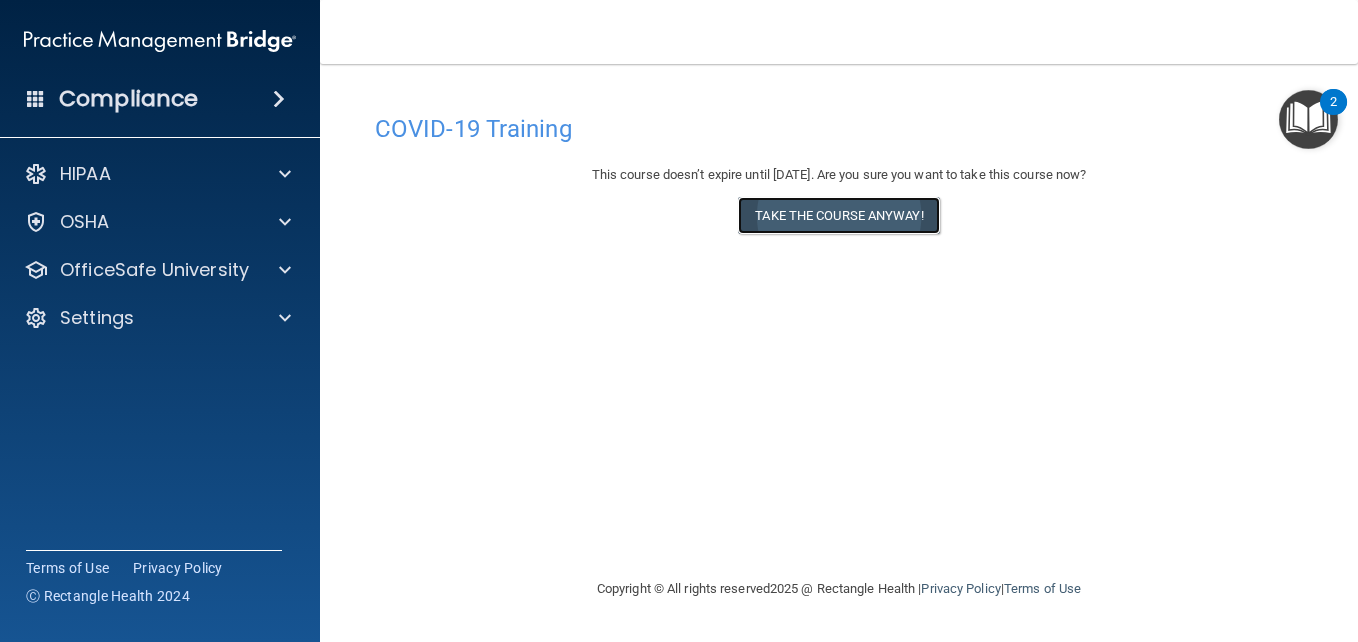 click on "Take the course anyway!" at bounding box center [838, 215] 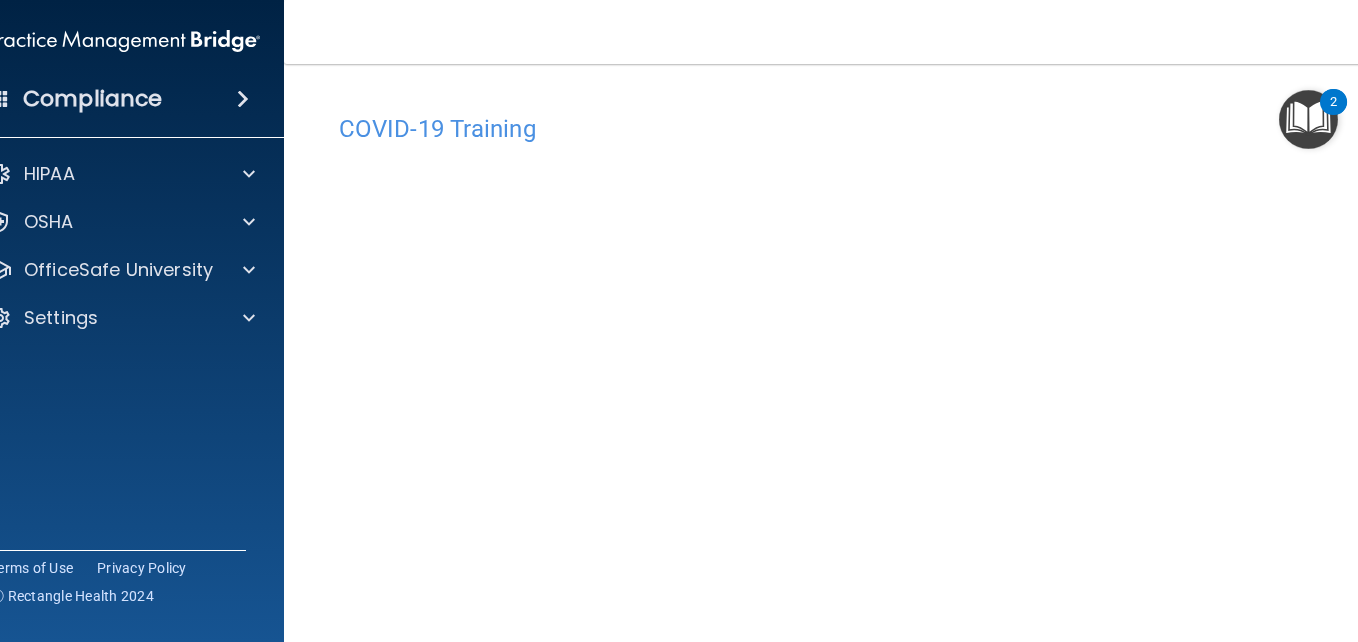 scroll, scrollTop: 64, scrollLeft: 0, axis: vertical 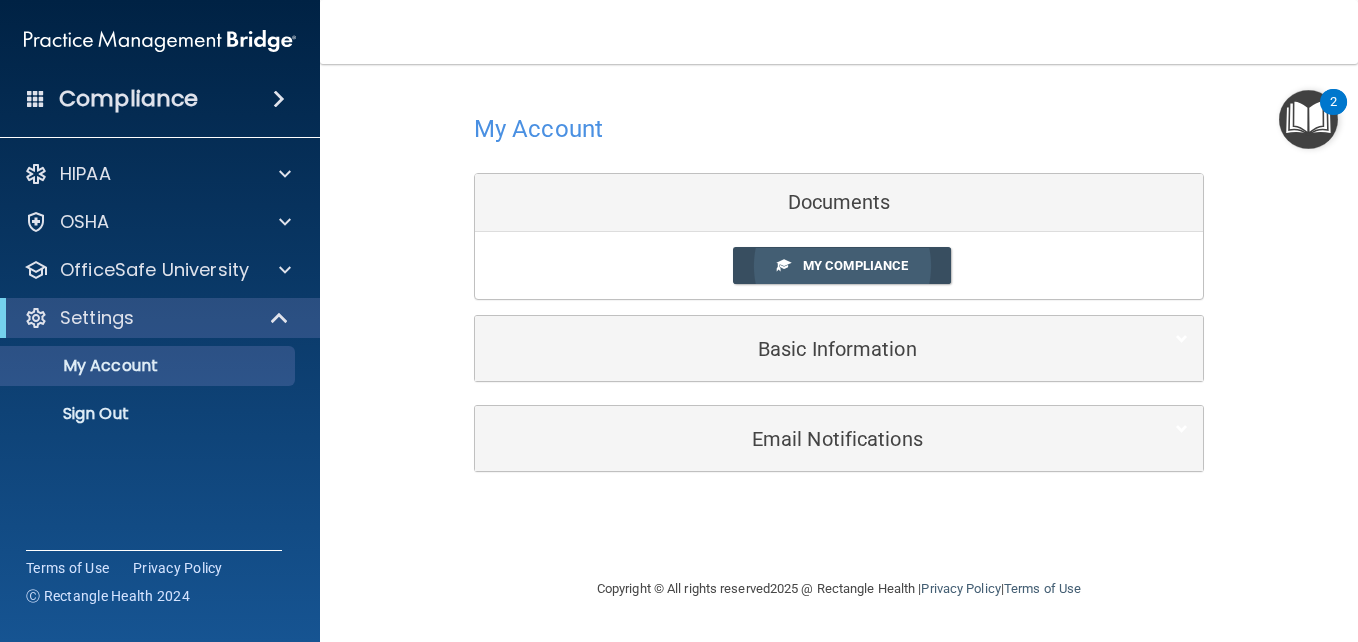 click on "My Compliance" at bounding box center (842, 265) 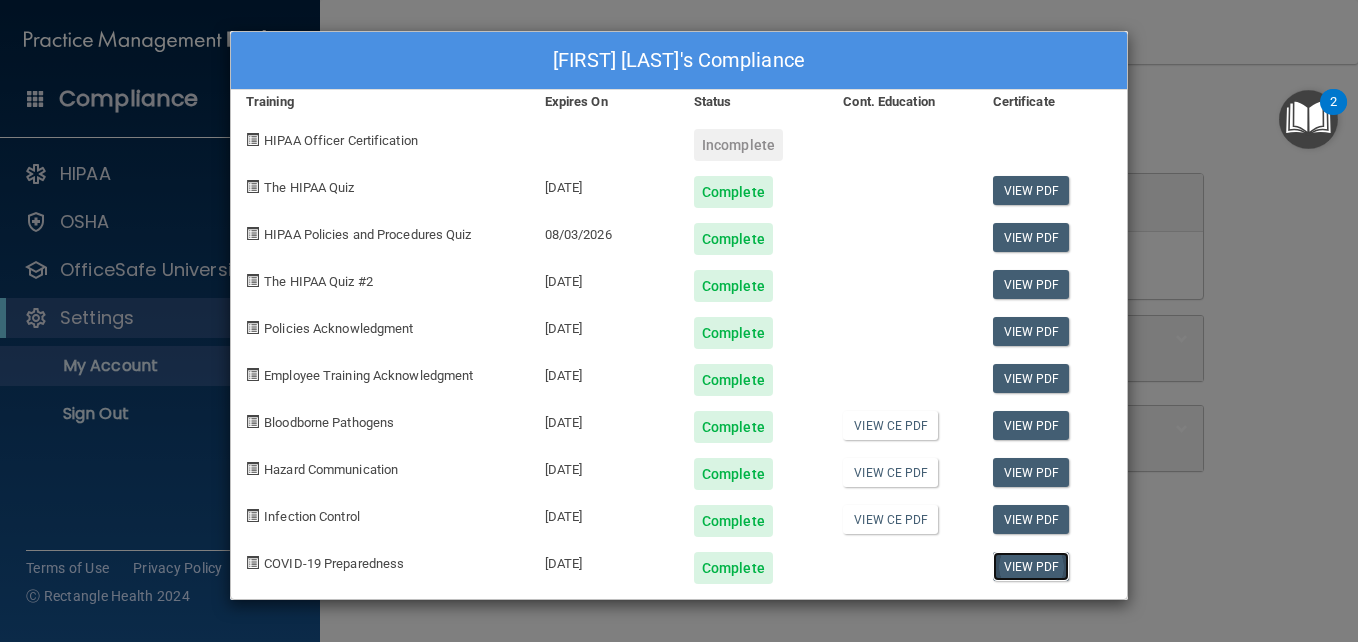 click on "View PDF" at bounding box center (1031, 566) 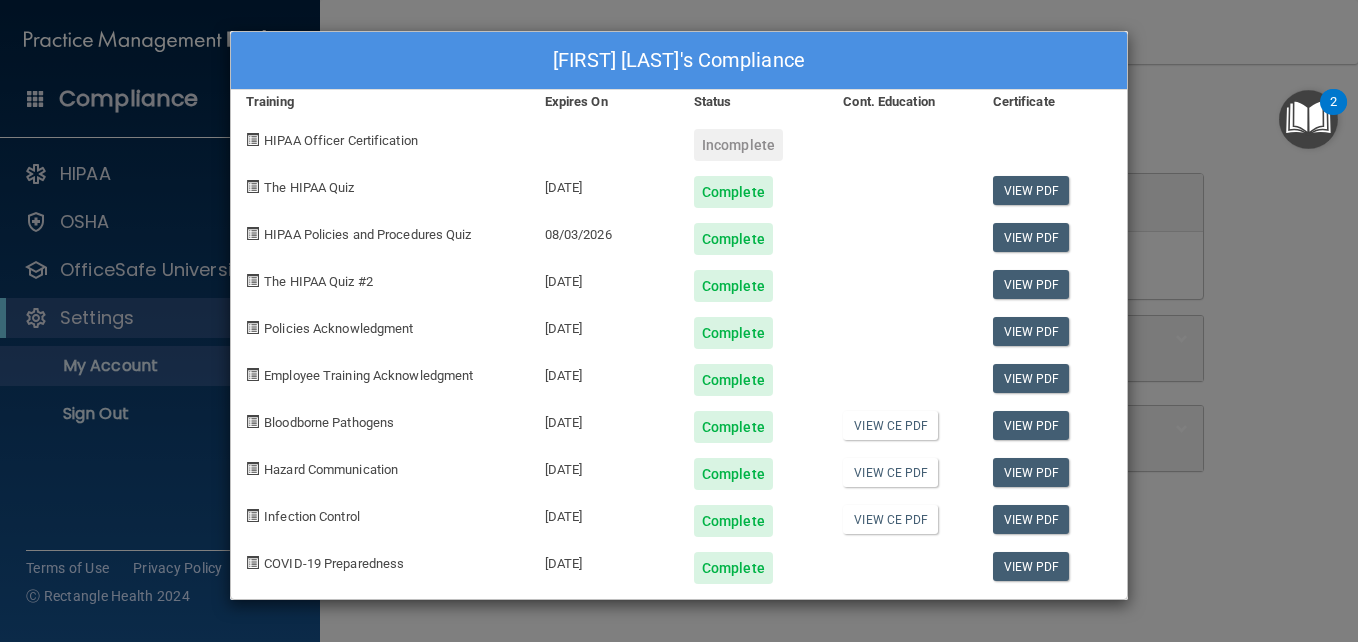 click on "[FIRST] [LAST]'s Compliance      Training   Expires On   Status   Cont. Education   Certificate         HIPAA Officer Certification             Incomplete                      The HIPAA Quiz      [DATE]       Complete              View PDF         HIPAA Policies and Procedures Quiz      [DATE]       Complete              View PDF         The HIPAA Quiz #2      [DATE]       Complete              View PDF         Policies Acknowledgment      [DATE]       Complete              View PDF         Employee Training Acknowledgment      [DATE]       Complete              View PDF         Bloodborne Pathogens      [DATE]       Complete        View CE PDF       View PDF         Hazard Communication      [DATE]       Complete        View CE PDF       View PDF         Infection Control      [DATE]       Complete        View CE PDF       View PDF         COVID-19 Preparedness      [DATE]       Complete              View PDF" at bounding box center (679, 321) 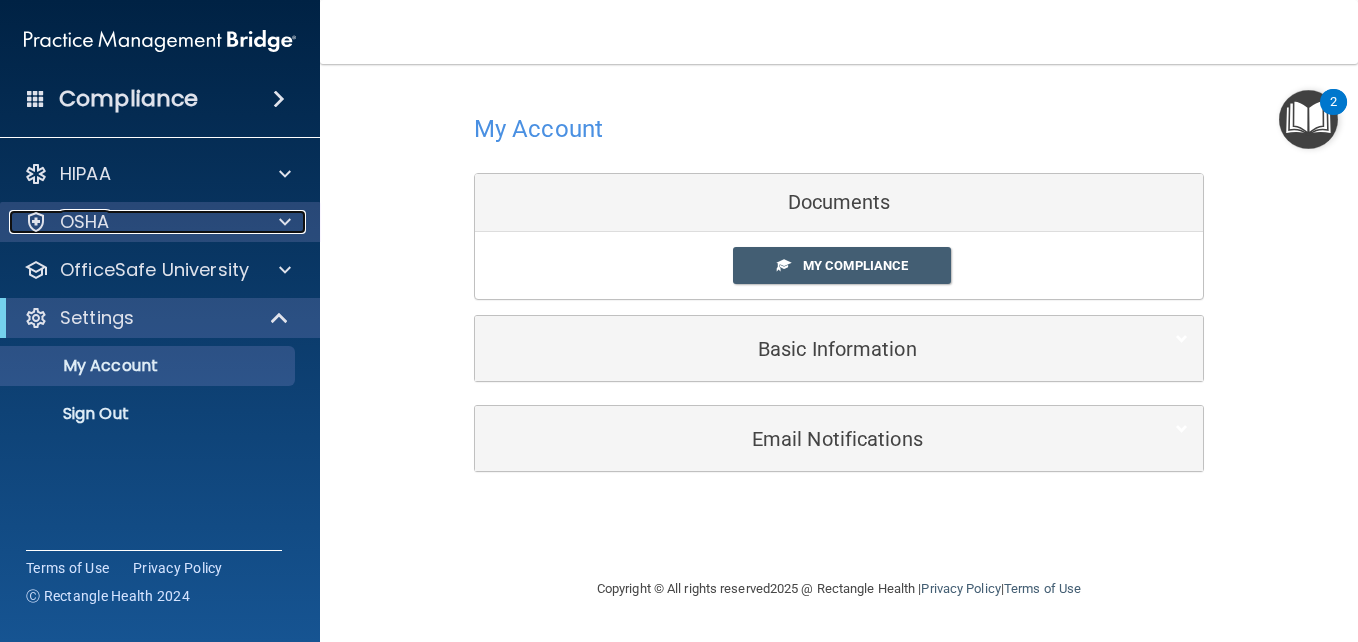 click on "OSHA" at bounding box center [133, 222] 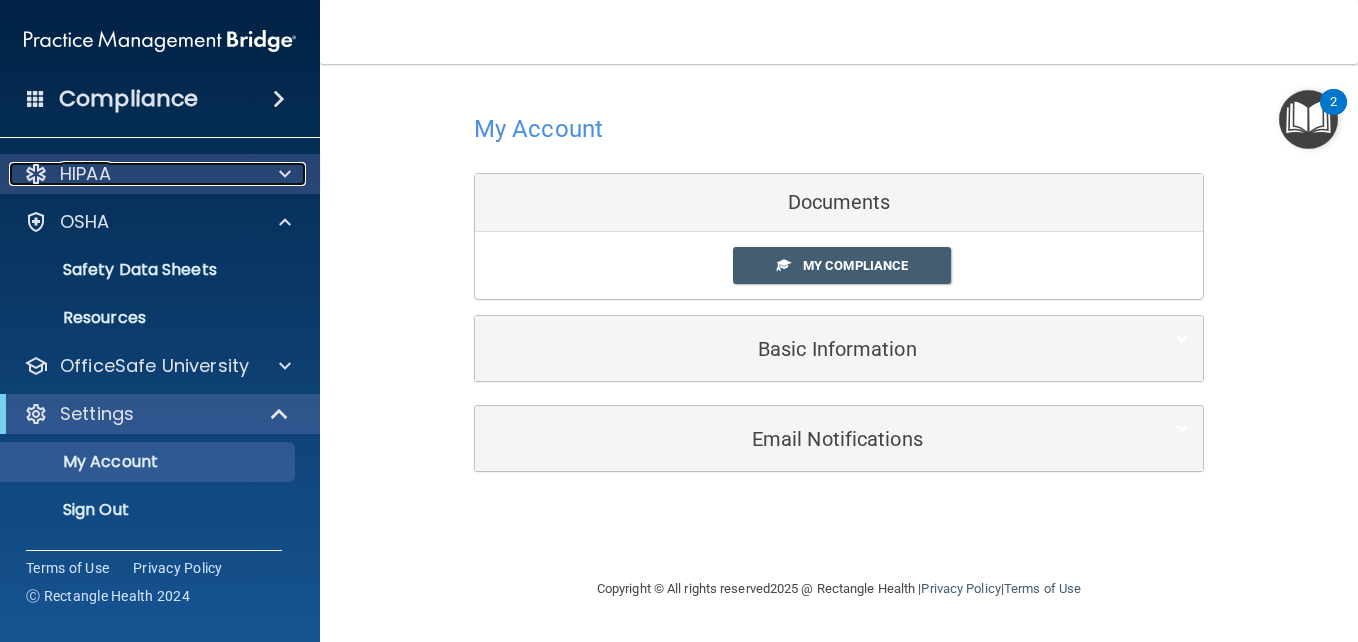 click on "HIPAA" at bounding box center [133, 174] 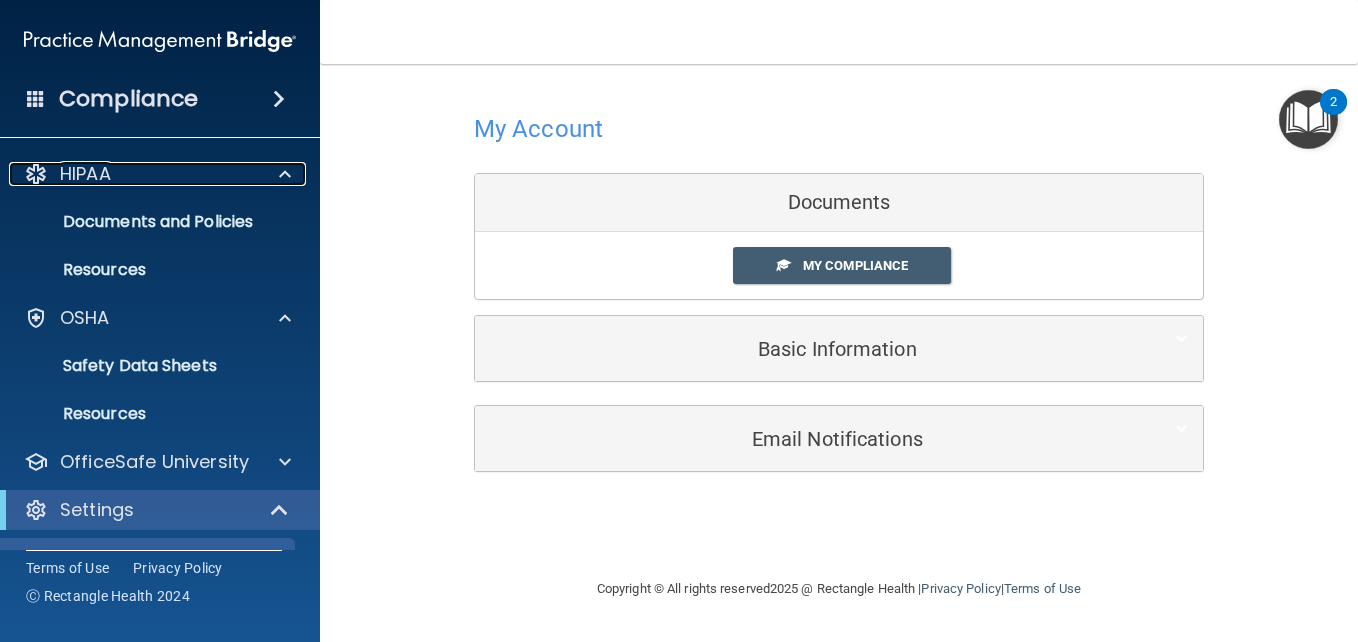 scroll, scrollTop: 92, scrollLeft: 0, axis: vertical 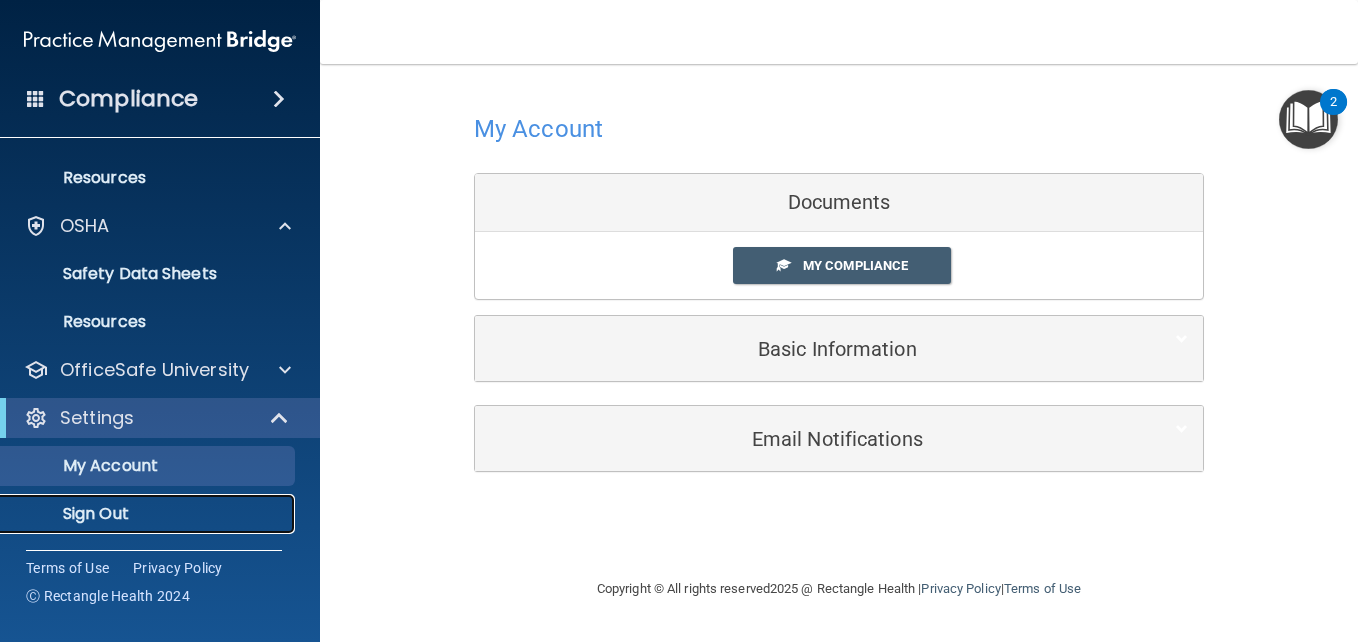 click on "Sign Out" at bounding box center [149, 514] 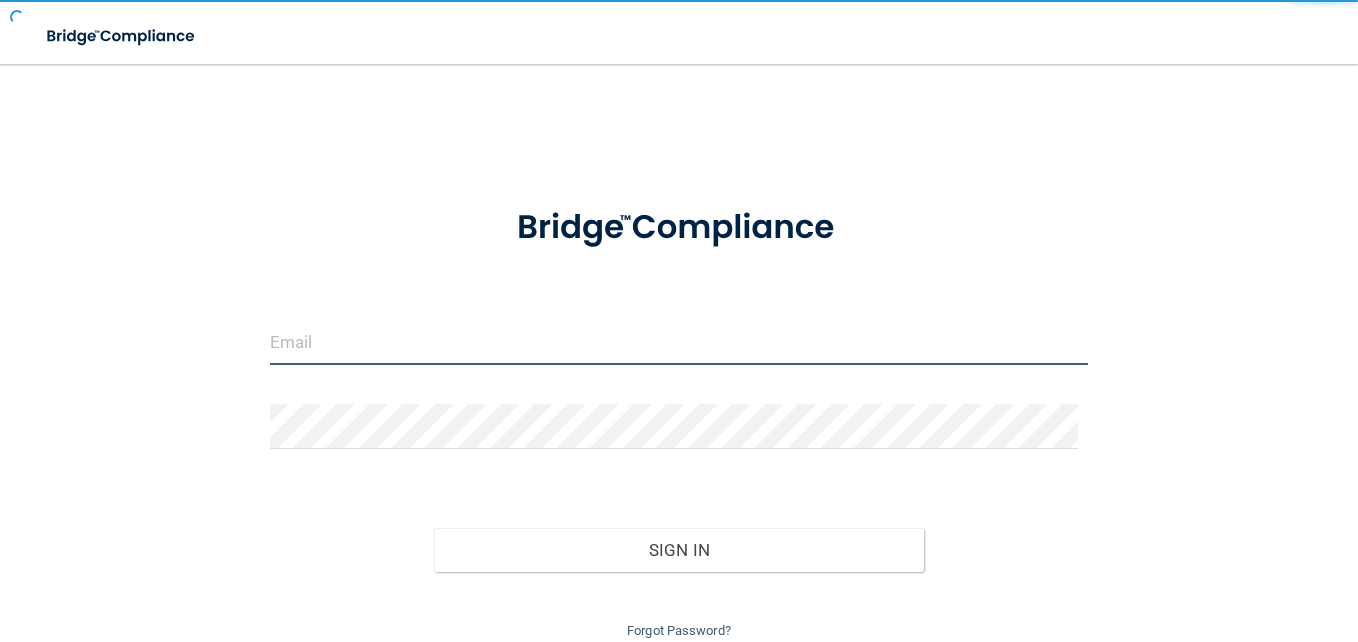 type on "alicia@example.com" 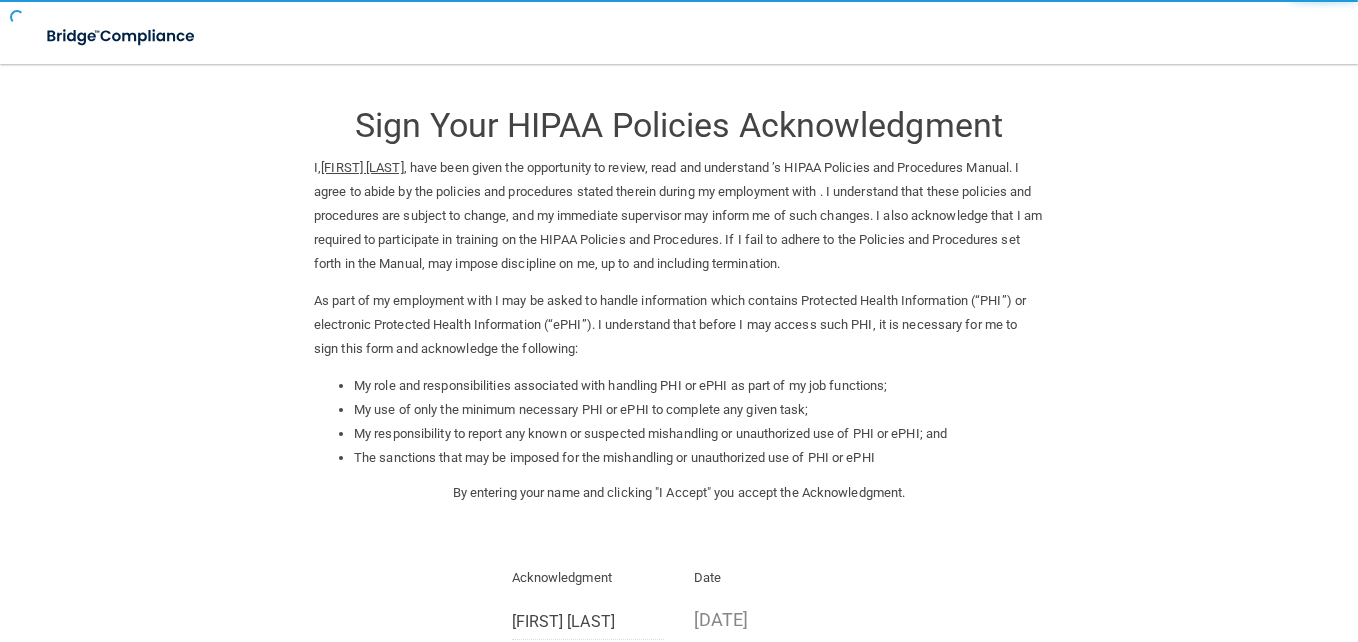 scroll, scrollTop: 0, scrollLeft: 0, axis: both 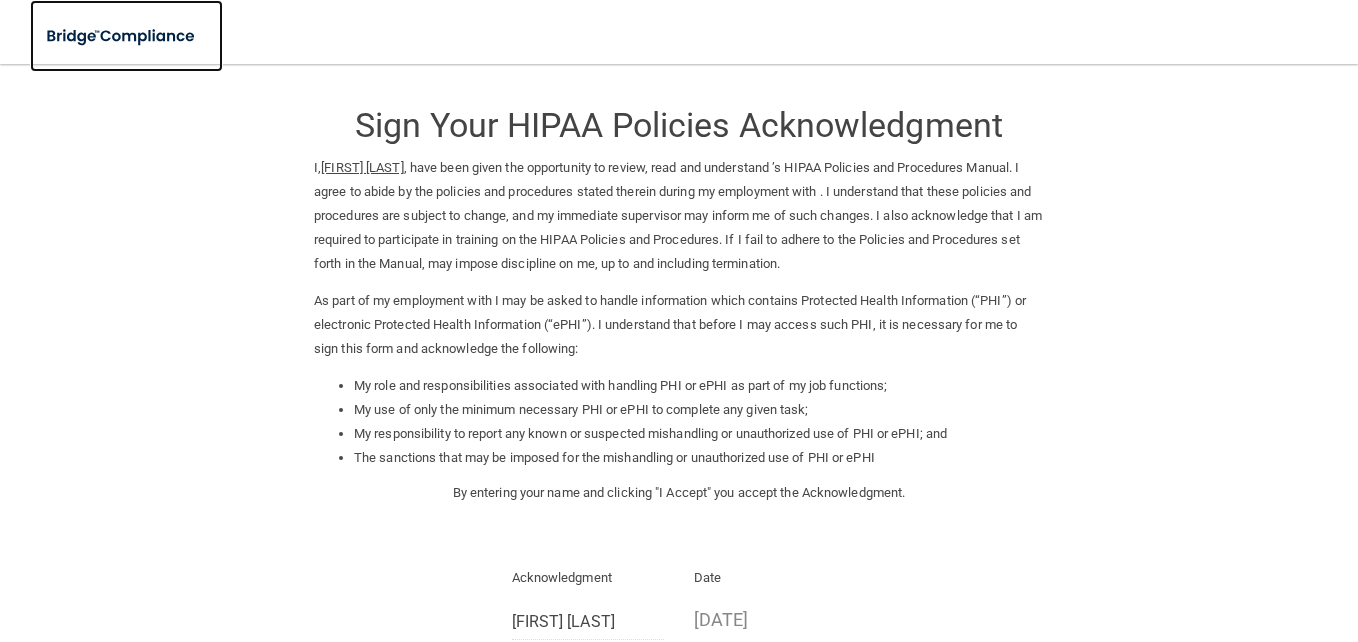 click at bounding box center (122, 36) 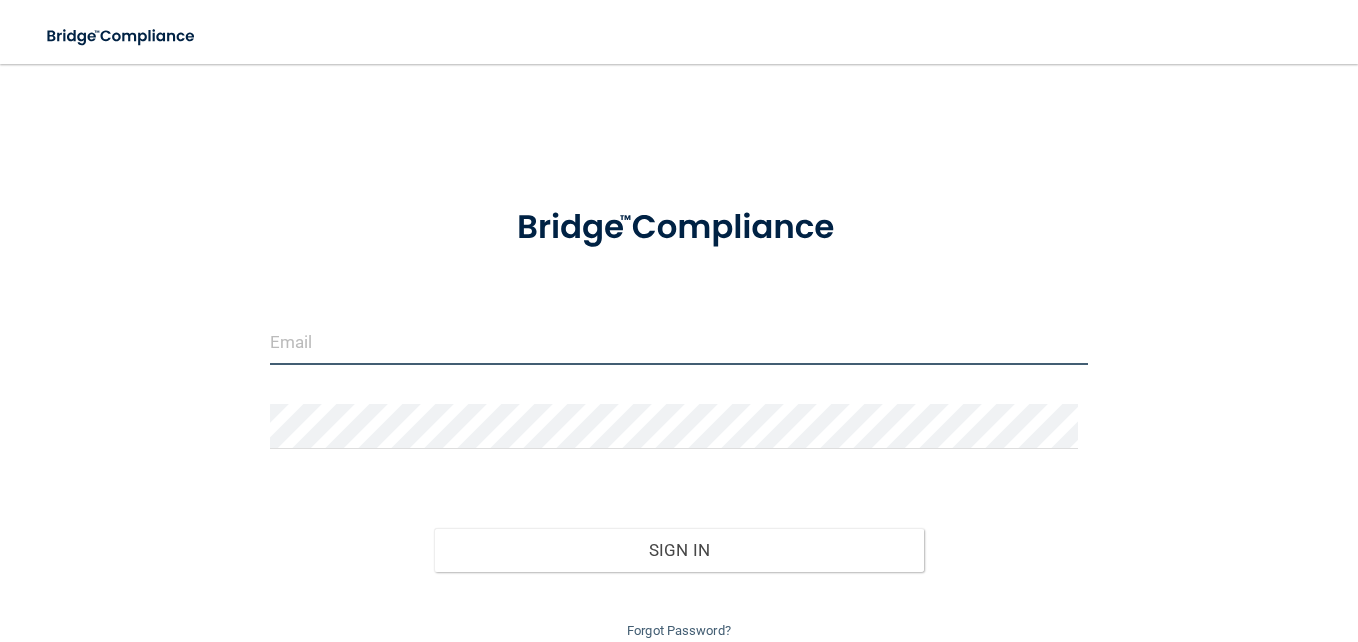 type on "[EMAIL]" 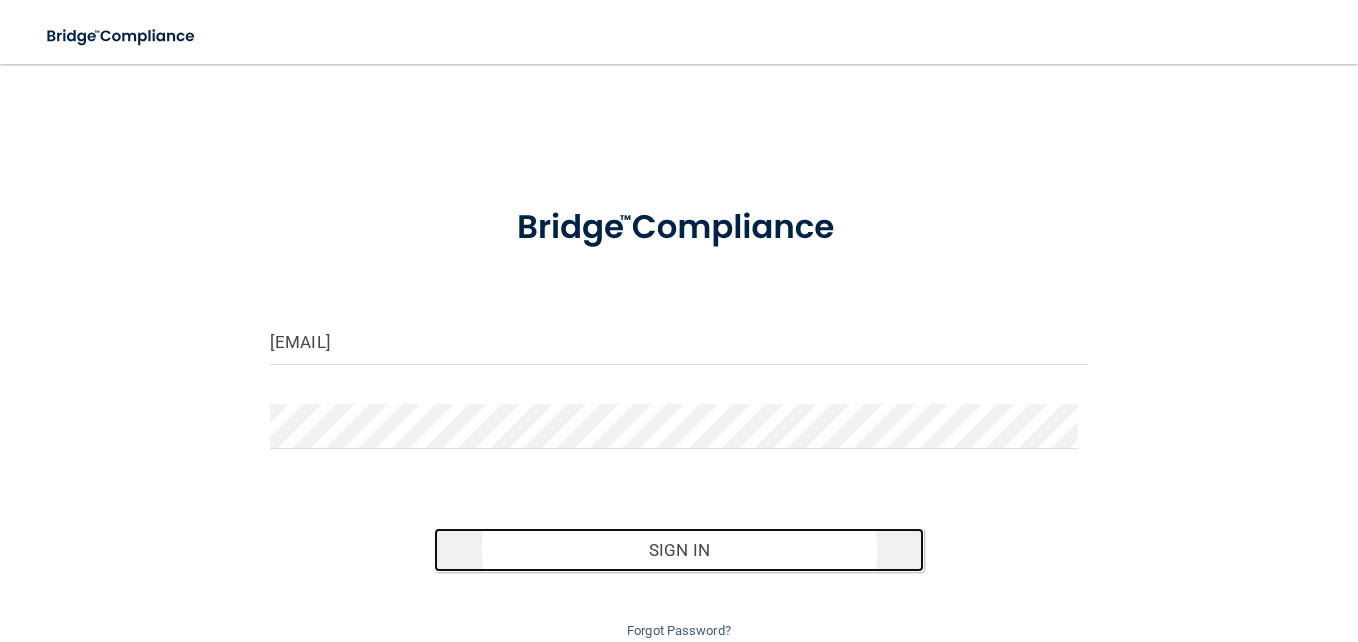 click on "Sign In" at bounding box center [679, 550] 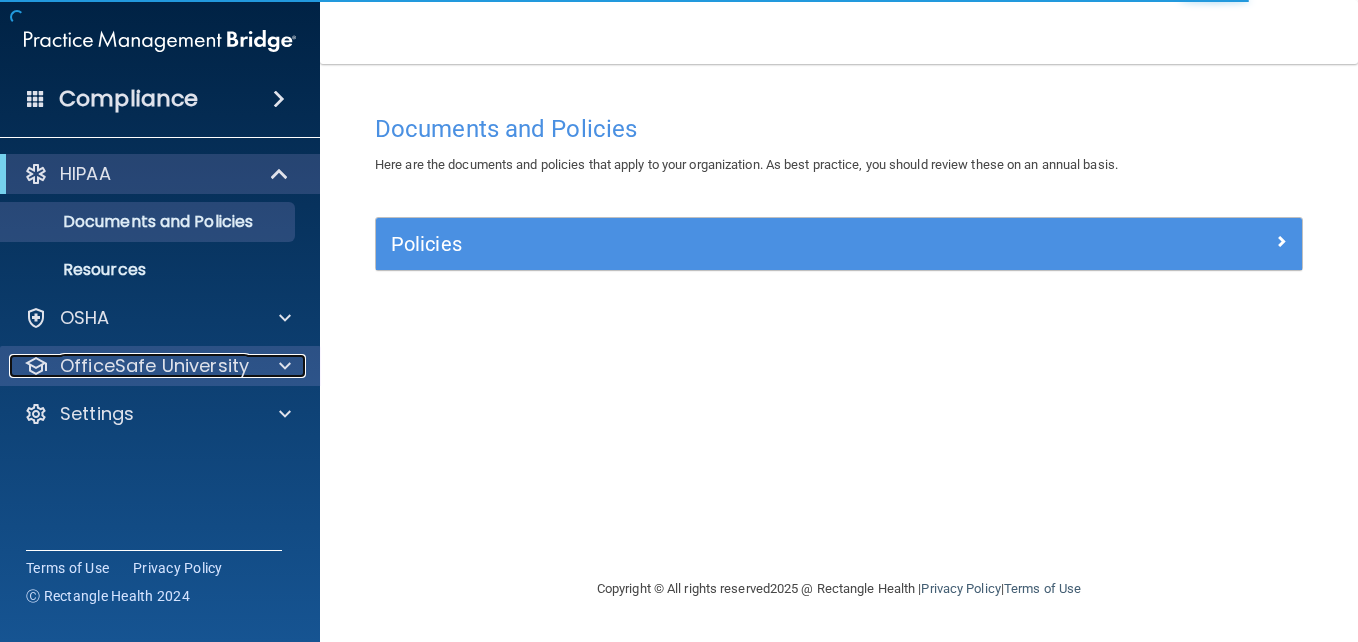 click on "OfficeSafe University" at bounding box center [154, 366] 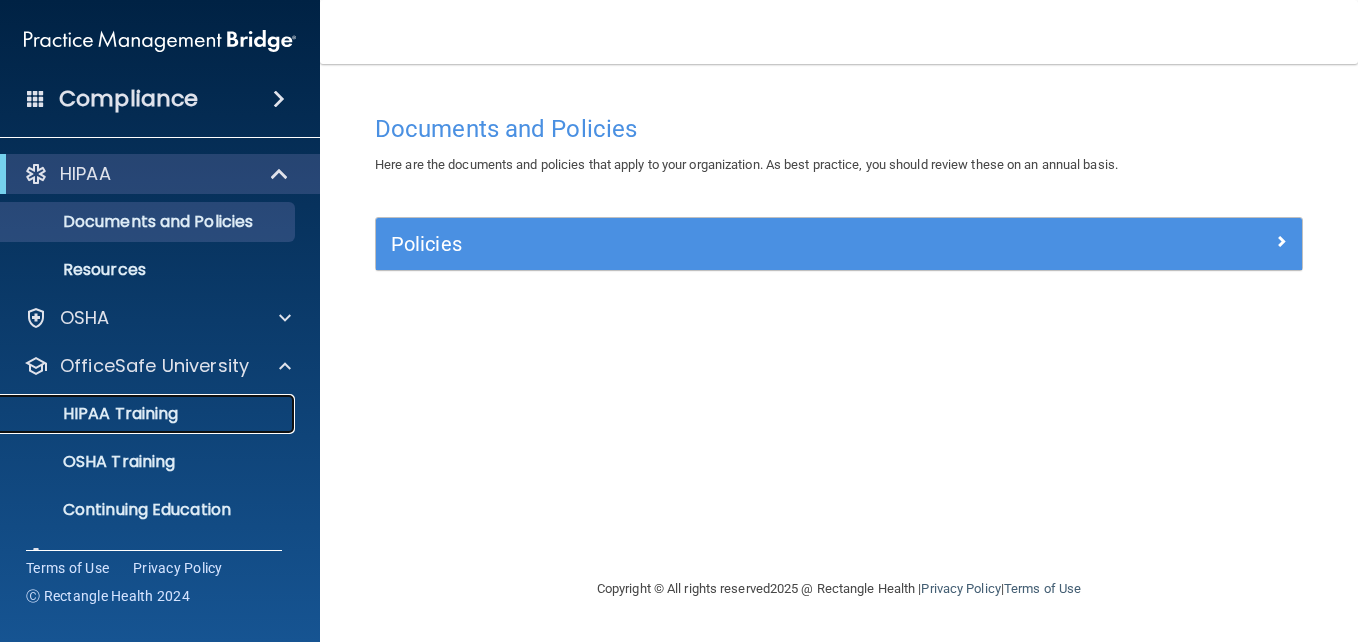 click on "HIPAA Training" at bounding box center [137, 414] 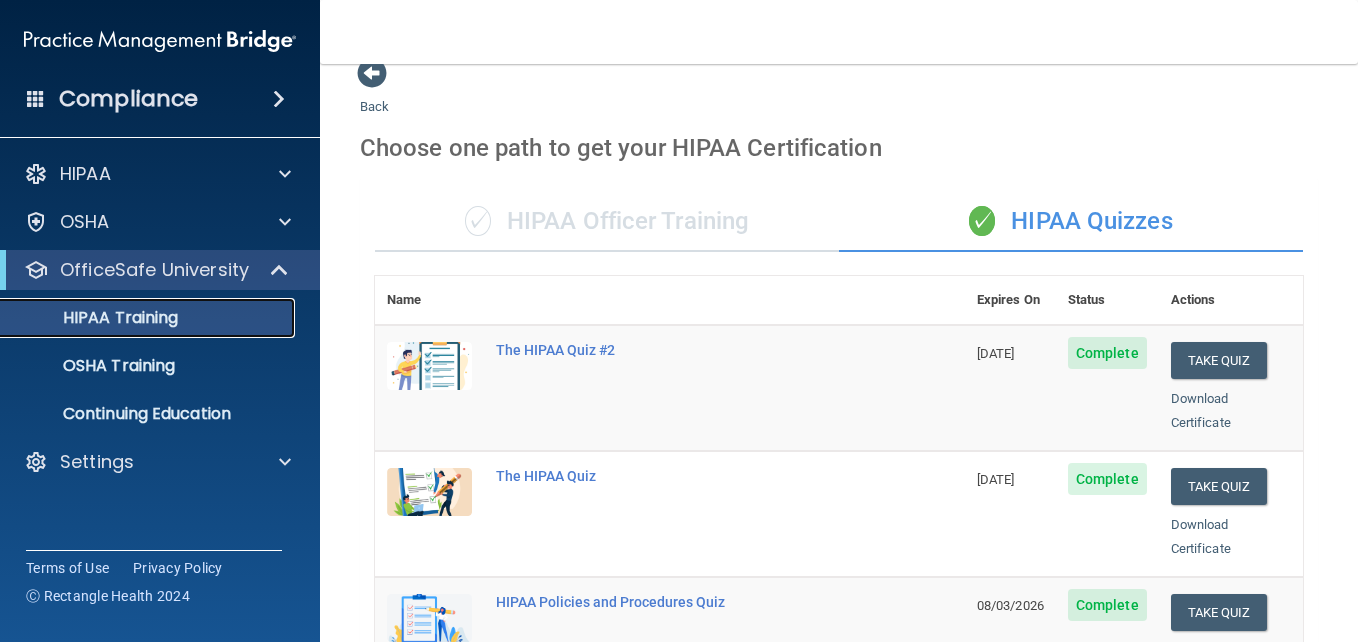 scroll, scrollTop: 0, scrollLeft: 0, axis: both 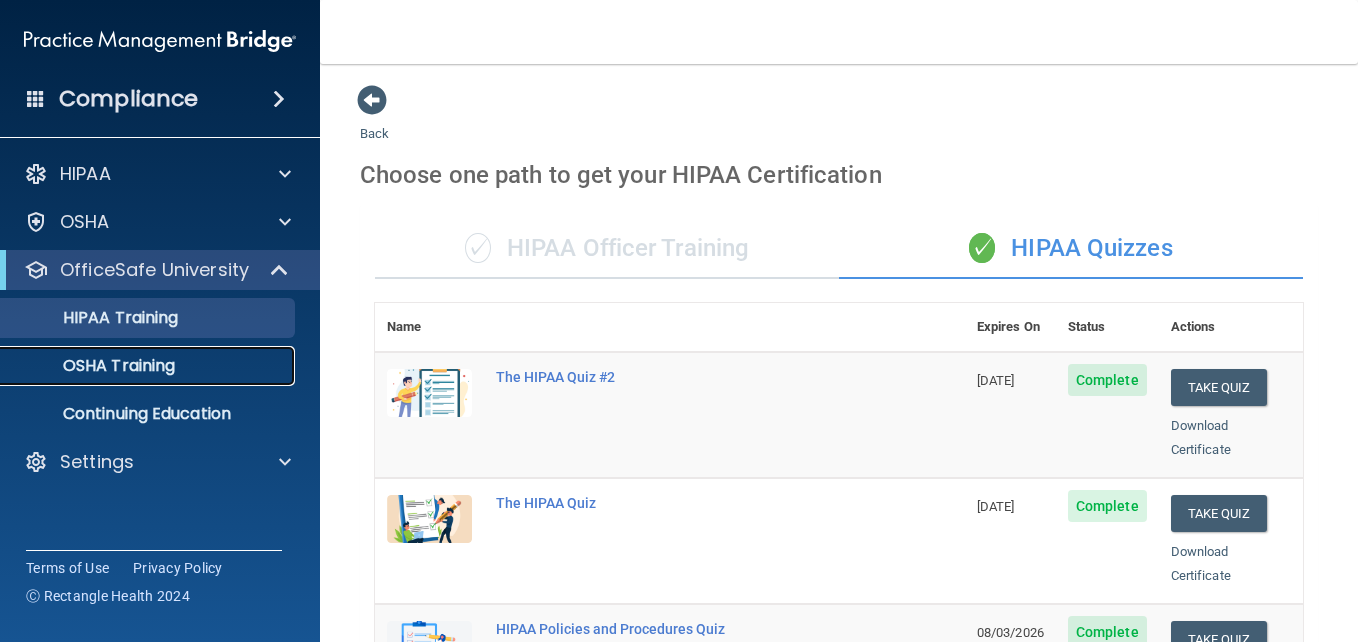 click on "OSHA Training" at bounding box center [149, 366] 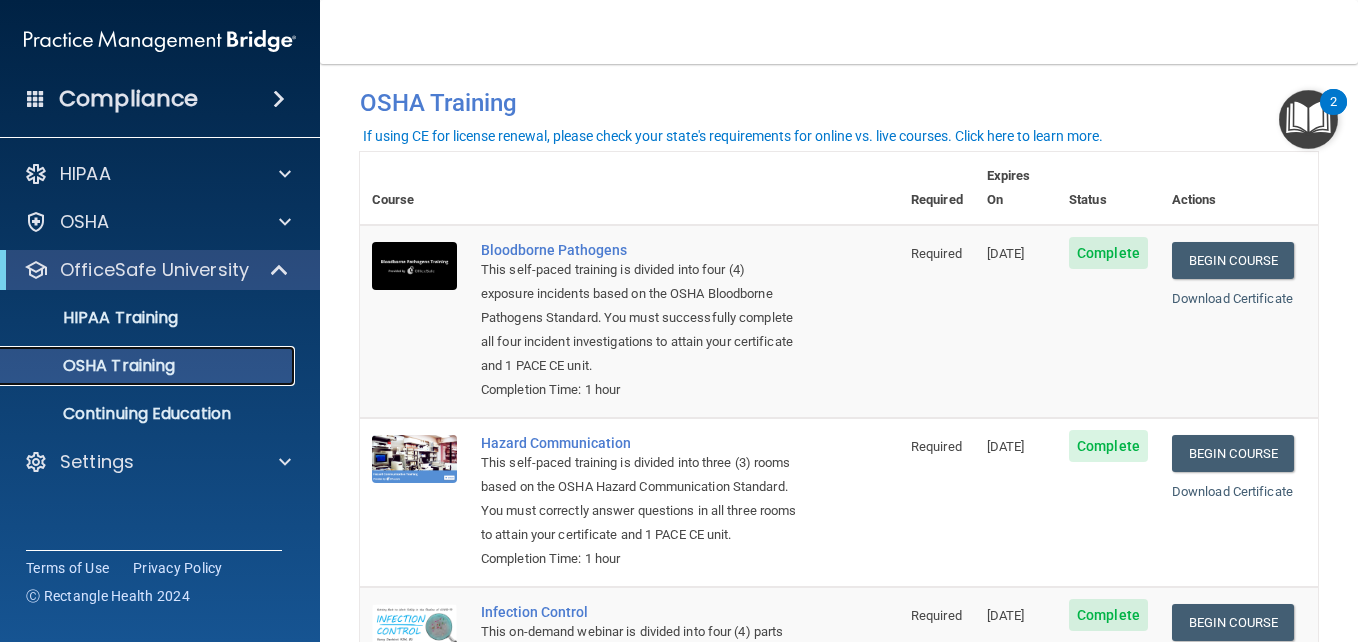 scroll, scrollTop: 0, scrollLeft: 0, axis: both 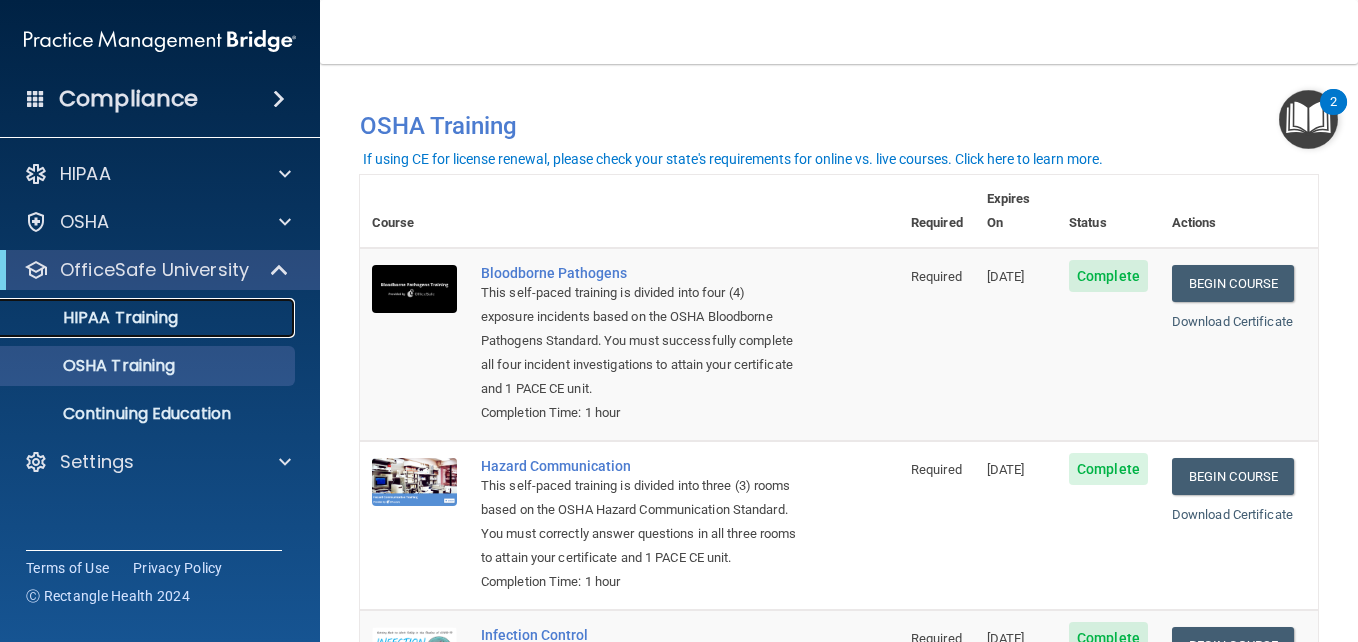 click on "HIPAA Training" at bounding box center [149, 318] 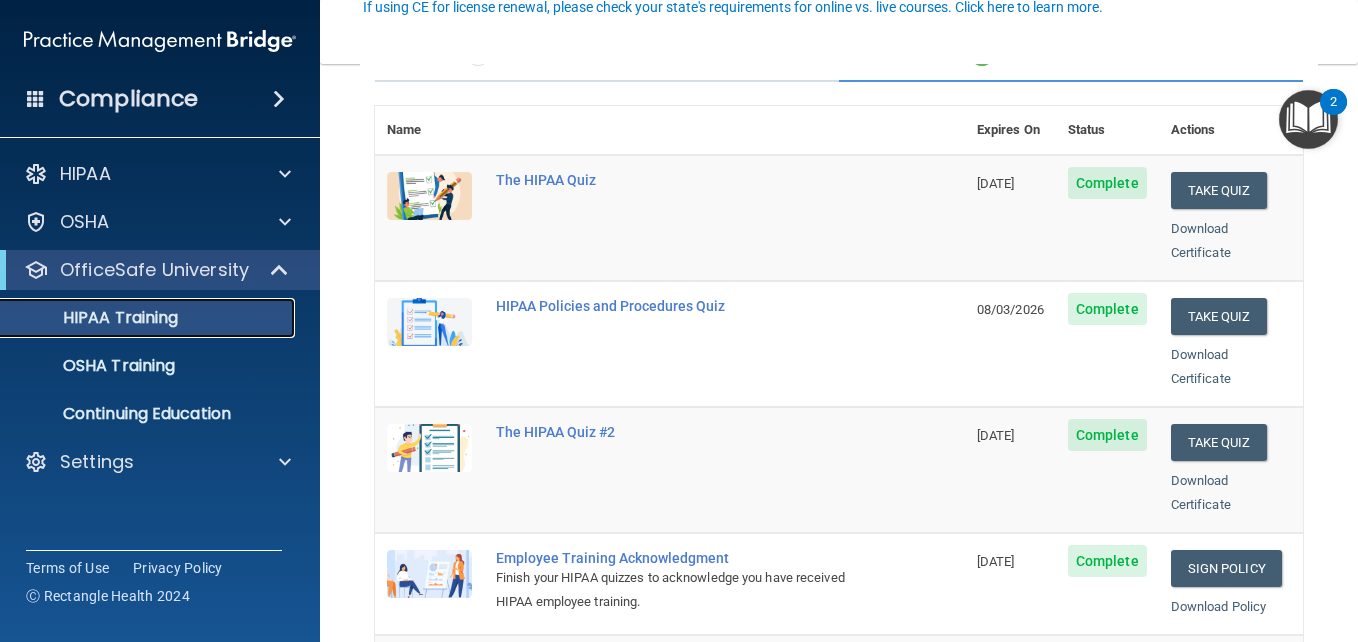 scroll, scrollTop: 198, scrollLeft: 0, axis: vertical 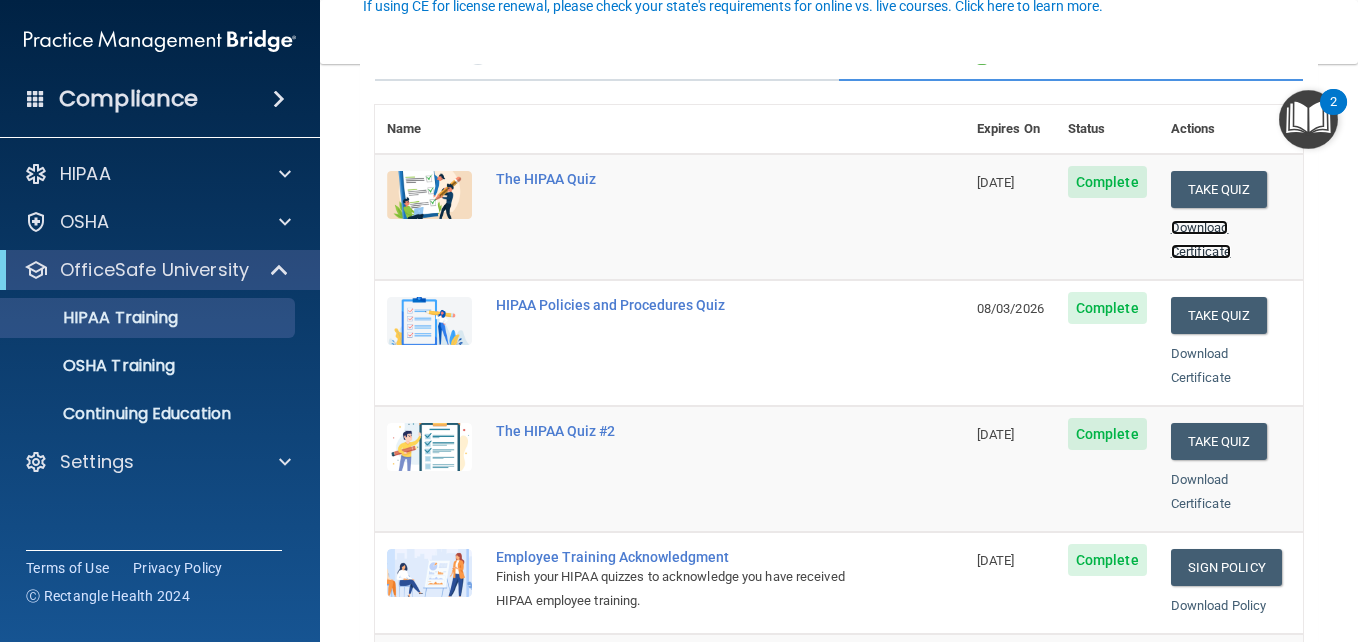 click on "Download Certificate" at bounding box center [1201, 239] 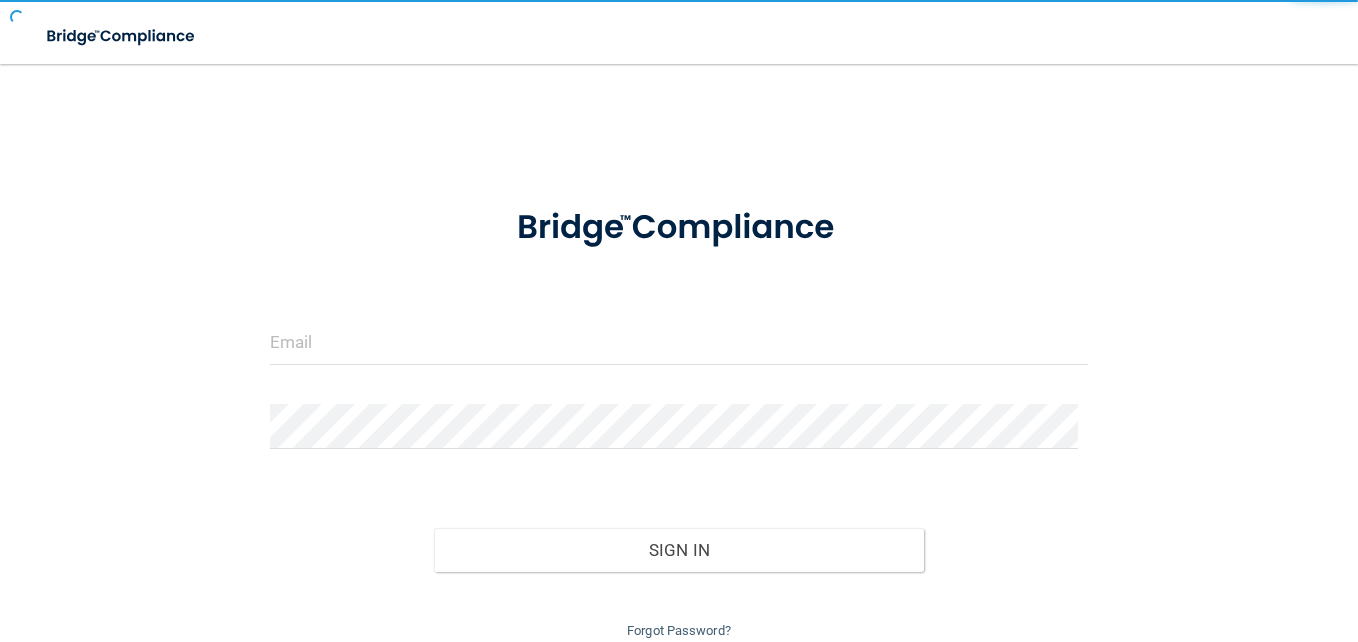 scroll, scrollTop: 0, scrollLeft: 0, axis: both 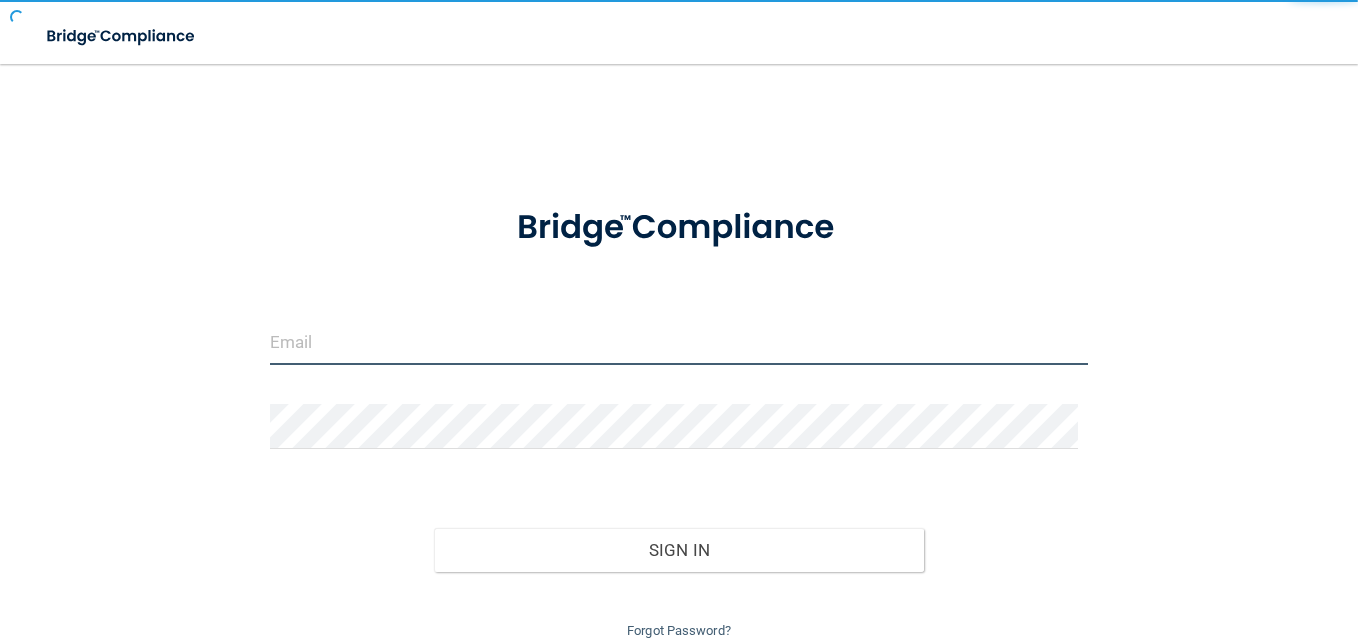 click at bounding box center (679, 342) 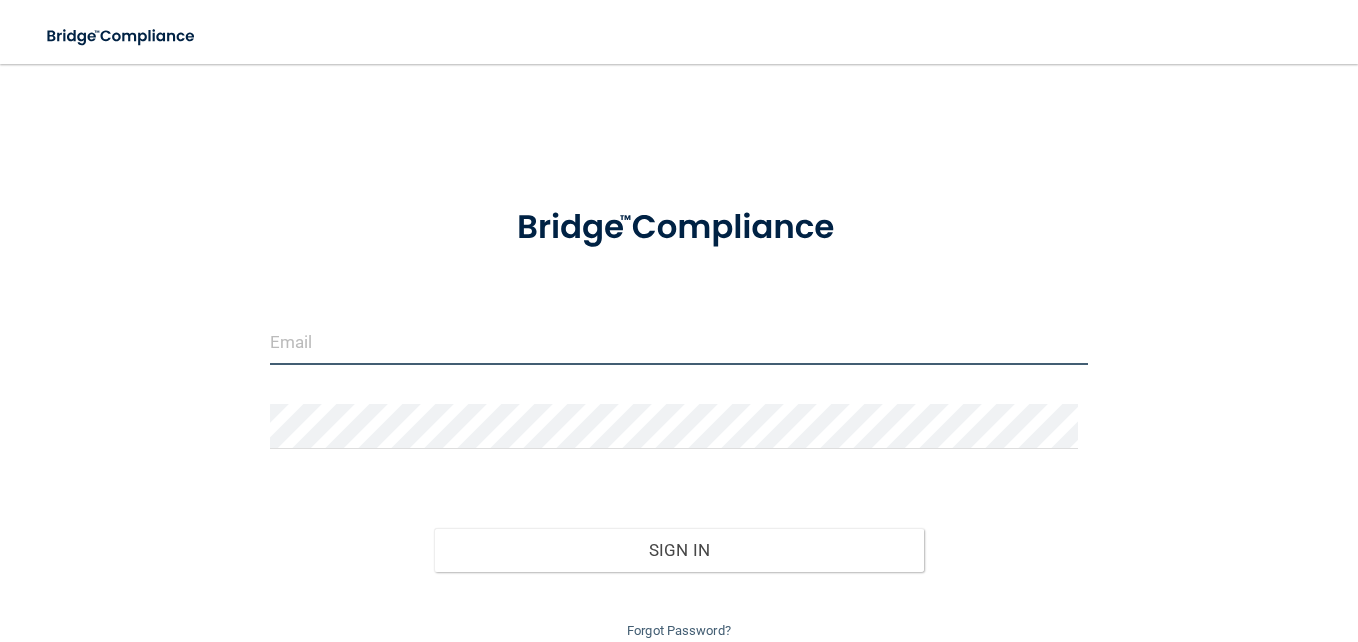type on "alicia@example.com" 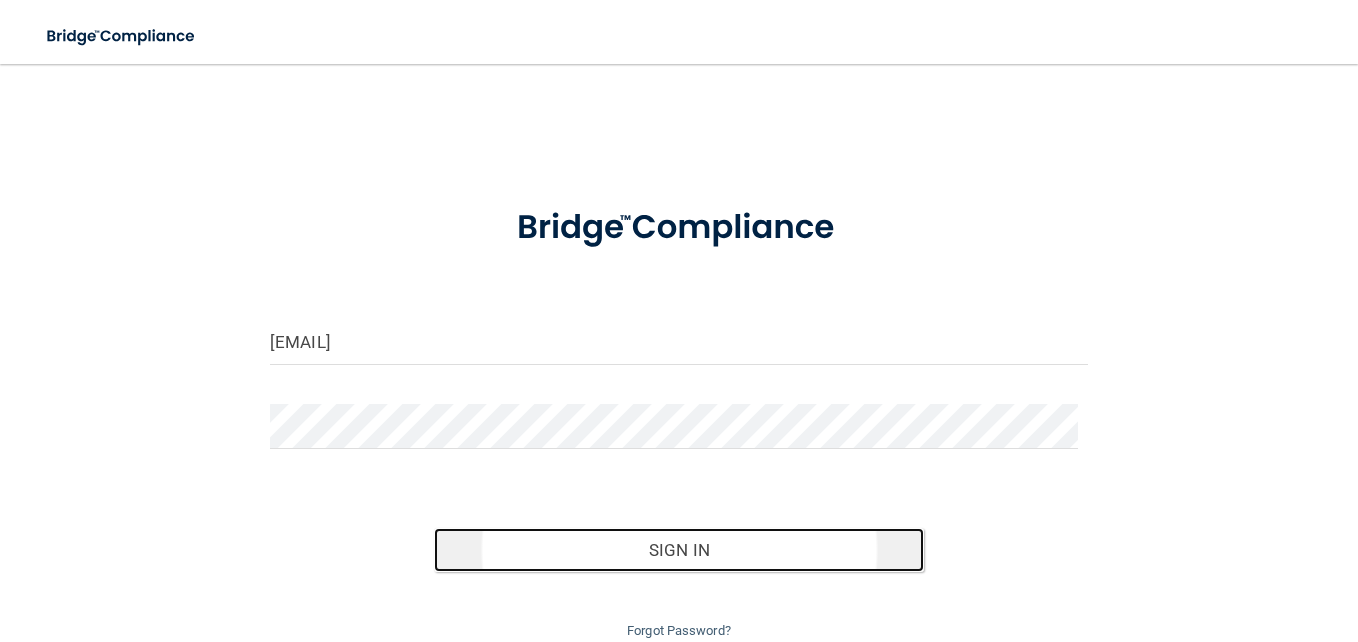 click on "Sign In" at bounding box center [679, 550] 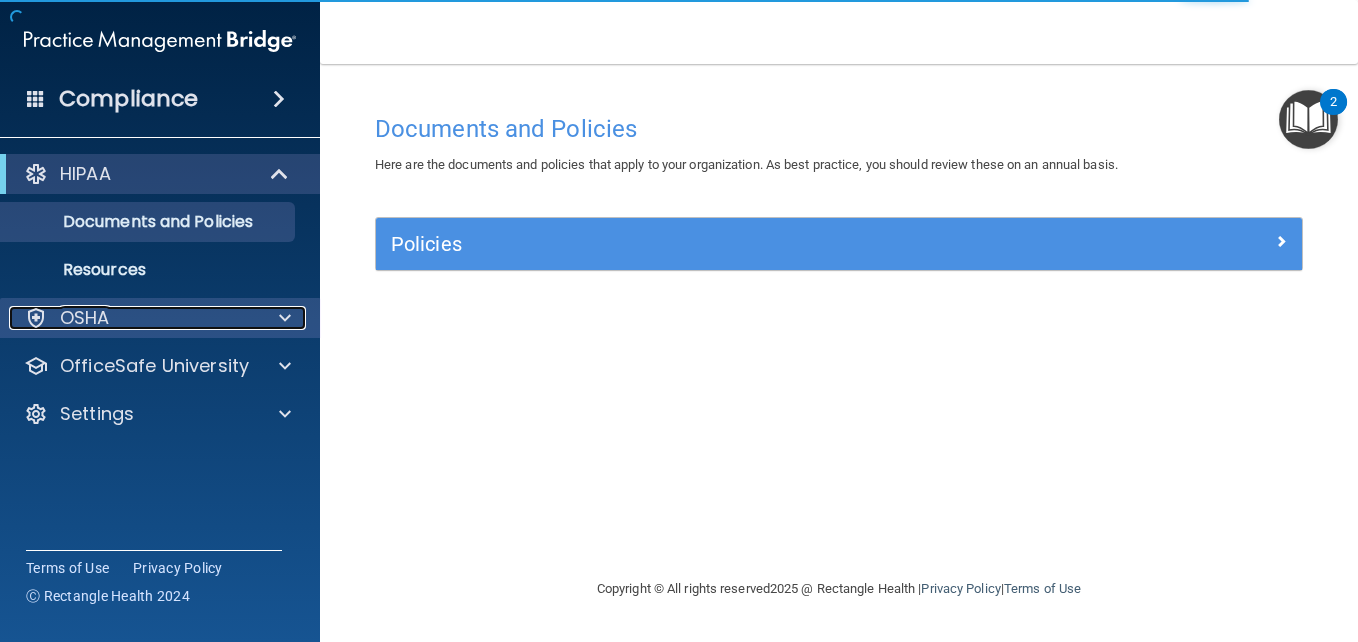 click on "OSHA" at bounding box center (133, 318) 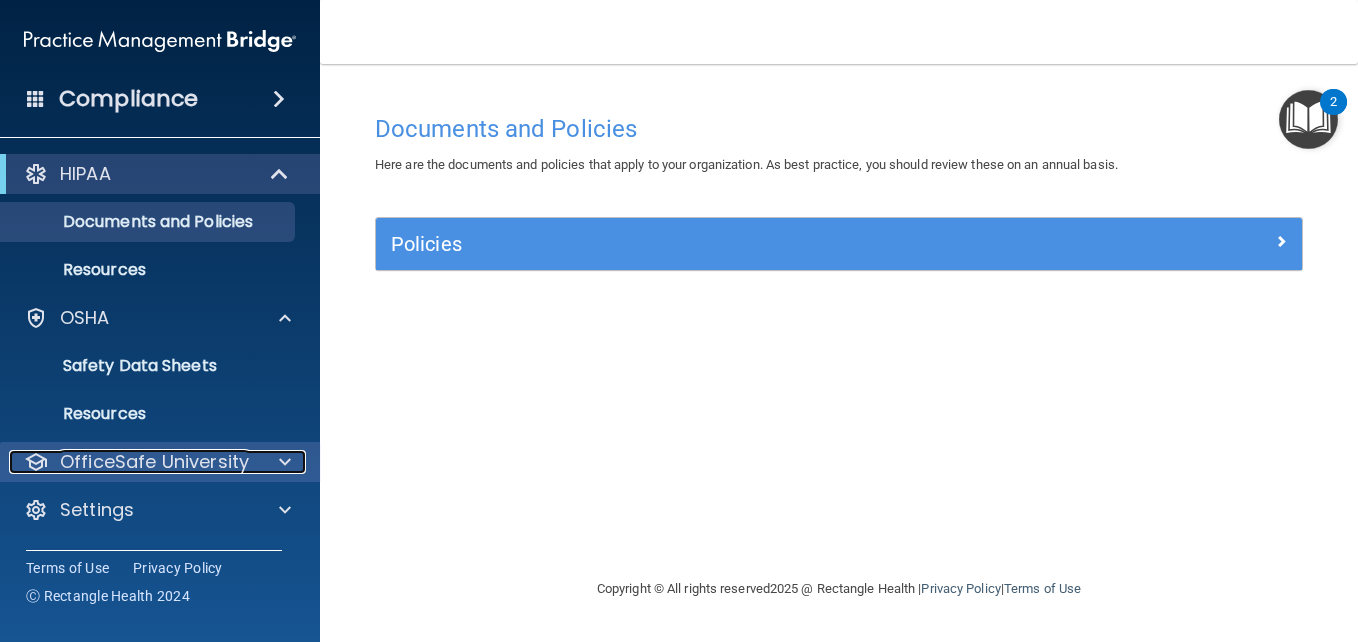 click on "OfficeSafe University" at bounding box center (154, 462) 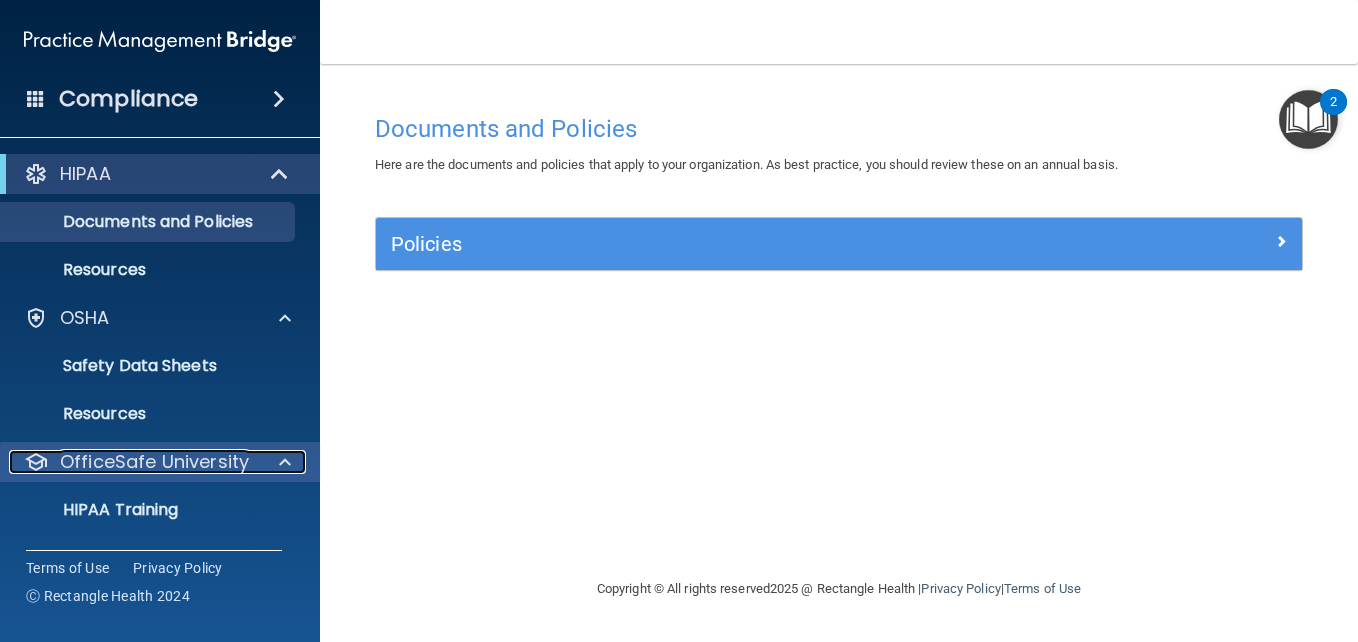 scroll, scrollTop: 140, scrollLeft: 0, axis: vertical 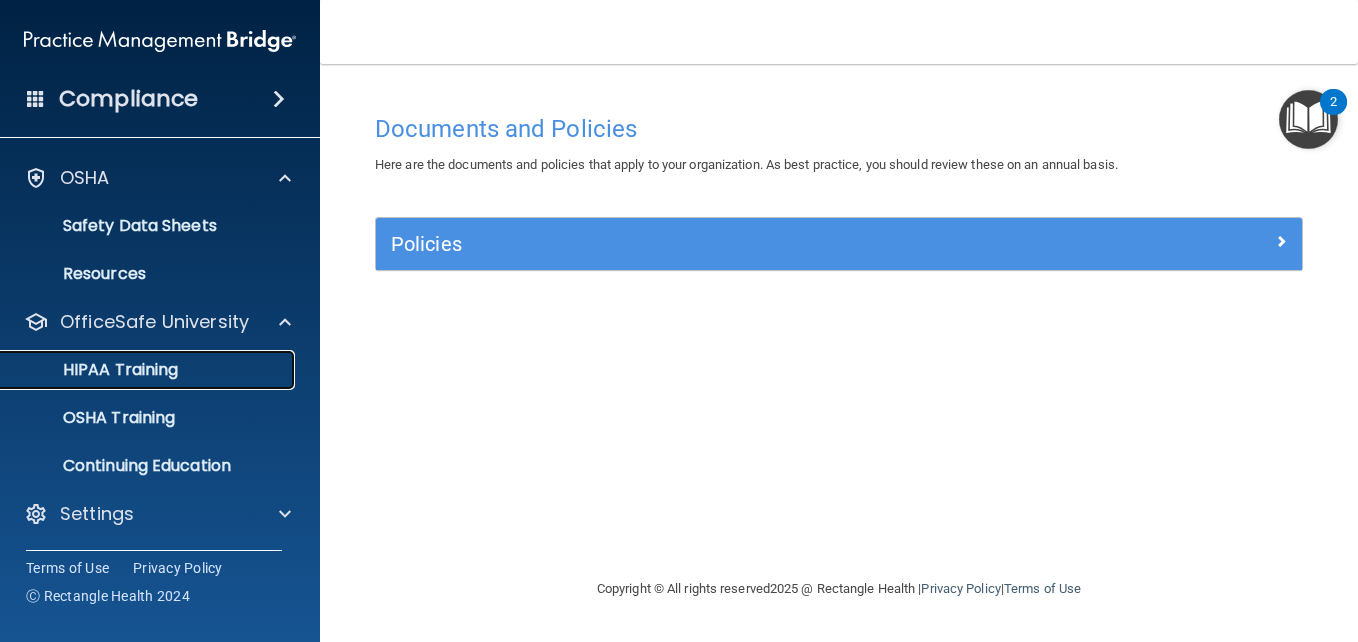 click on "HIPAA Training" at bounding box center [95, 370] 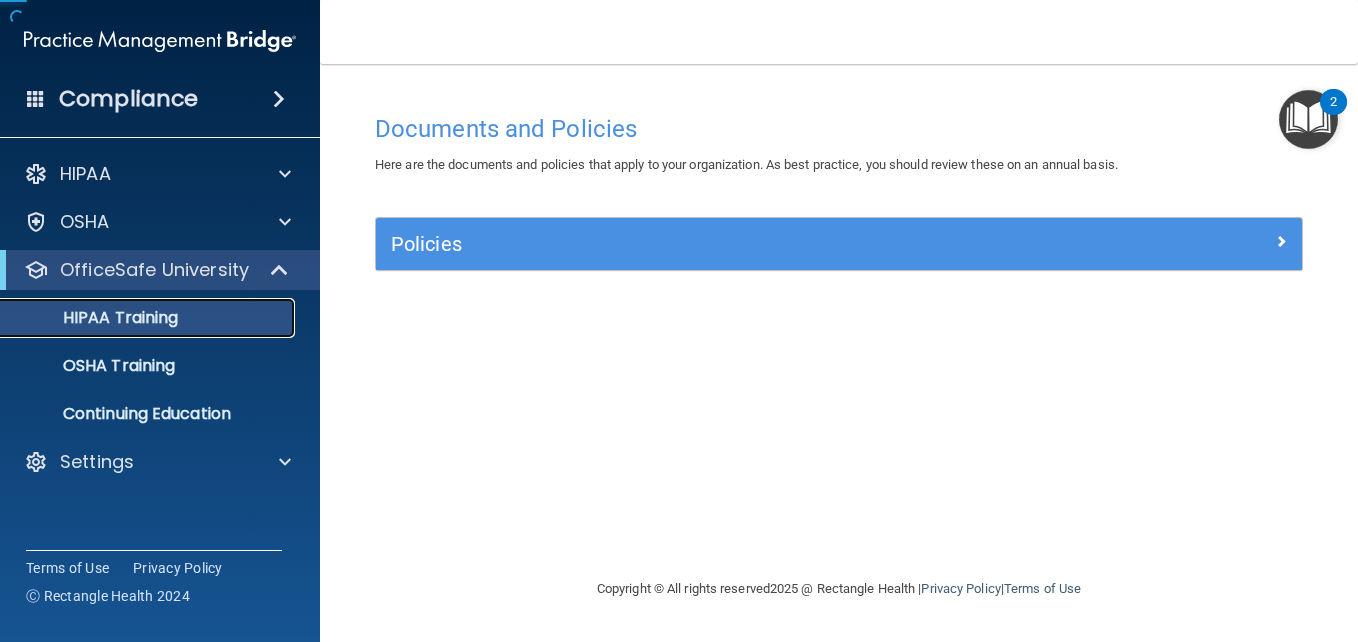 scroll, scrollTop: 0, scrollLeft: 0, axis: both 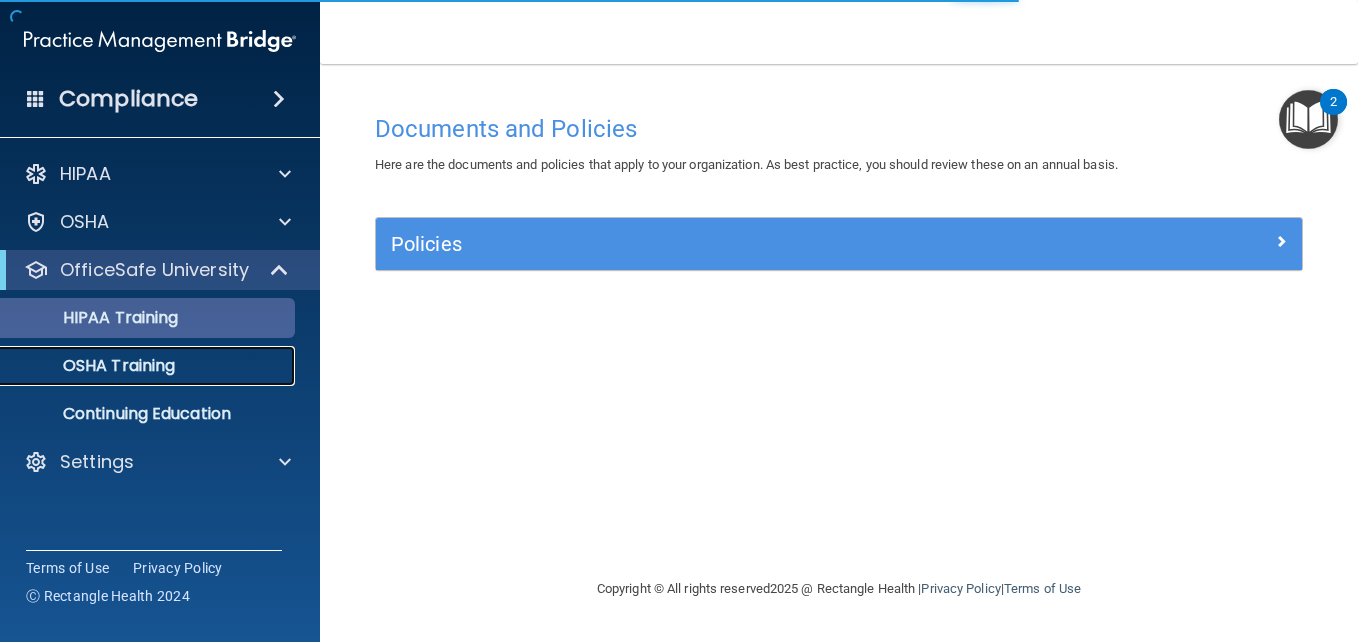 click on "OSHA Training" at bounding box center (149, 366) 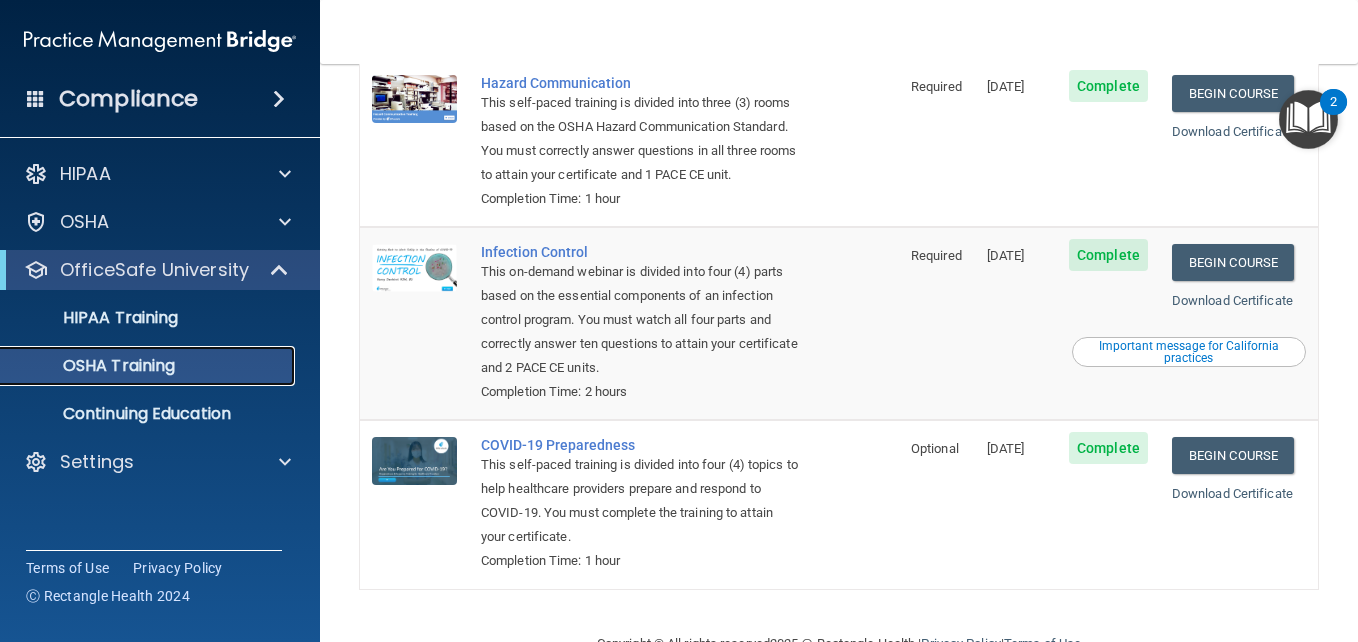 scroll, scrollTop: 384, scrollLeft: 0, axis: vertical 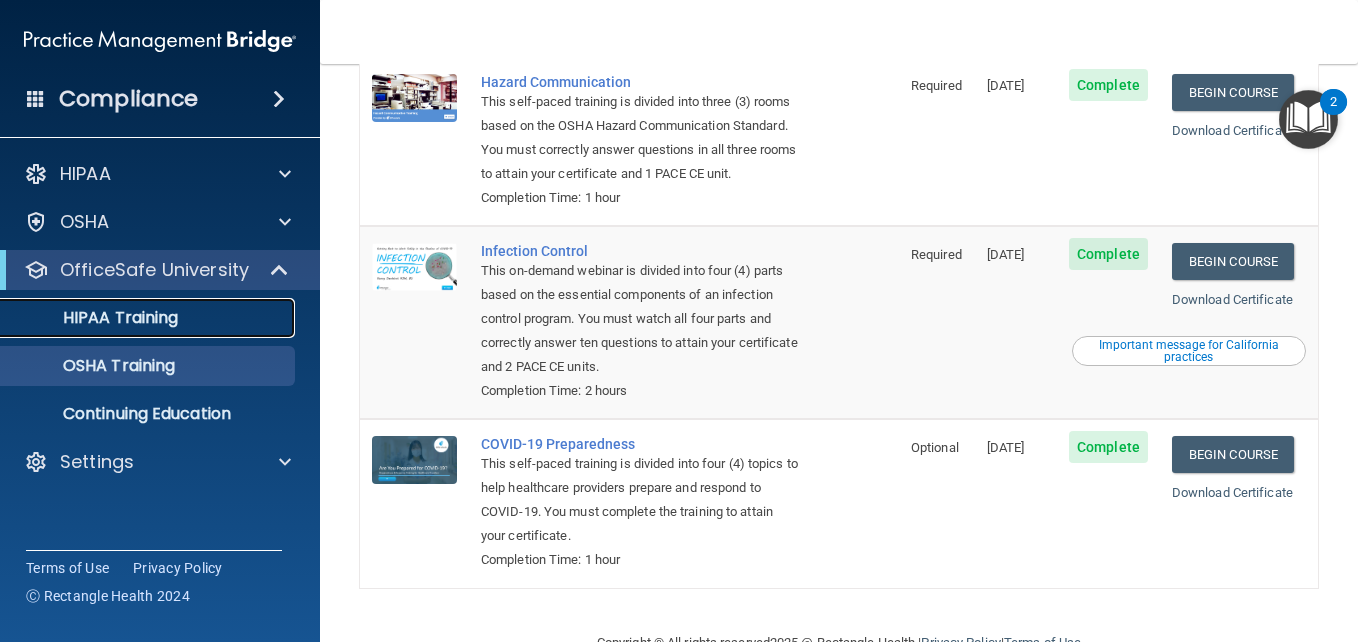 click on "HIPAA Training" at bounding box center (149, 318) 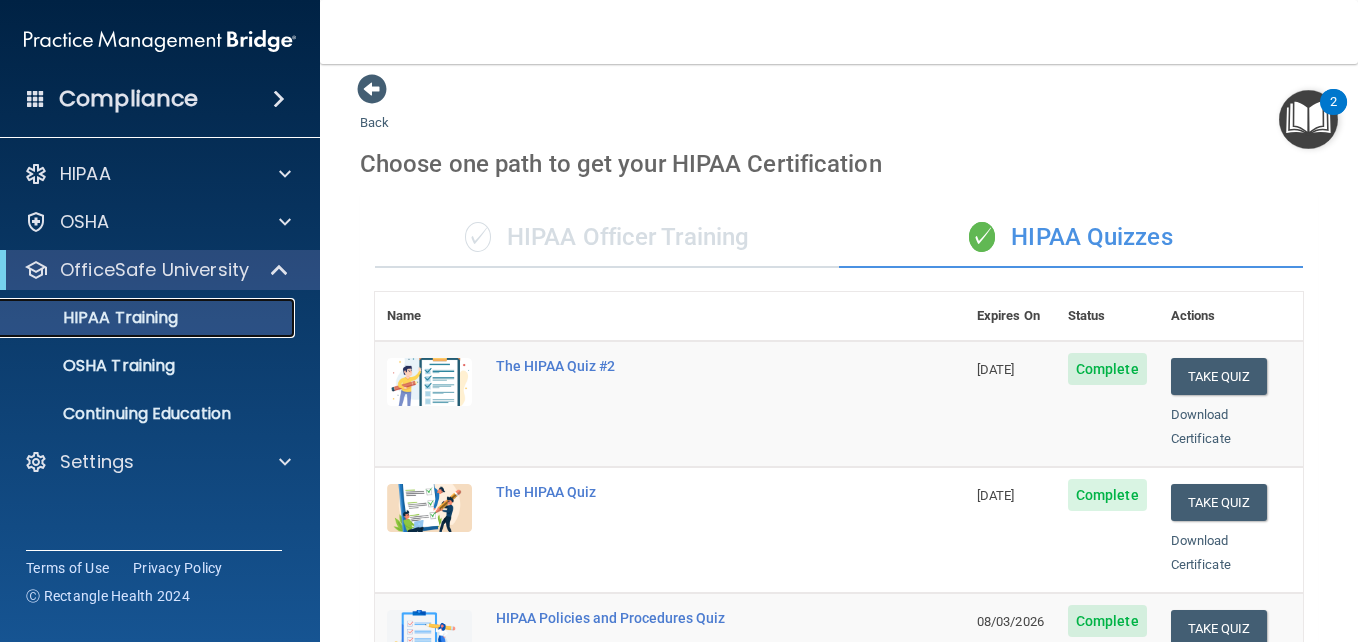 scroll, scrollTop: 0, scrollLeft: 0, axis: both 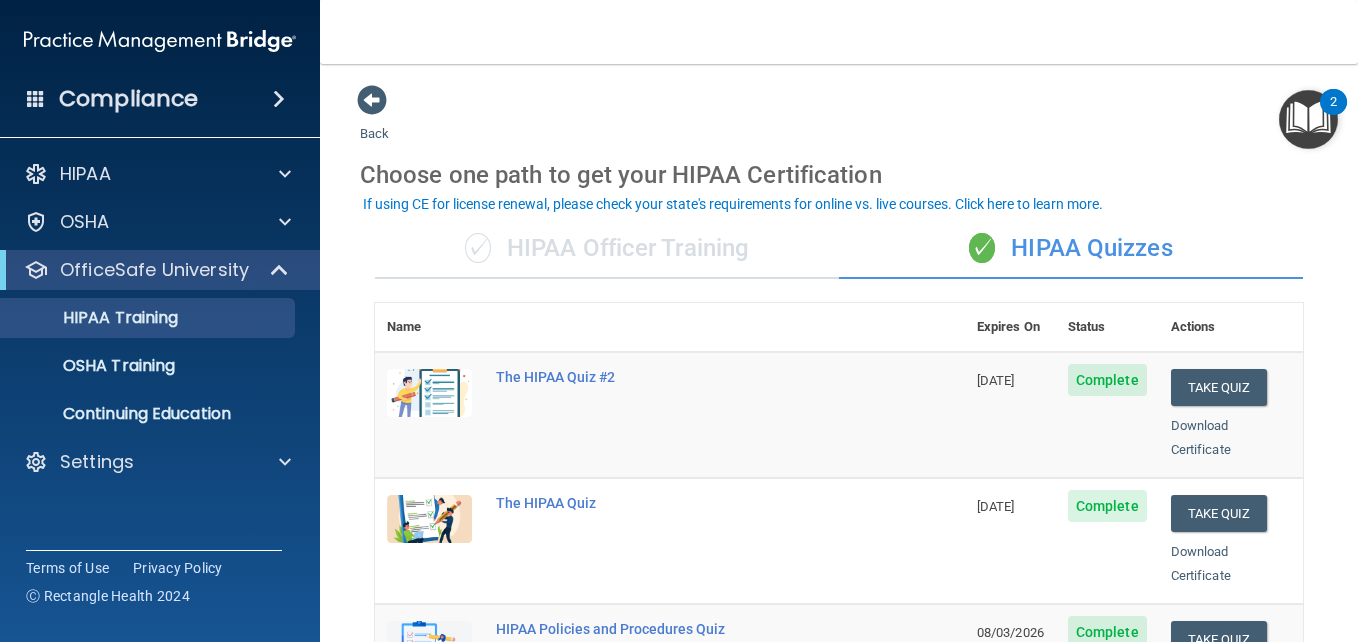 click on "✓   HIPAA Officer Training" at bounding box center (607, 249) 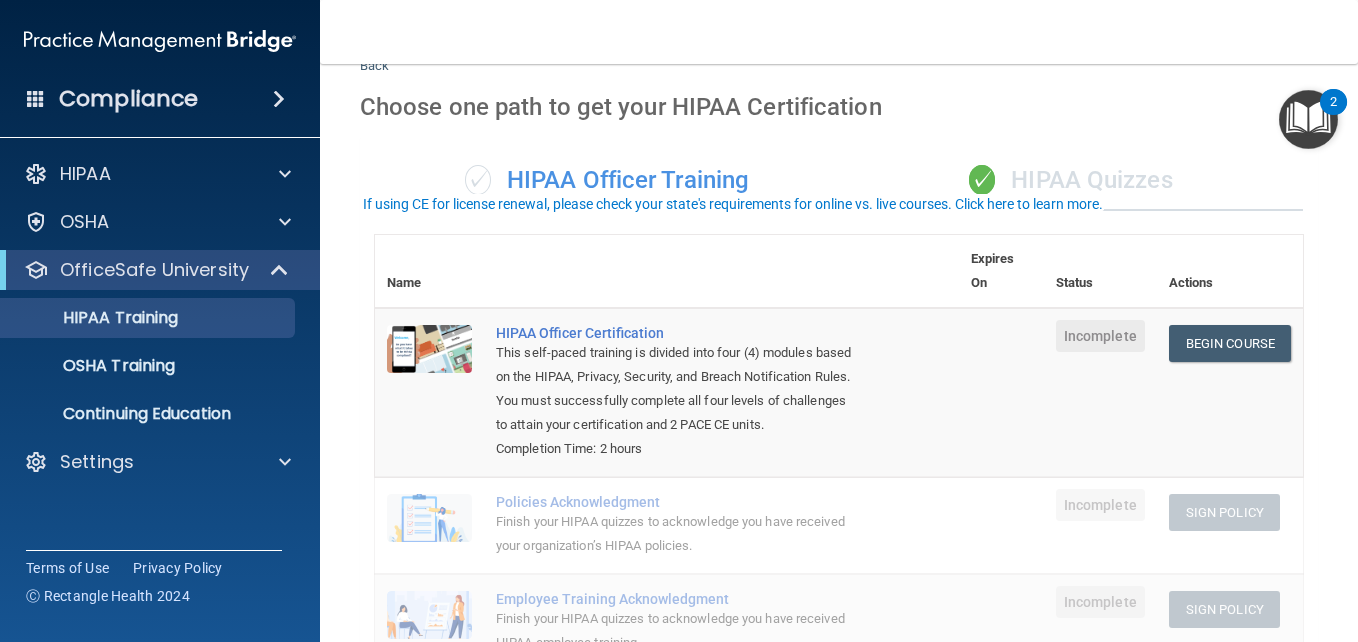 scroll, scrollTop: 0, scrollLeft: 0, axis: both 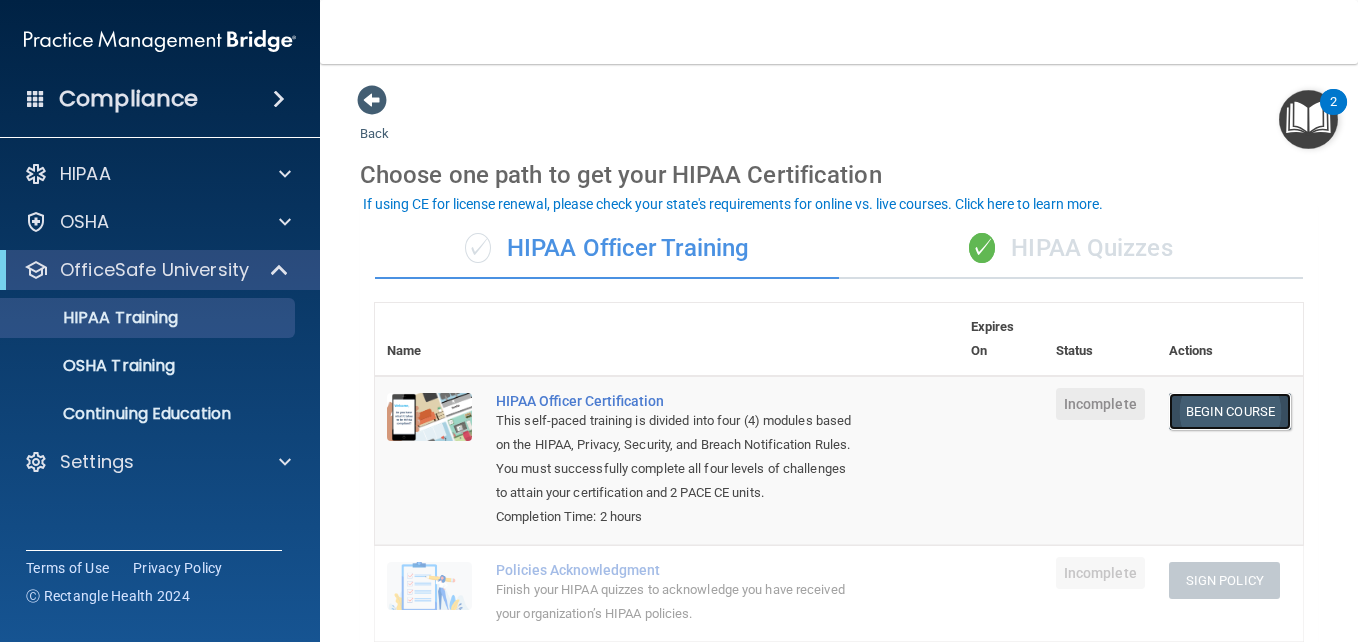 click on "Begin Course" at bounding box center [1230, 411] 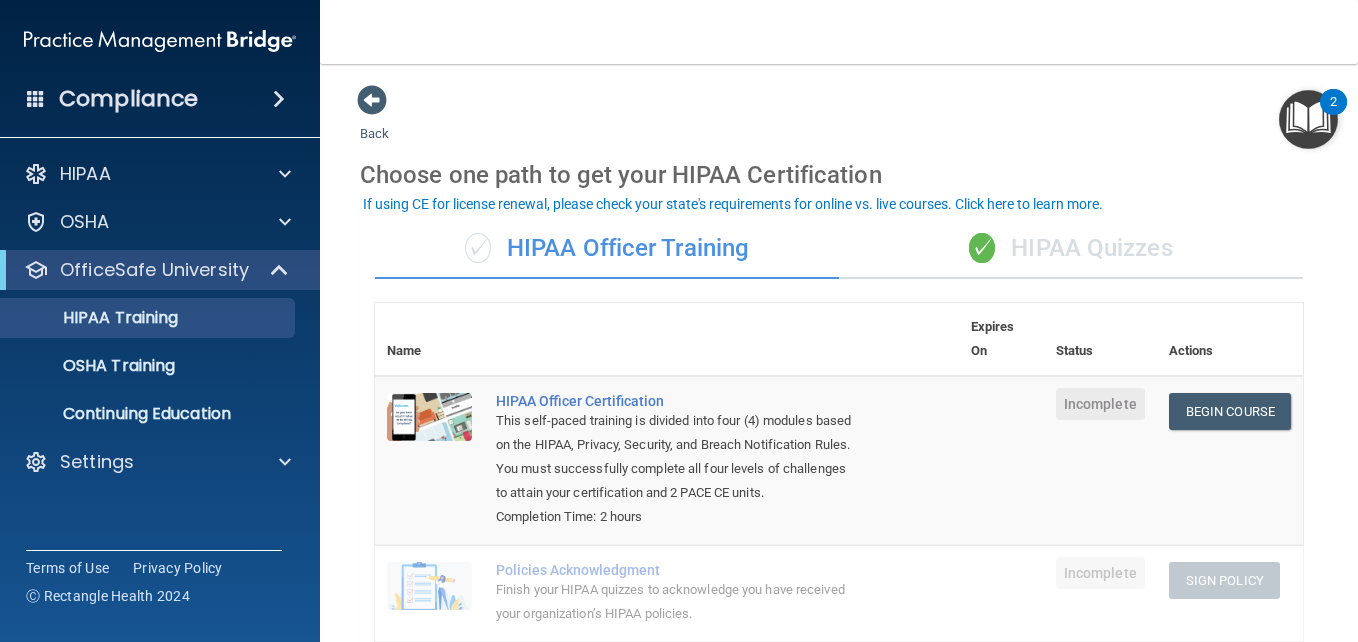 click on "✓   HIPAA Quizzes" at bounding box center (1071, 249) 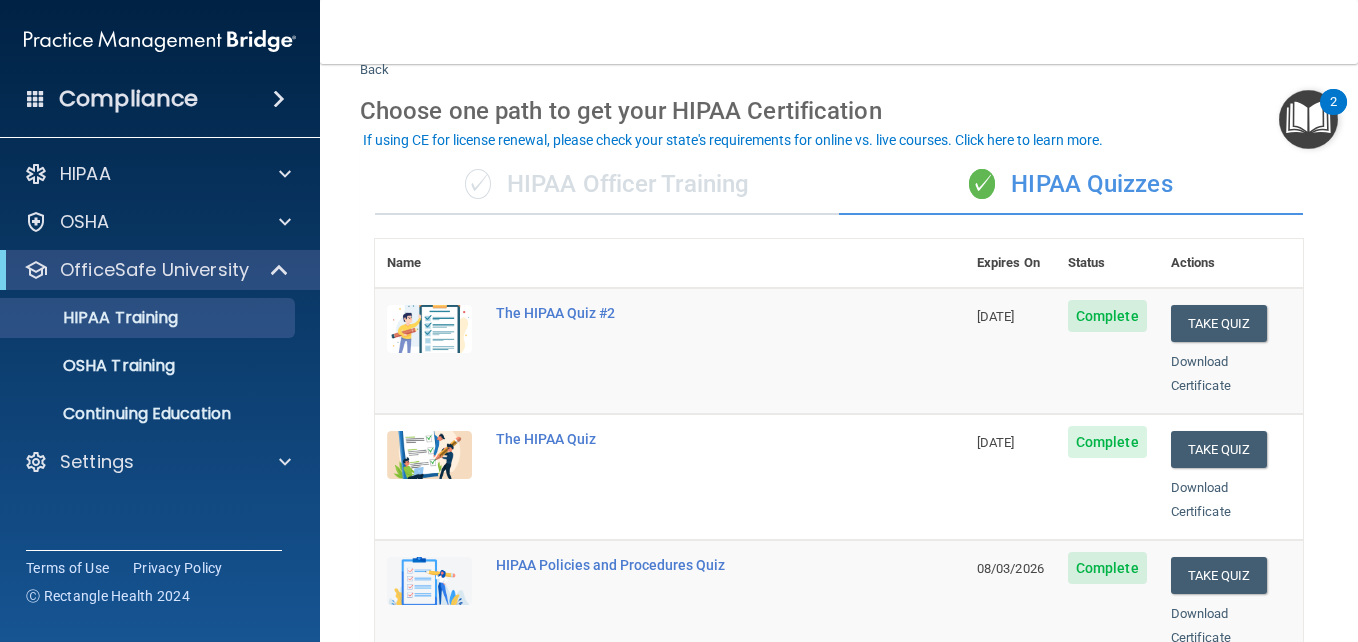 scroll, scrollTop: 67, scrollLeft: 0, axis: vertical 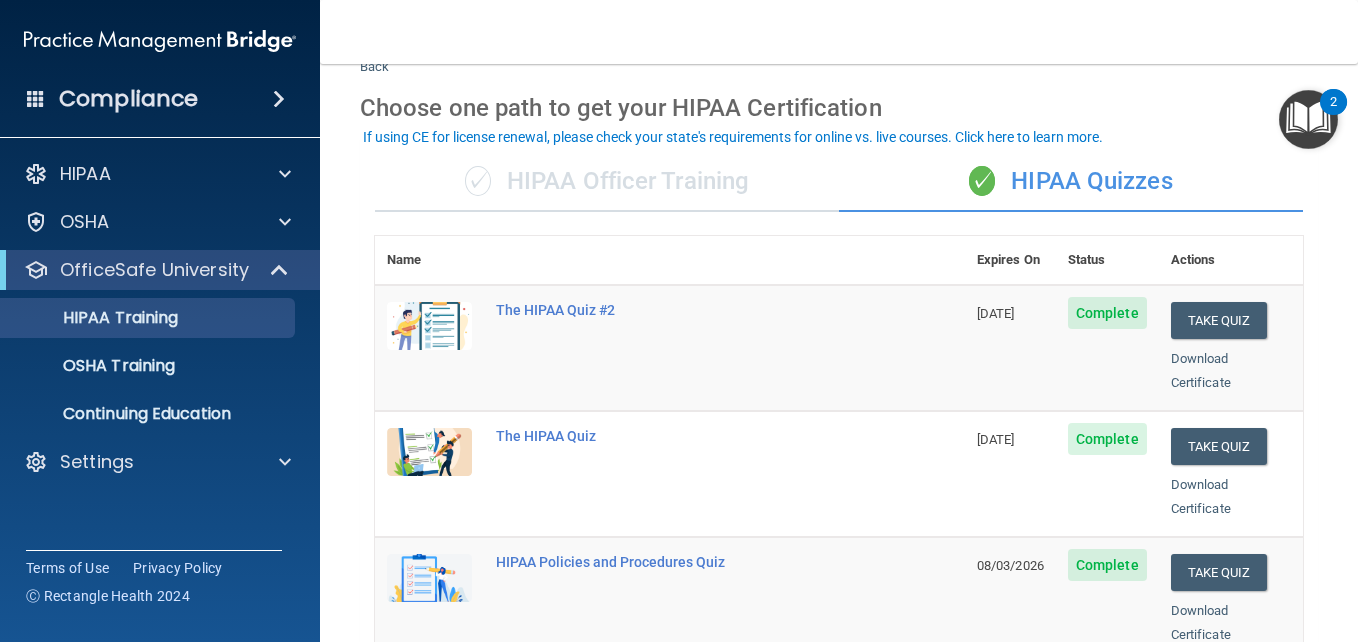 click on "✓   HIPAA Officer Training" at bounding box center (607, 182) 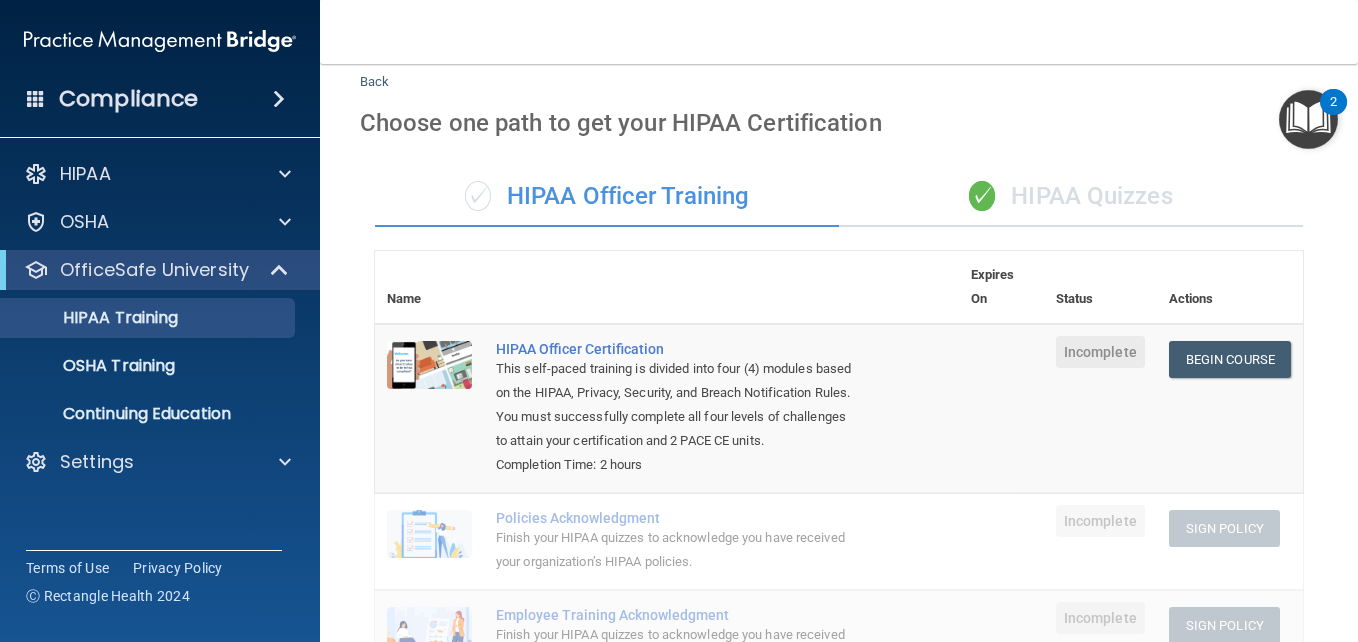 scroll, scrollTop: 51, scrollLeft: 0, axis: vertical 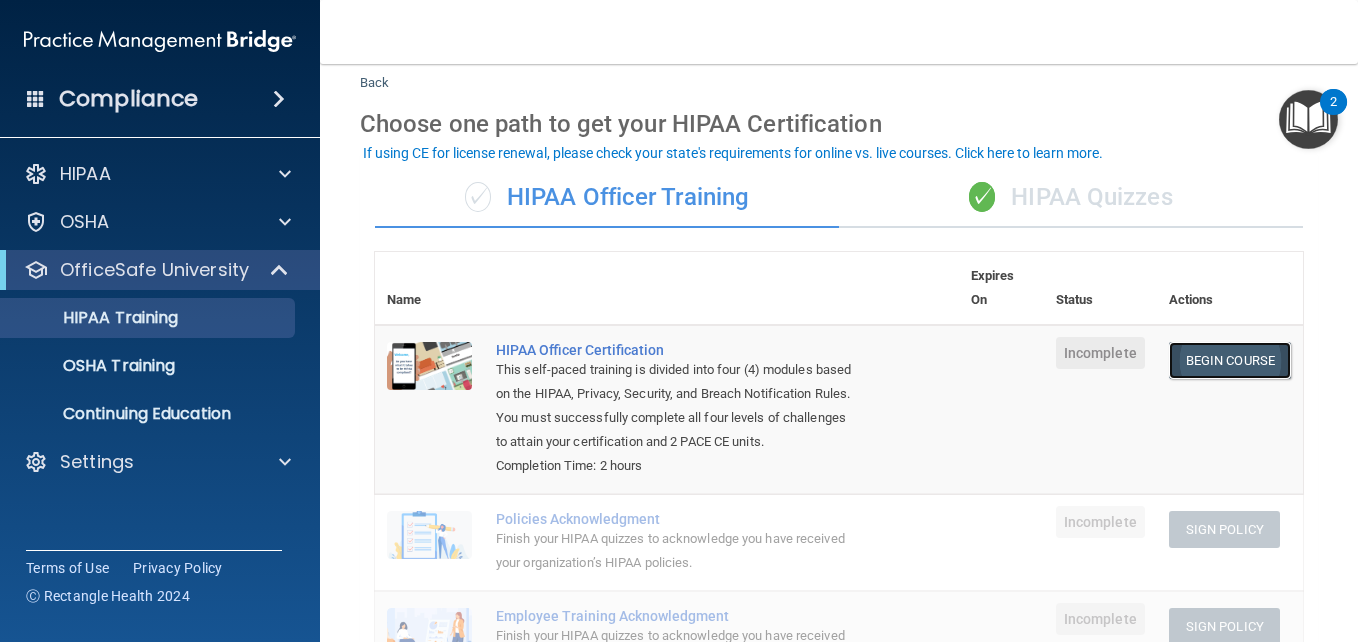click on "Begin Course" at bounding box center (1230, 360) 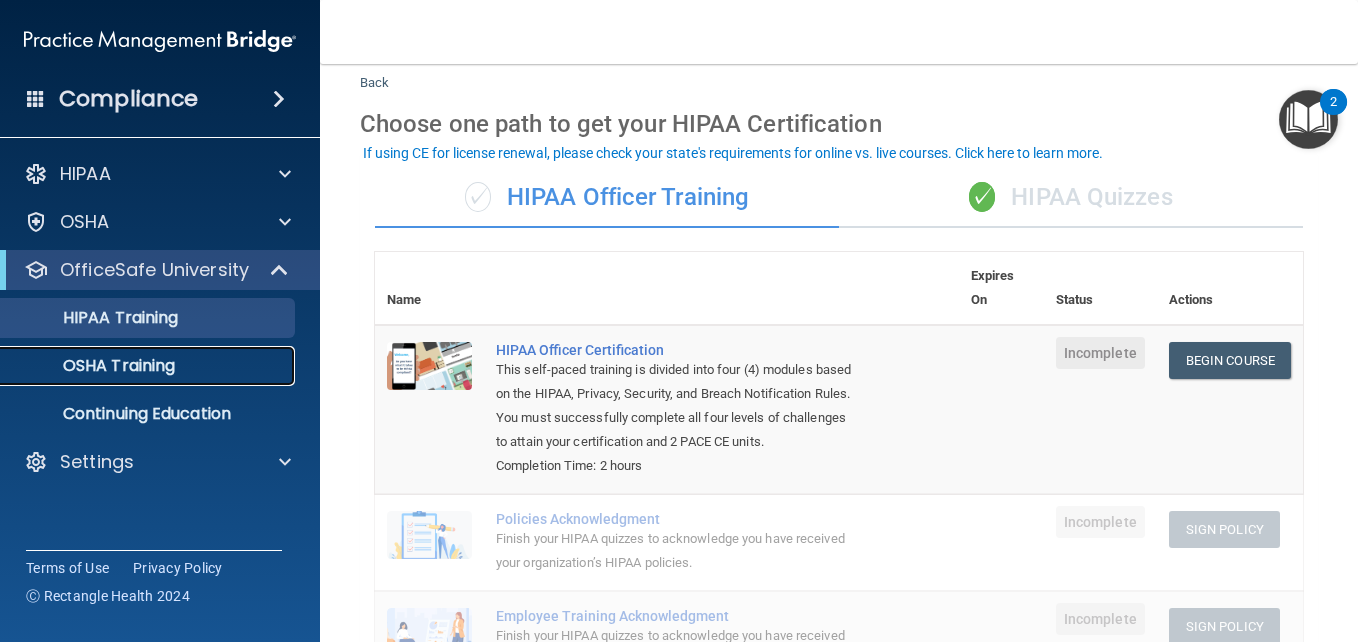 click on "OSHA Training" at bounding box center [149, 366] 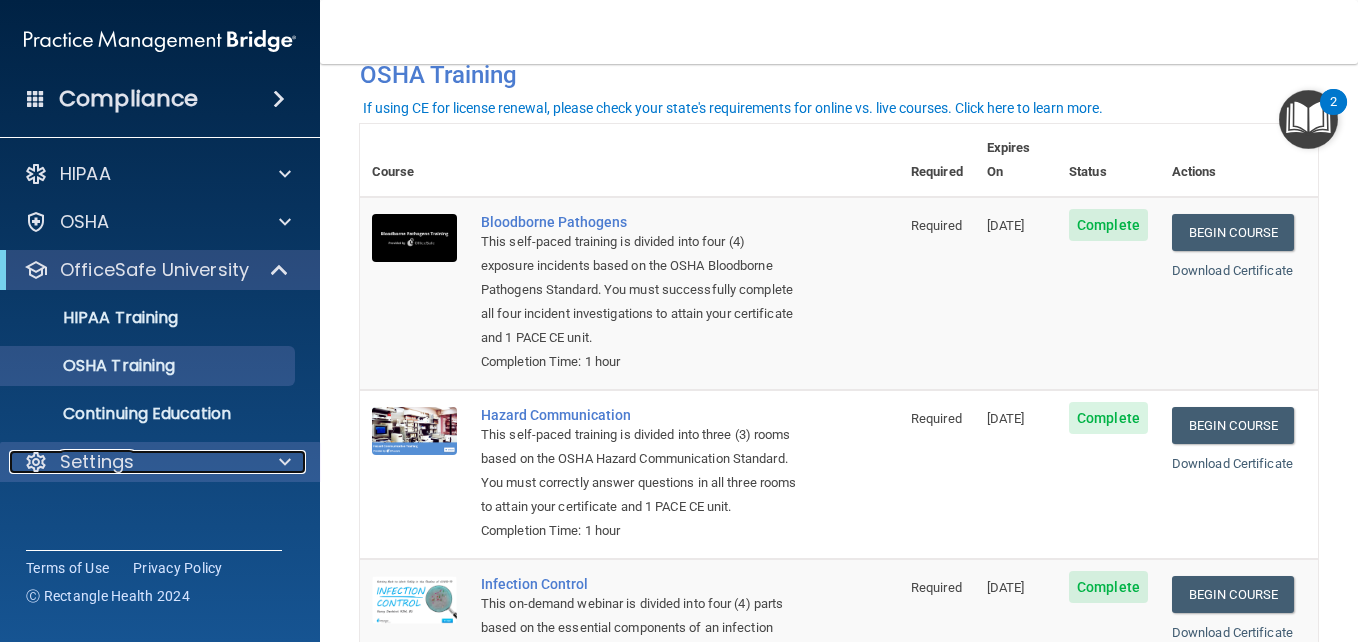 click on "Settings" at bounding box center (133, 462) 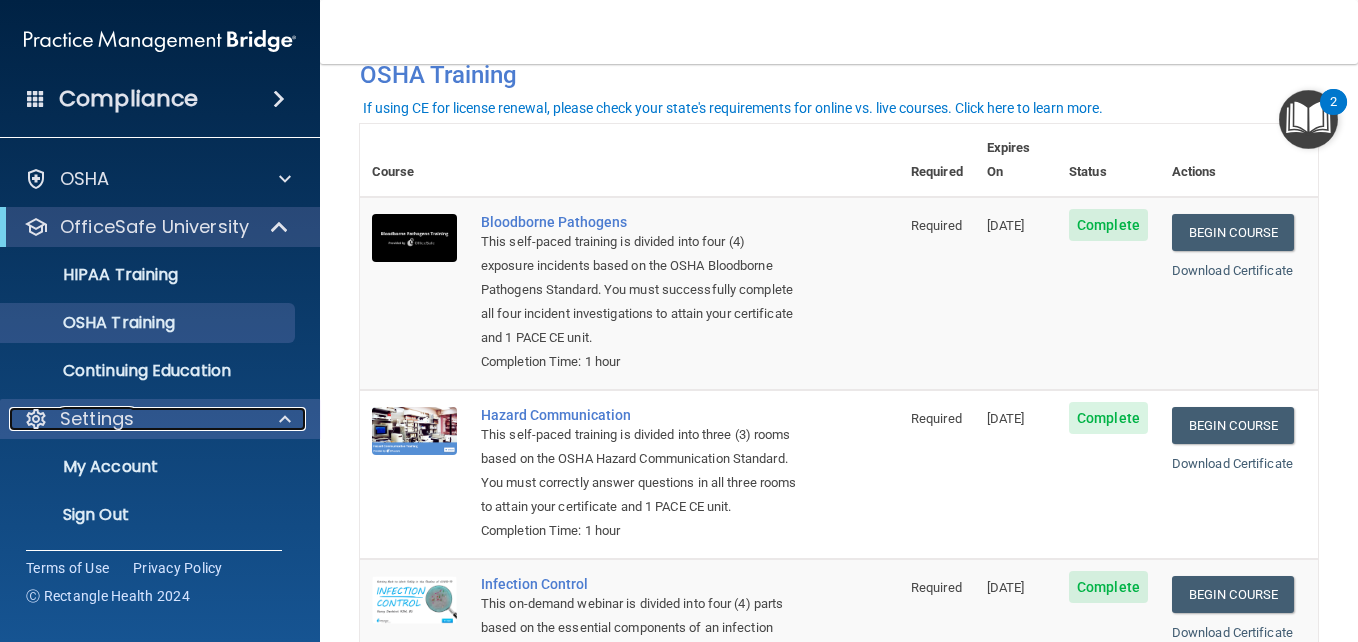 scroll, scrollTop: 44, scrollLeft: 0, axis: vertical 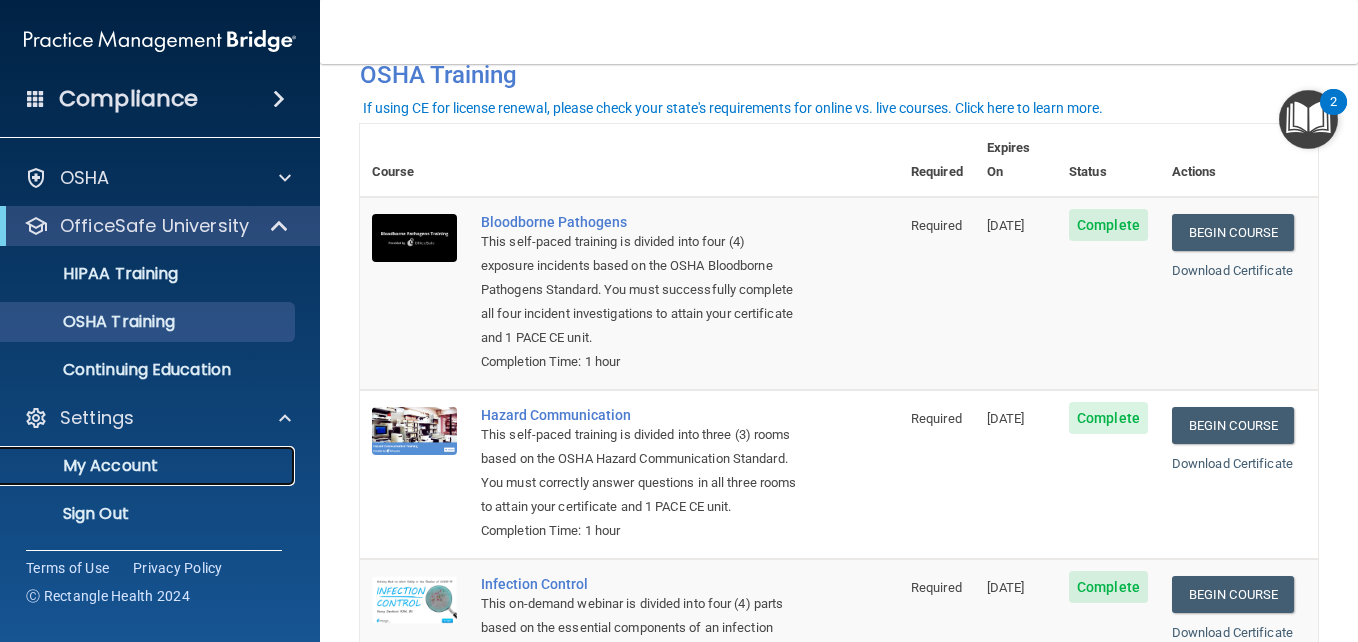 click on "My Account" at bounding box center [149, 466] 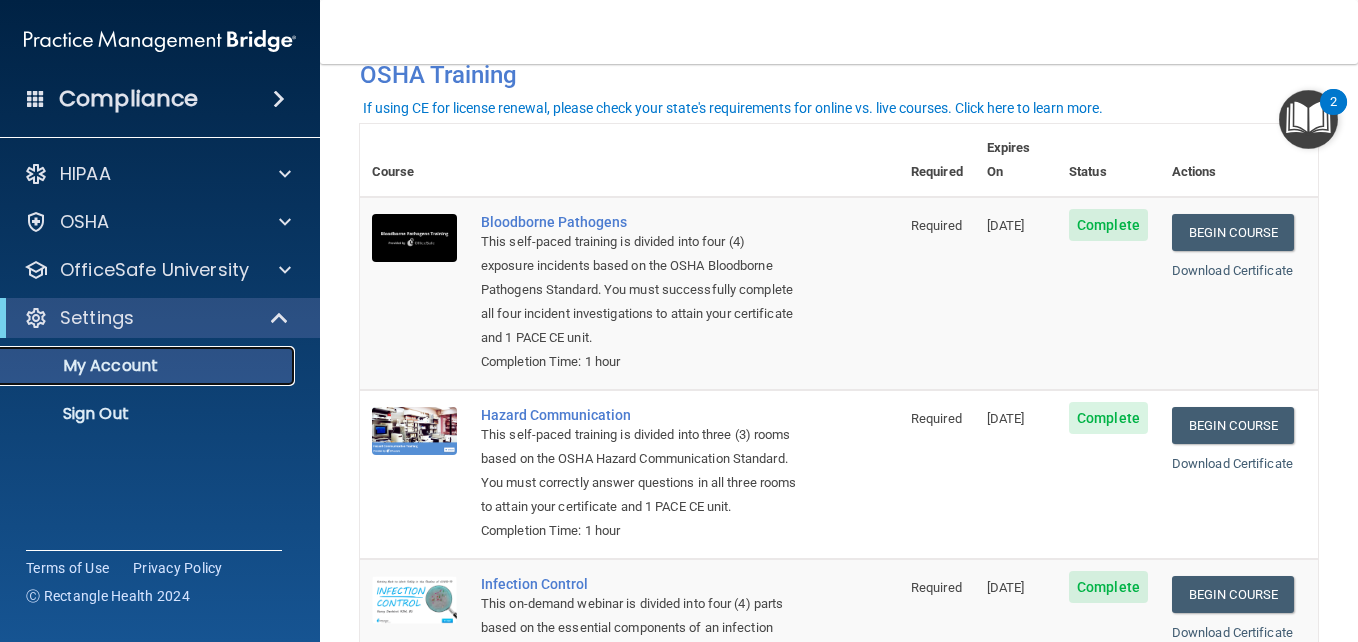 scroll, scrollTop: 0, scrollLeft: 0, axis: both 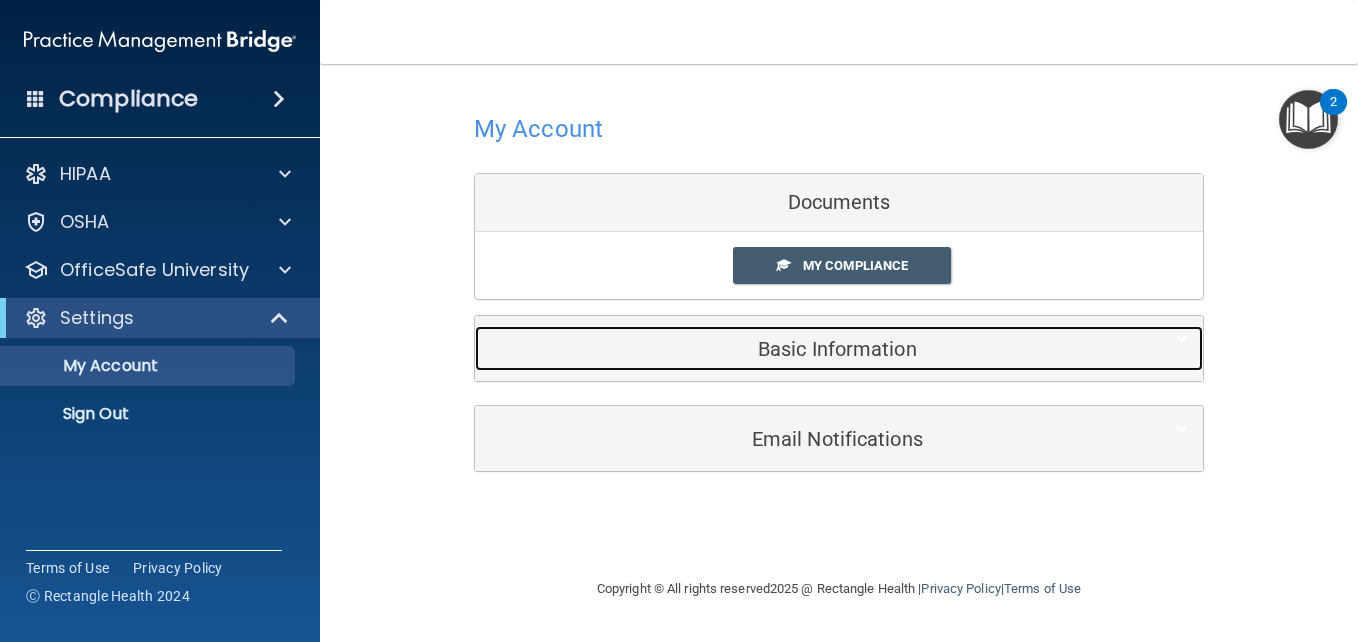 click on "Basic Information" at bounding box center (808, 349) 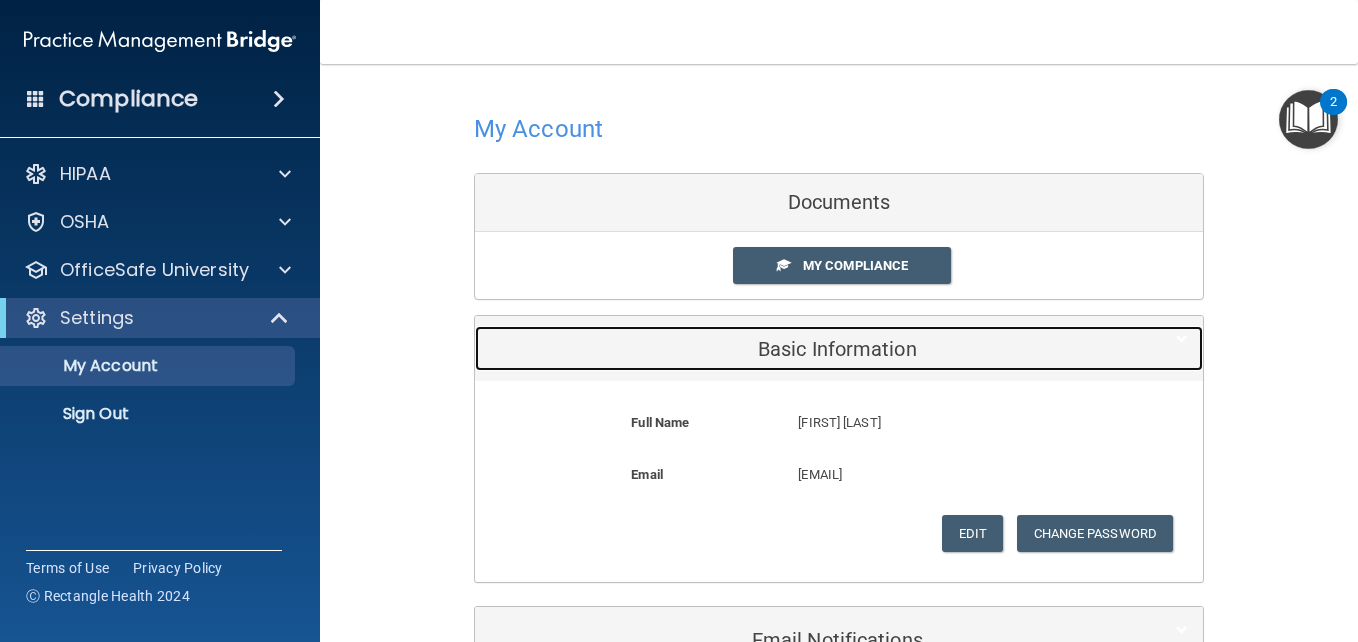 scroll, scrollTop: 134, scrollLeft: 0, axis: vertical 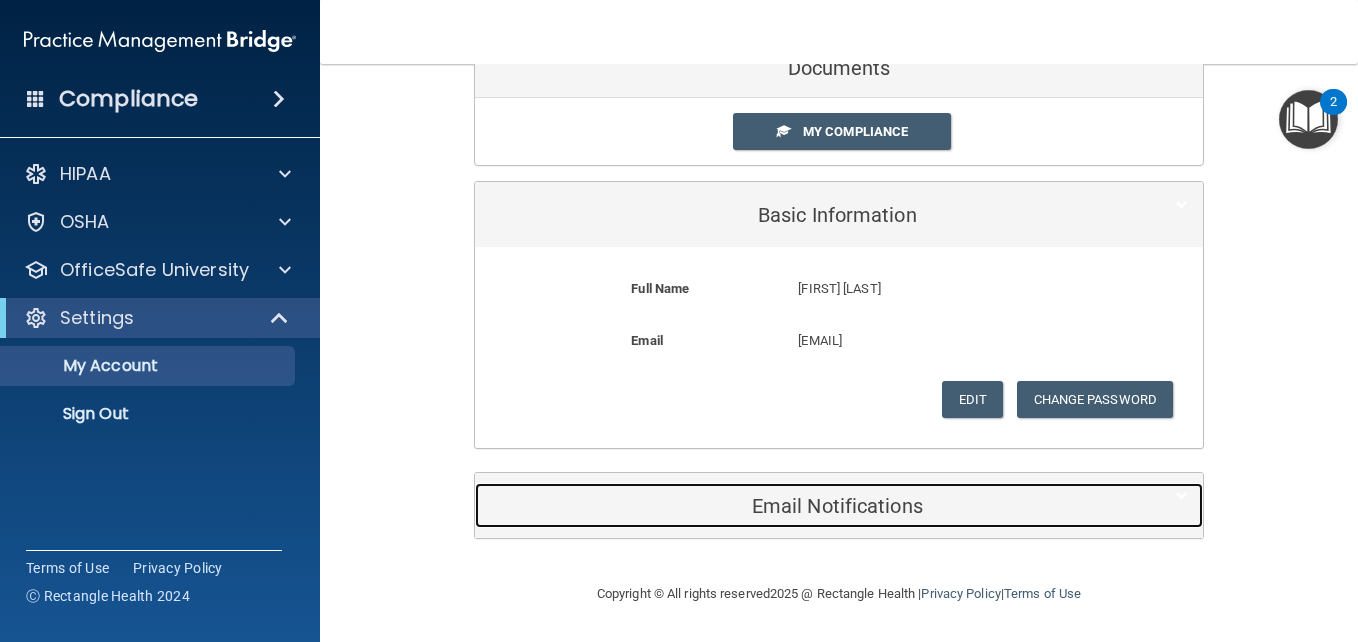 click on "Email Notifications" at bounding box center [808, 506] 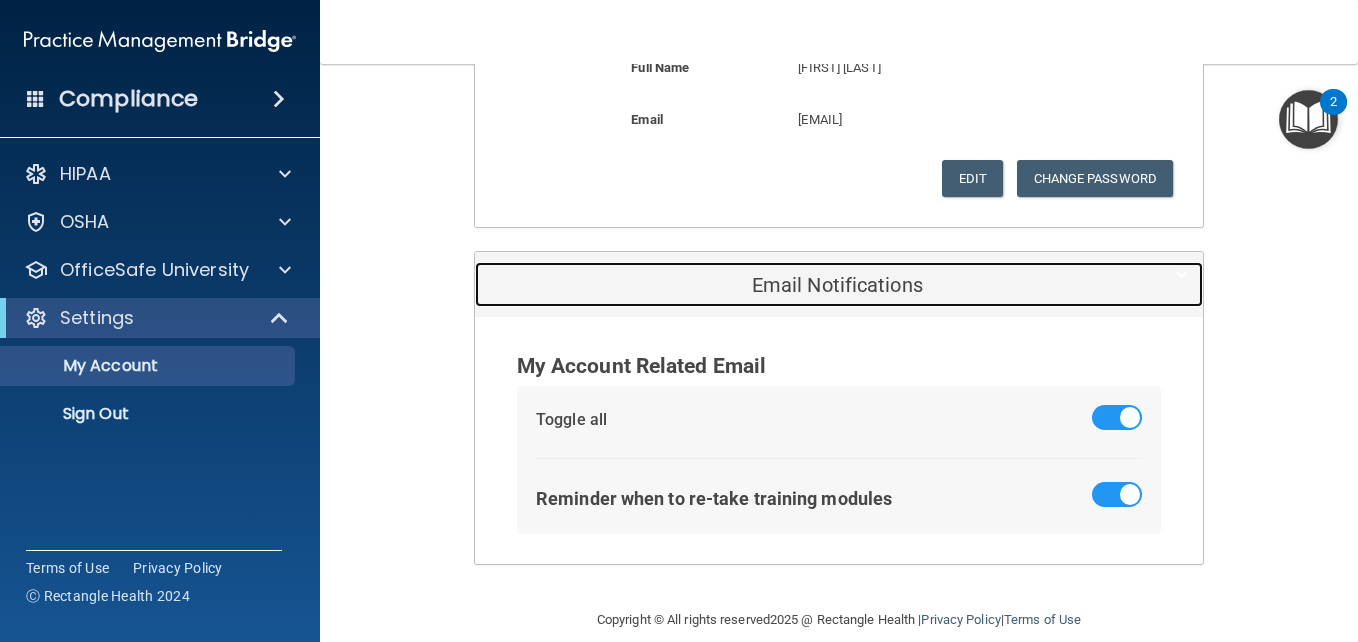 scroll, scrollTop: 381, scrollLeft: 0, axis: vertical 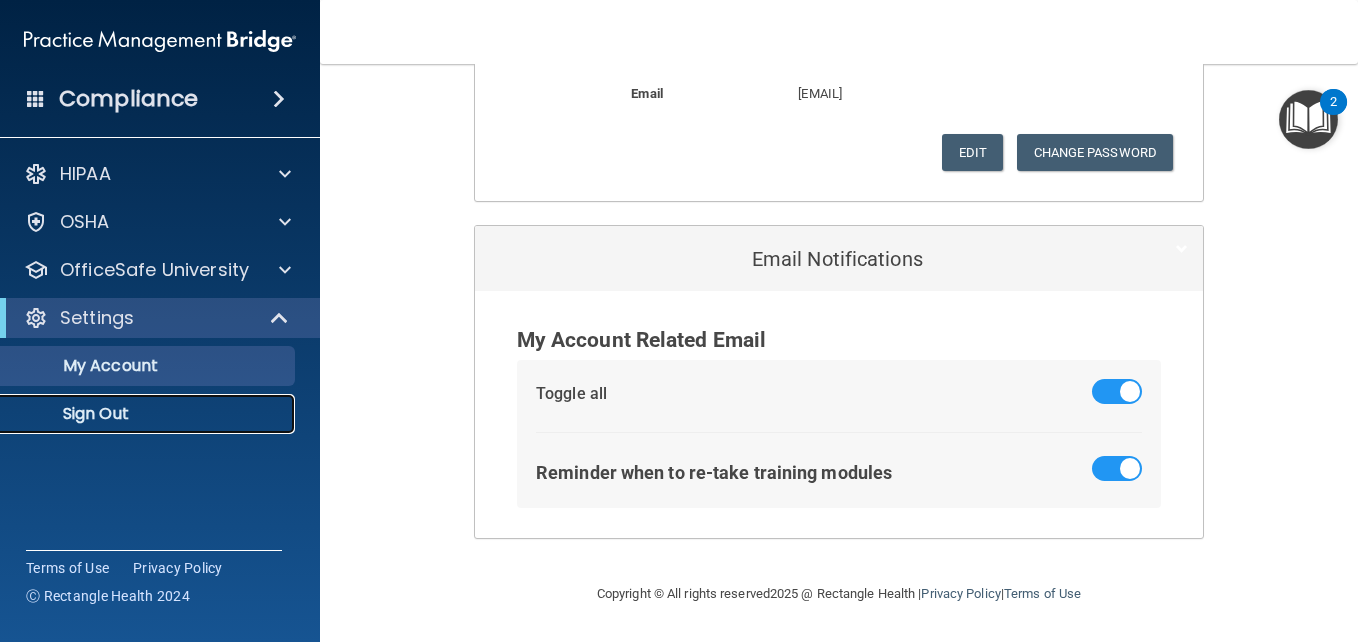 click on "Sign Out" at bounding box center [149, 414] 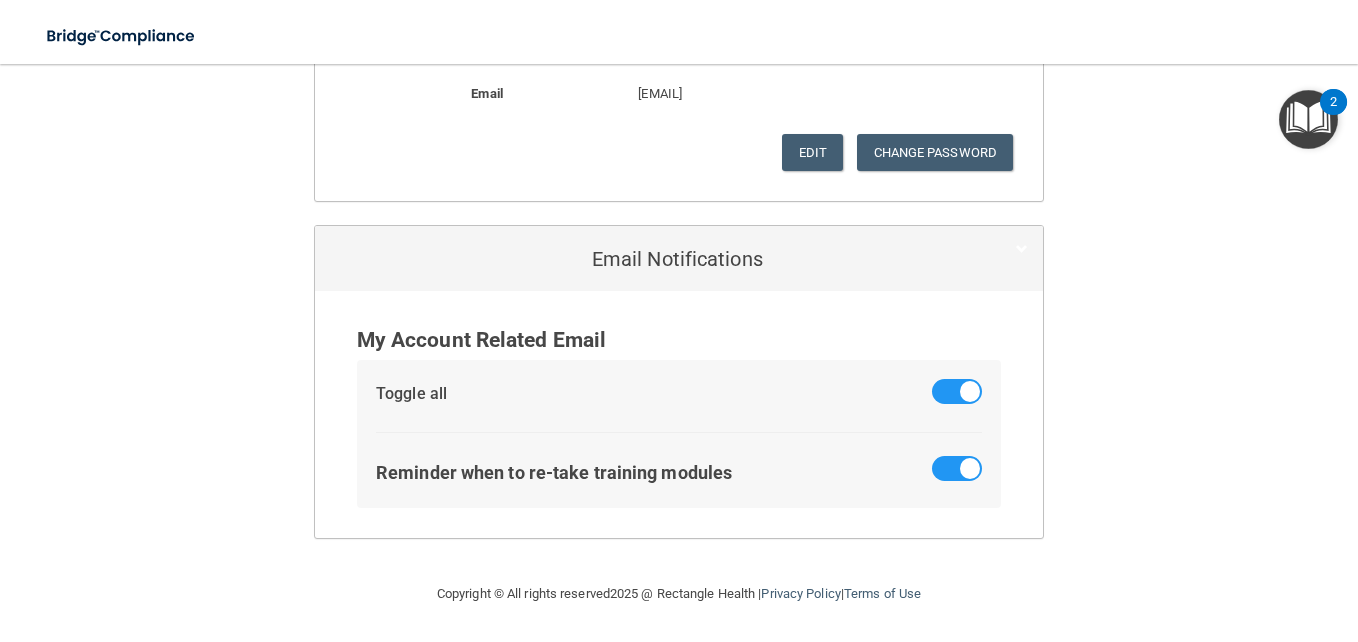 scroll, scrollTop: 80, scrollLeft: 0, axis: vertical 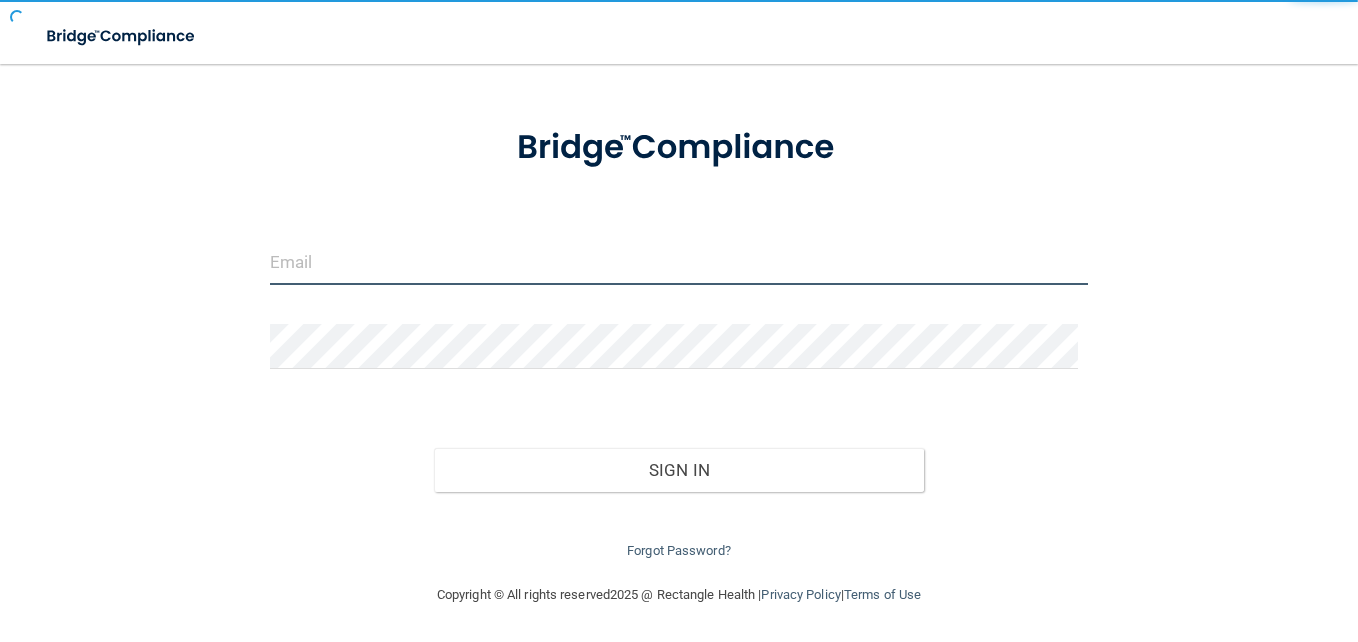 type on "alicia@example.com" 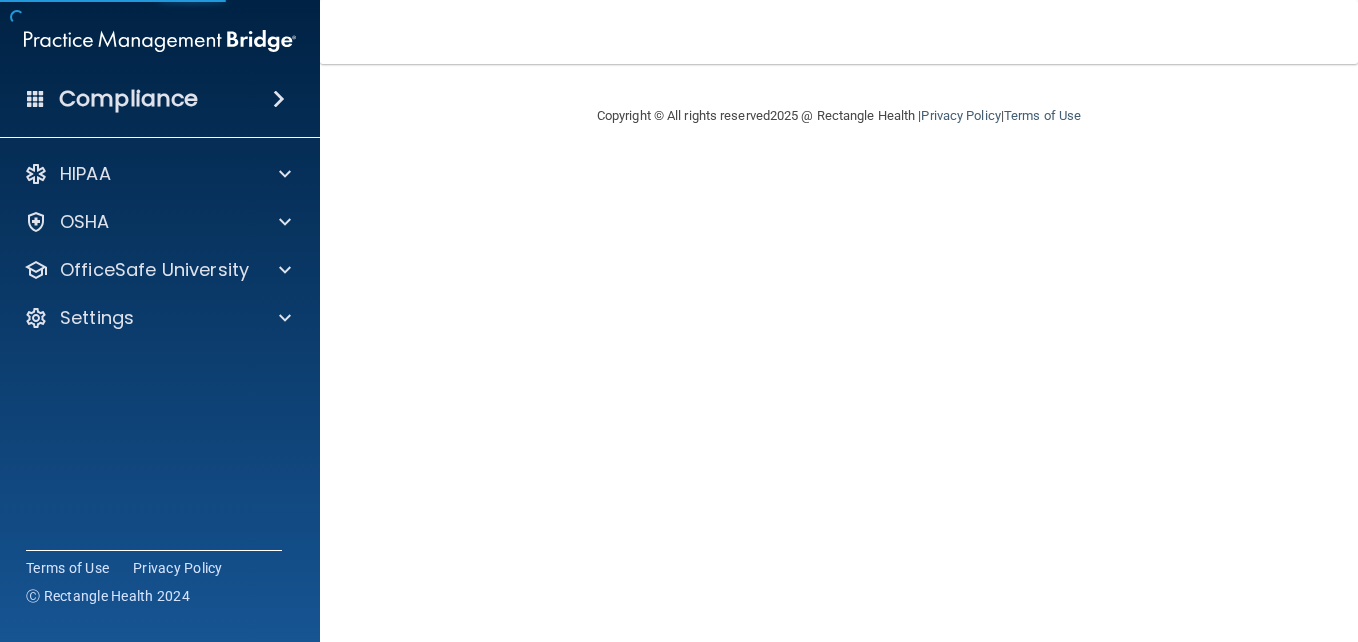 scroll, scrollTop: 0, scrollLeft: 0, axis: both 